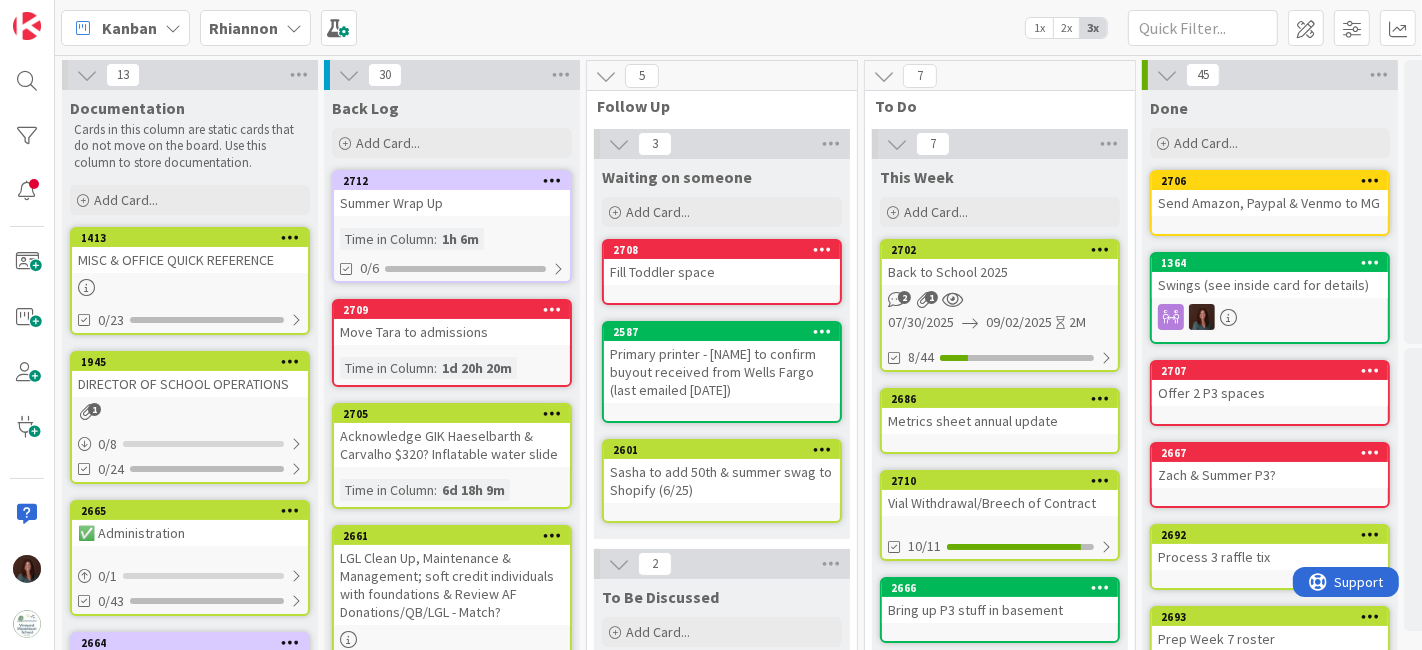 scroll, scrollTop: 0, scrollLeft: 0, axis: both 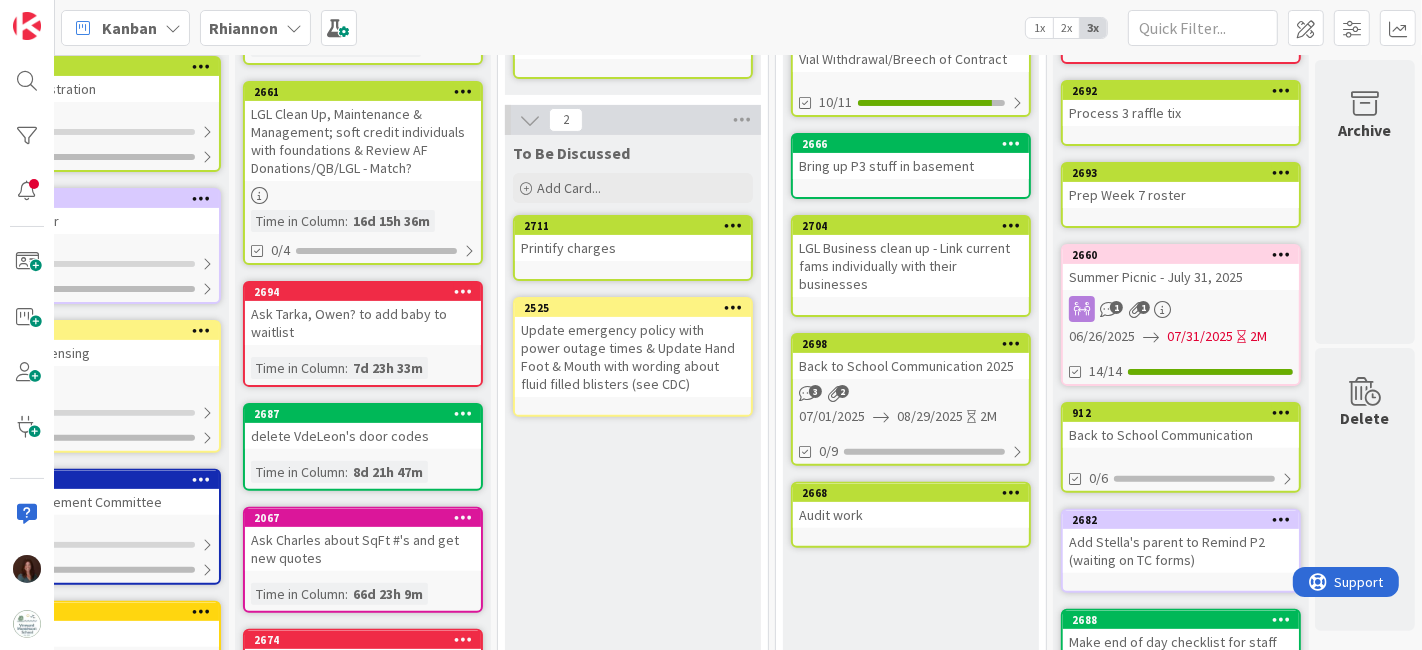 click on "Back to School Communication 2025" at bounding box center [911, 366] 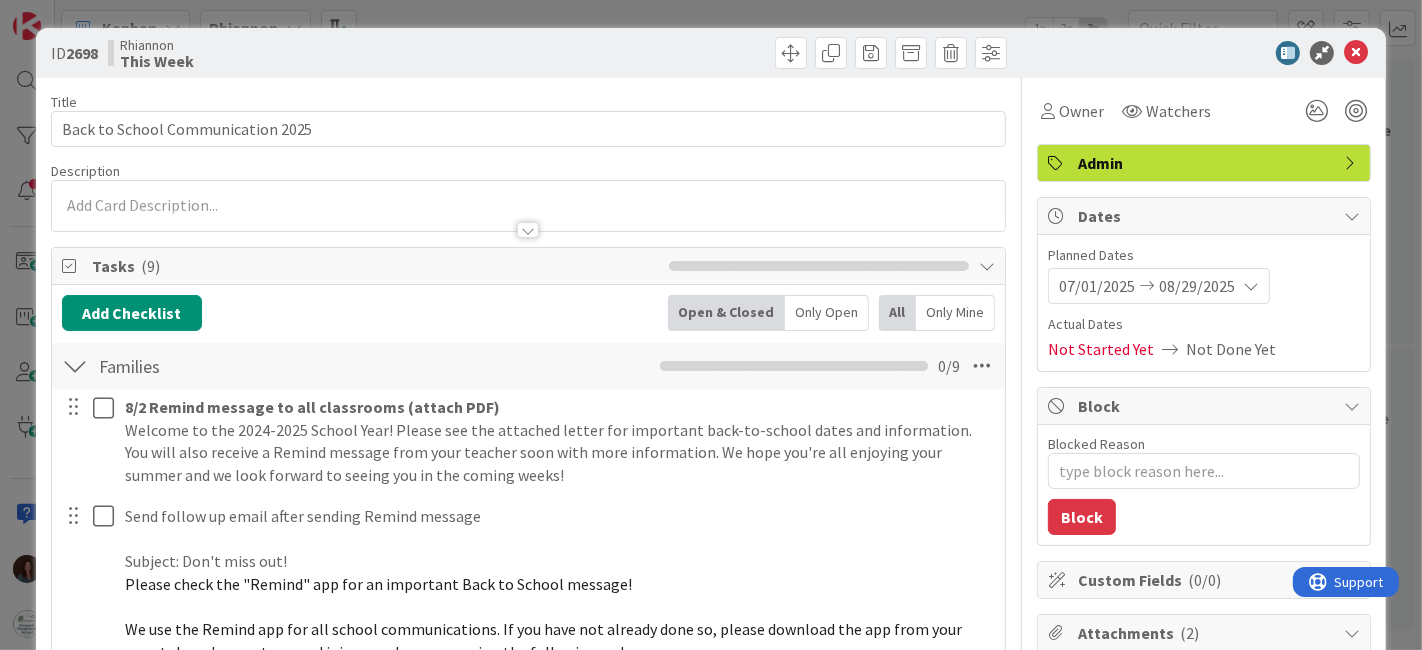 scroll, scrollTop: 222, scrollLeft: 0, axis: vertical 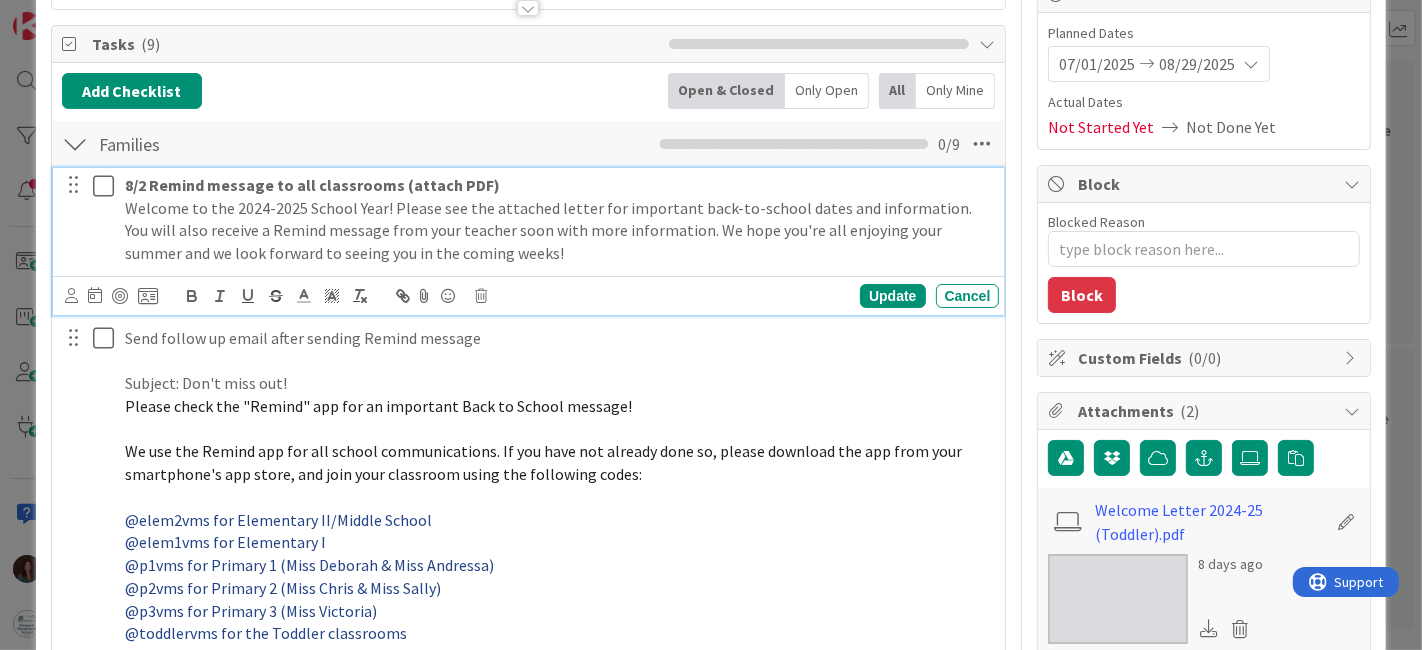 click on "Welcome to the 2024-2025 School Year! Please see the attached letter for important back-to-school dates and information. You will also receive a Remind message from your teacher soon with more information. We hope you're all enjoying your summer and we look forward to seeing you in the coming weeks!" at bounding box center [558, 231] 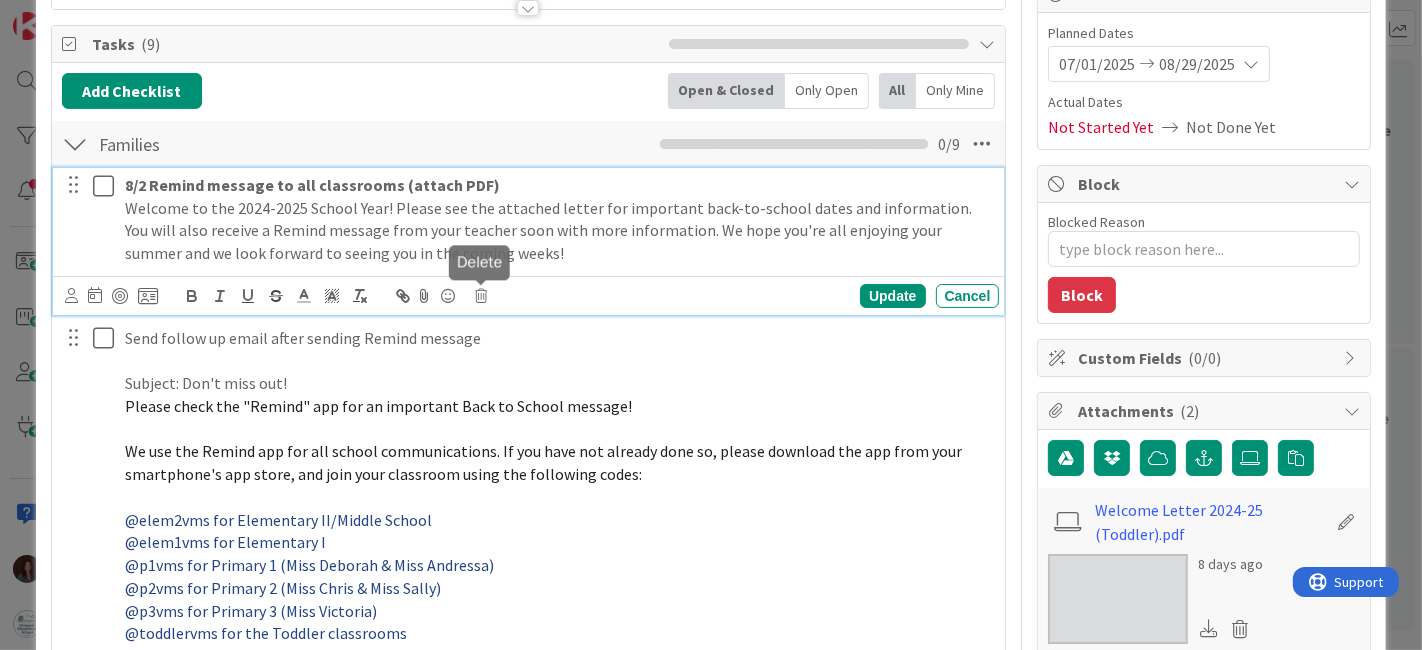 click at bounding box center (482, 296) 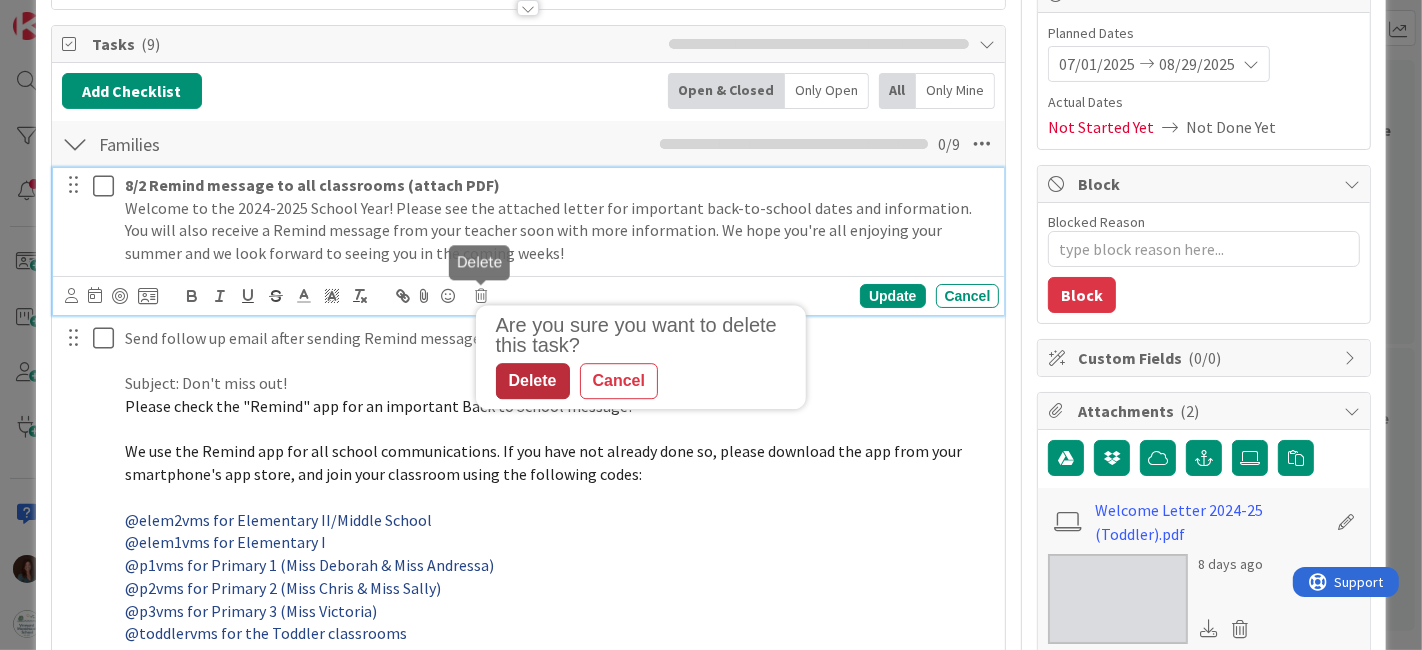 click on "Delete" at bounding box center (533, 381) 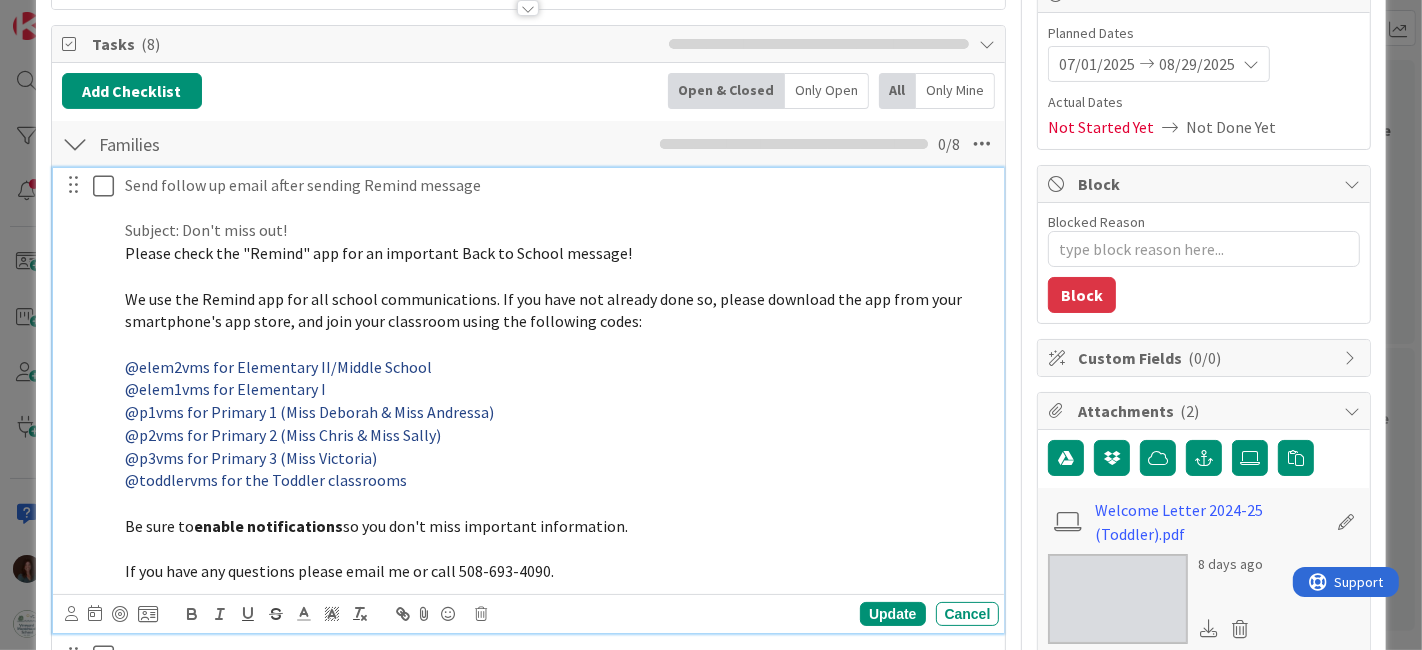 click on "@p3vms for Primary 3 (Miss Victoria)" at bounding box center (558, 458) 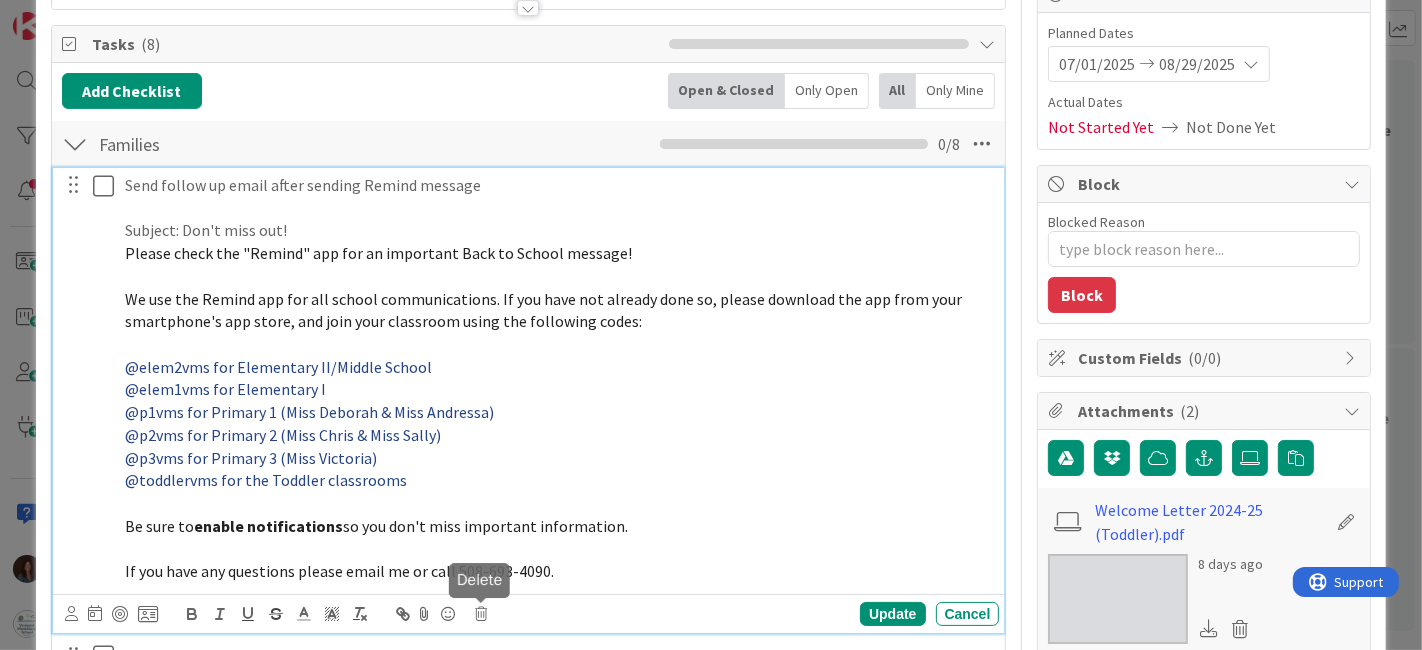 click at bounding box center (482, 614) 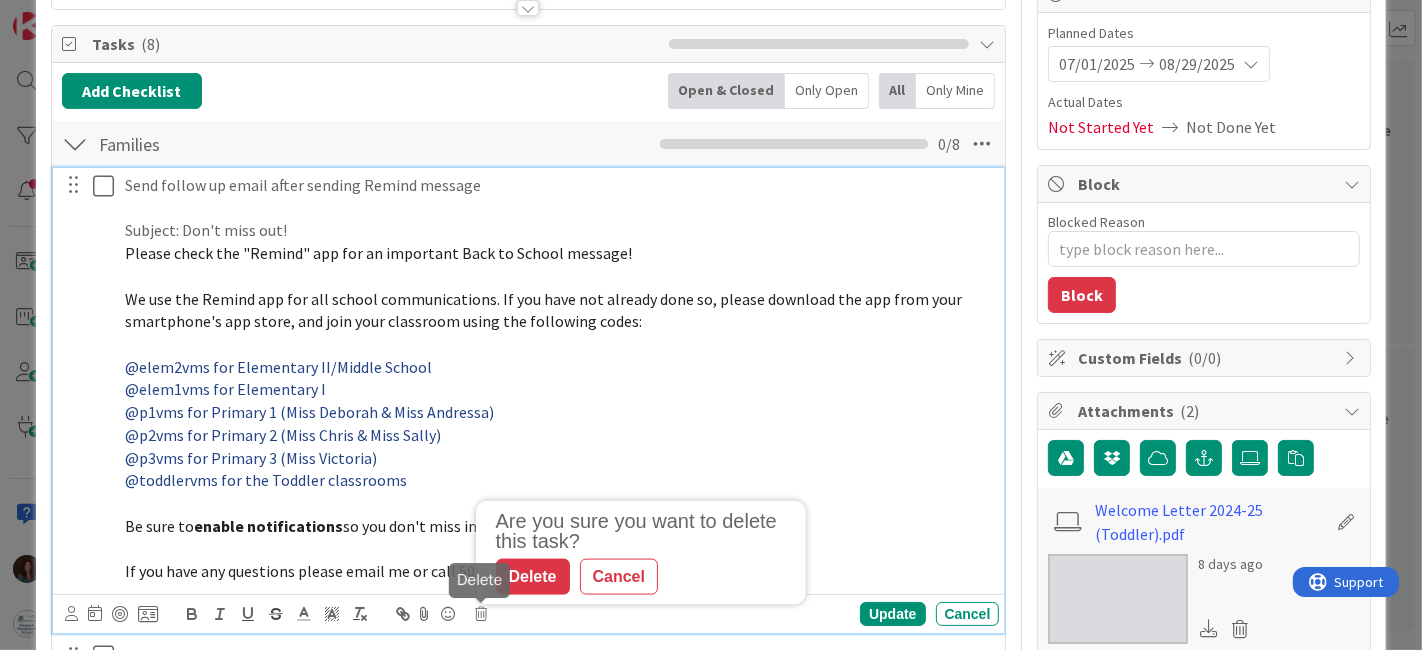 click on "Delete" at bounding box center [533, 577] 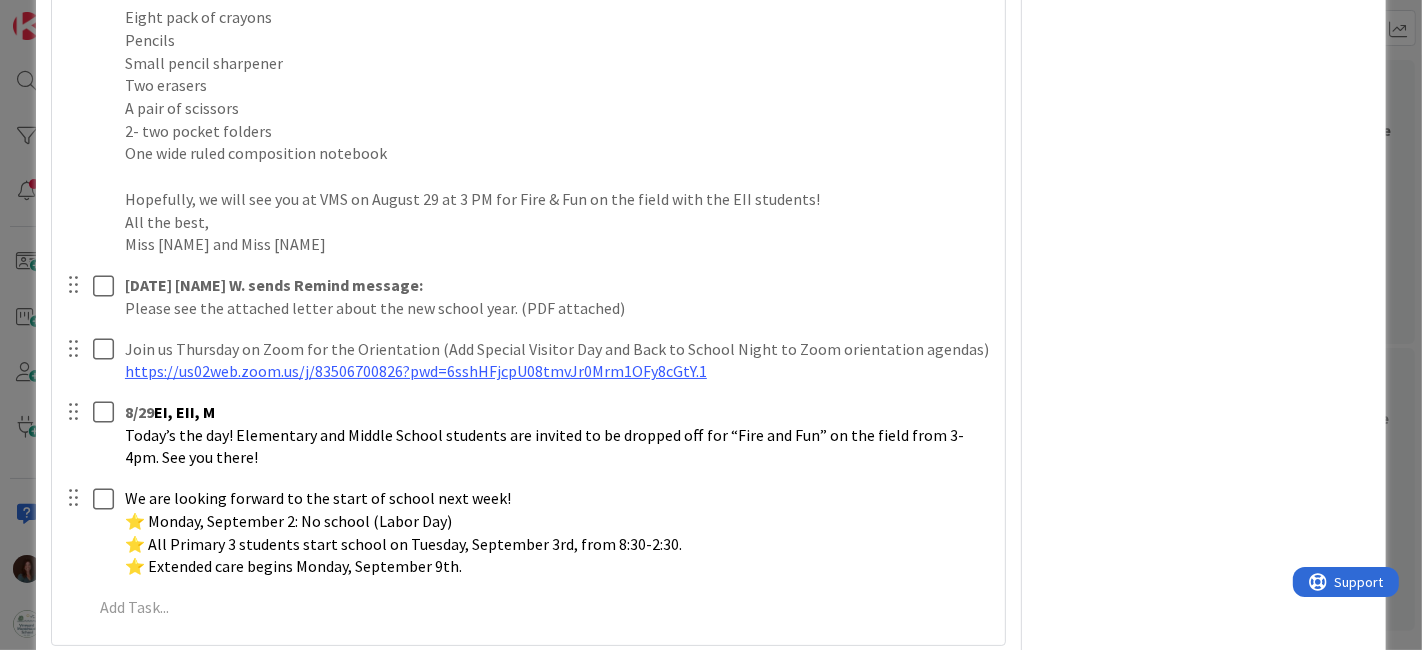 scroll, scrollTop: 3555, scrollLeft: 0, axis: vertical 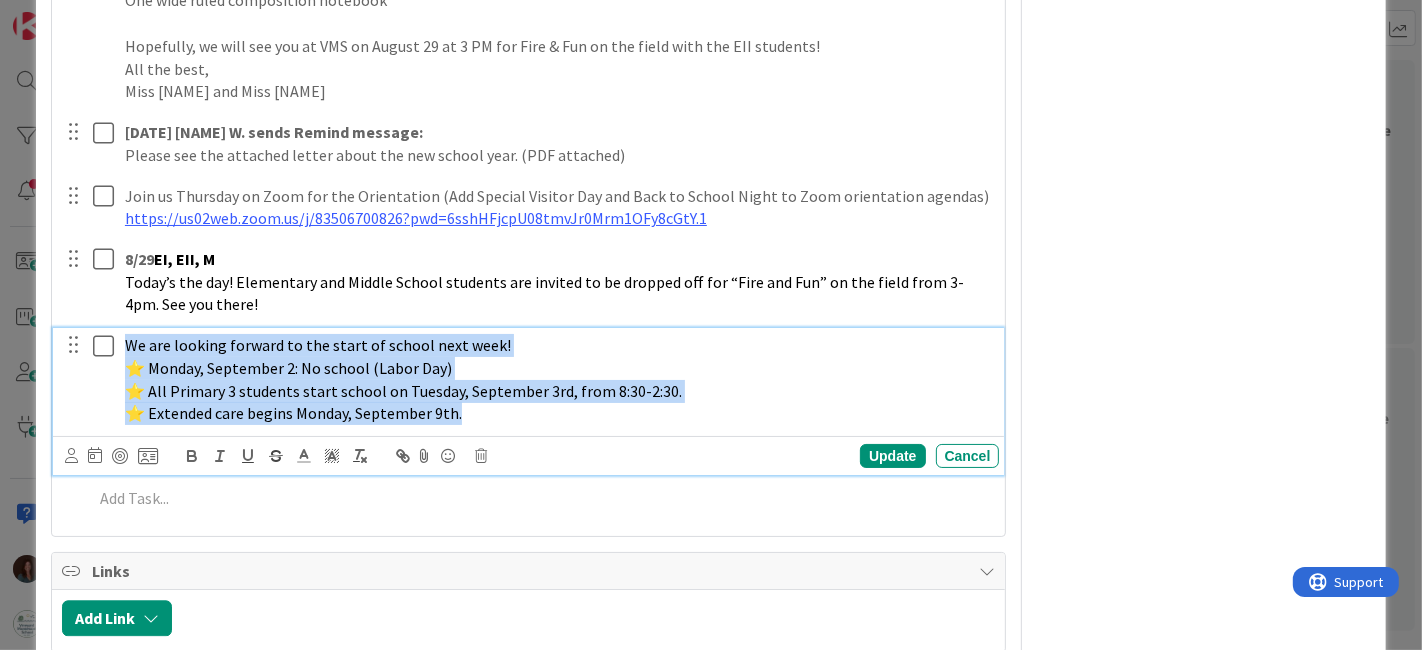 drag, startPoint x: 517, startPoint y: 390, endPoint x: 248, endPoint y: 415, distance: 270.1592 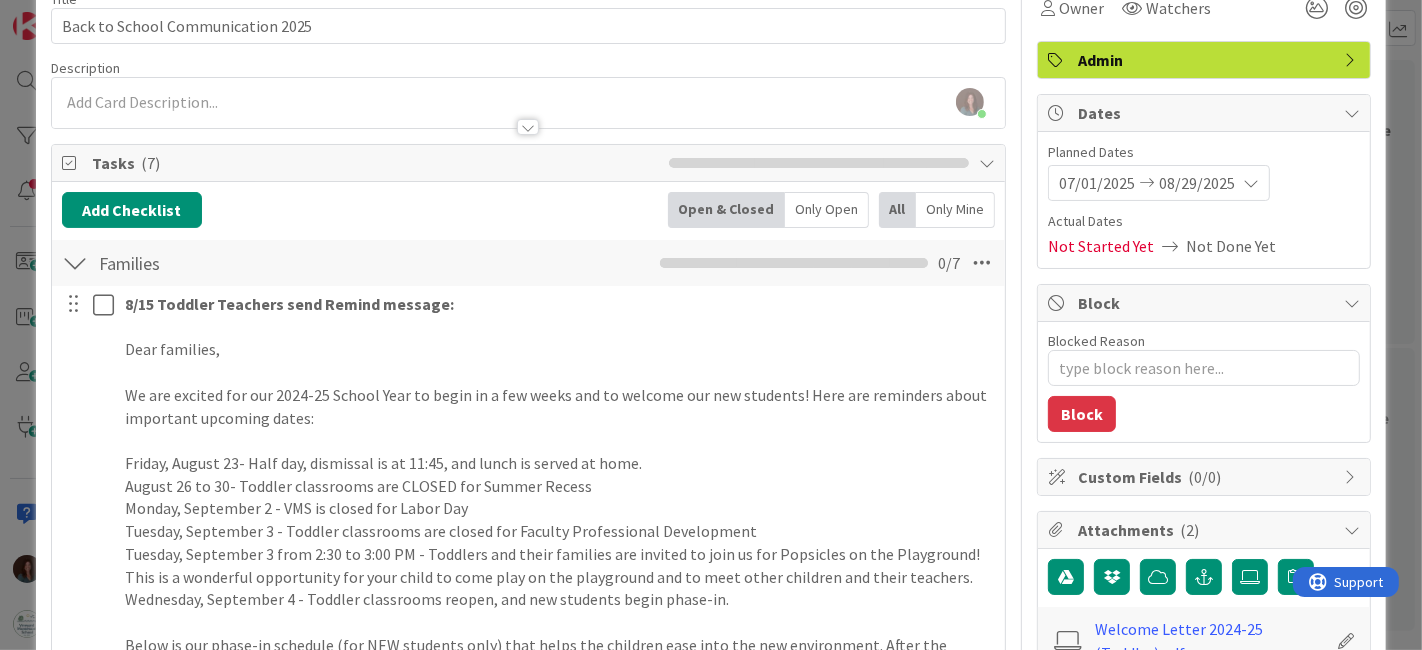 scroll, scrollTop: 0, scrollLeft: 0, axis: both 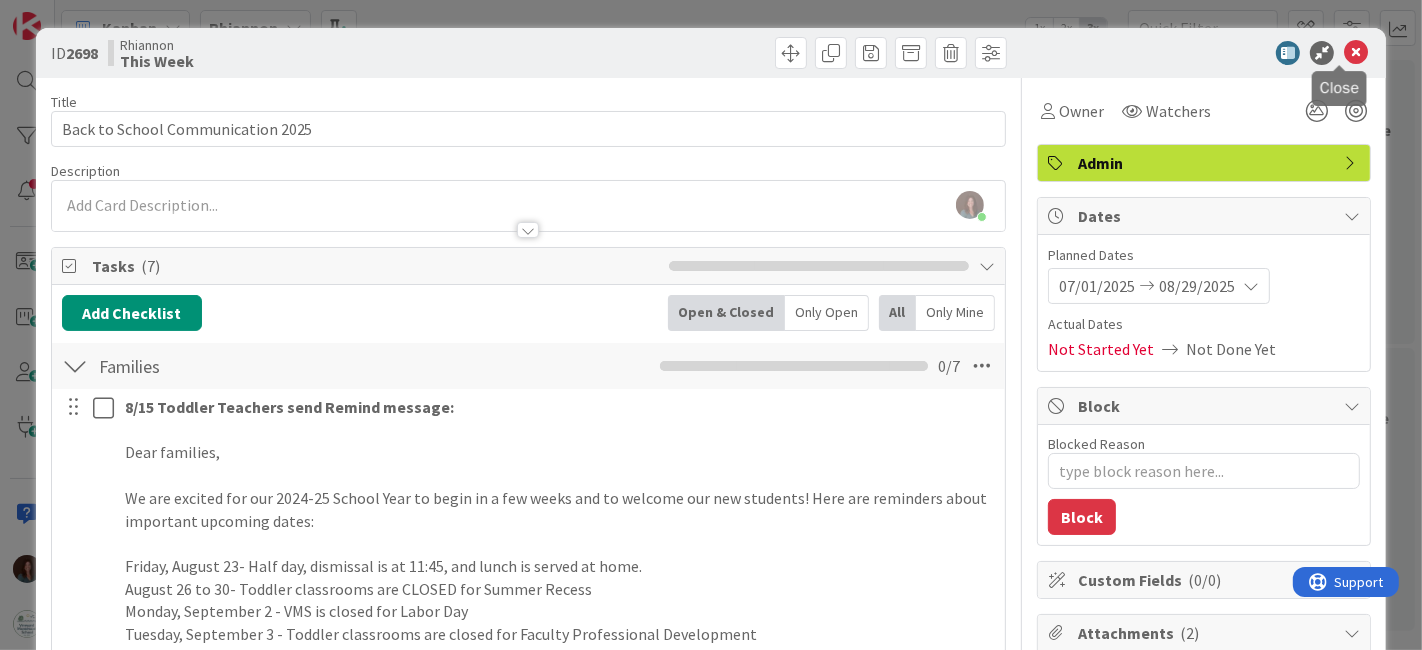 click at bounding box center (1356, 53) 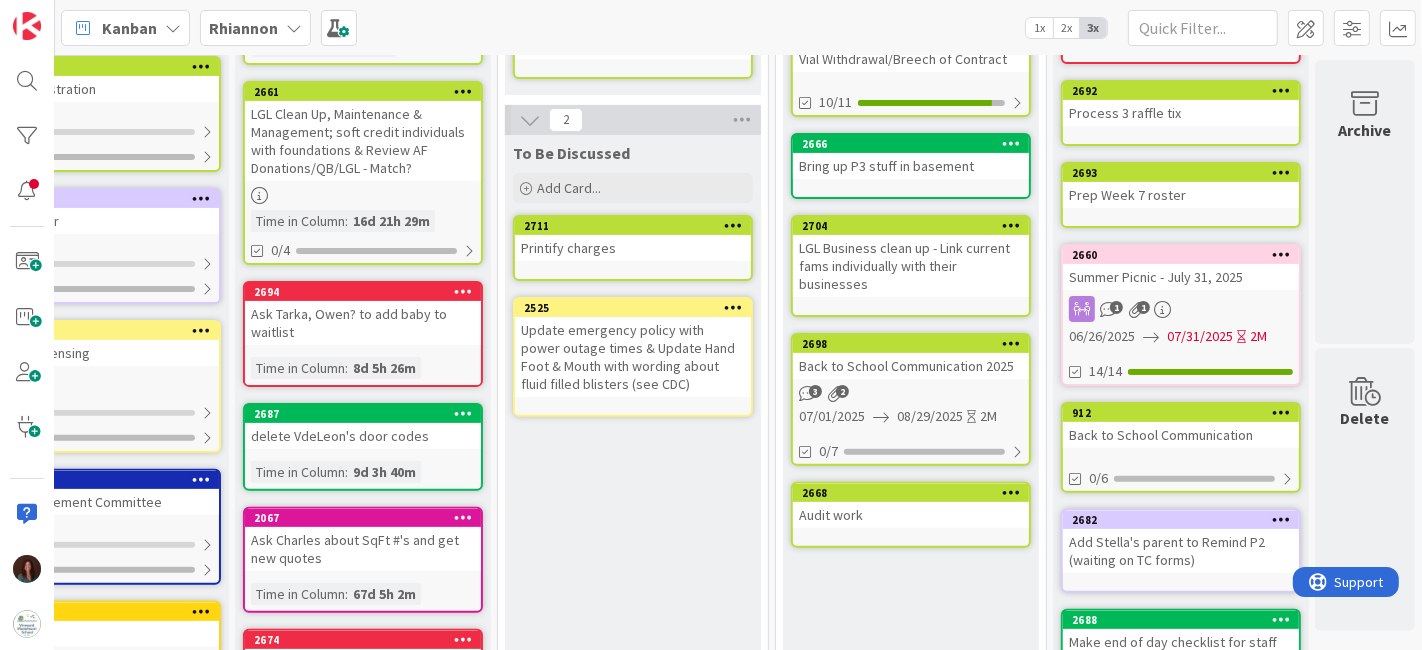 scroll, scrollTop: 0, scrollLeft: 104, axis: horizontal 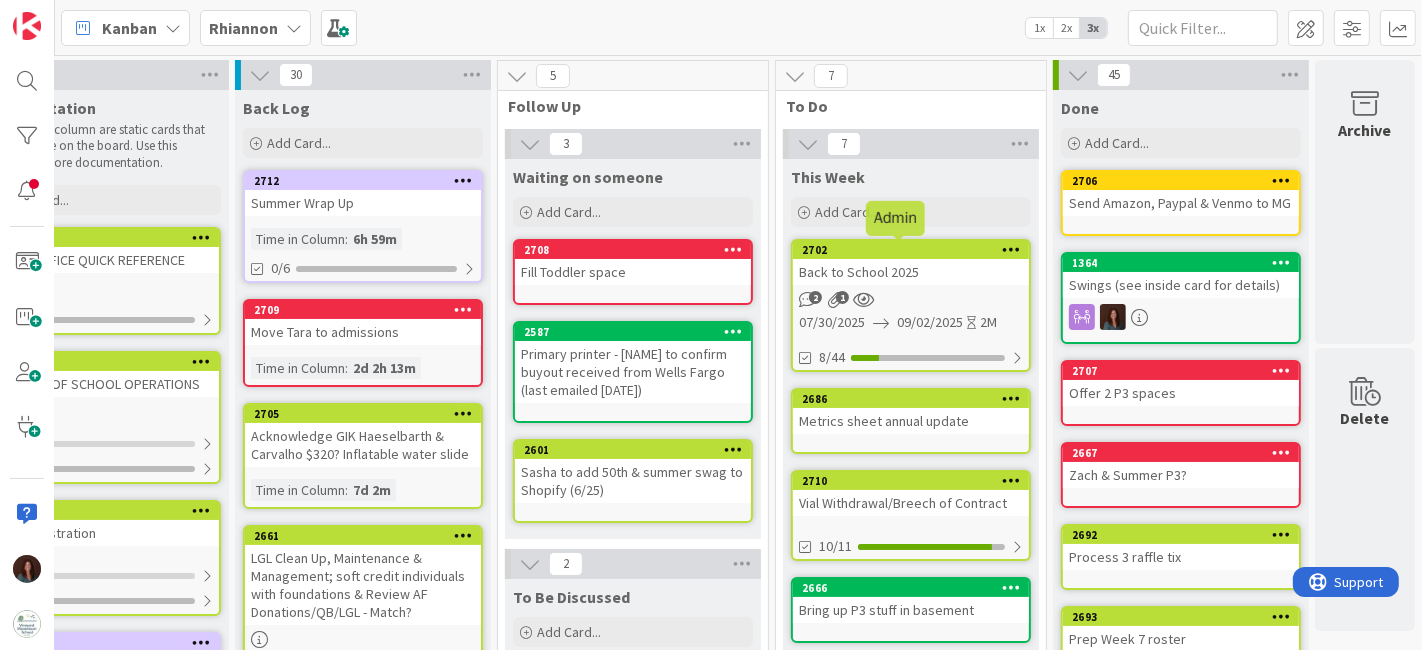 click on "Back to School 2025" at bounding box center (911, 272) 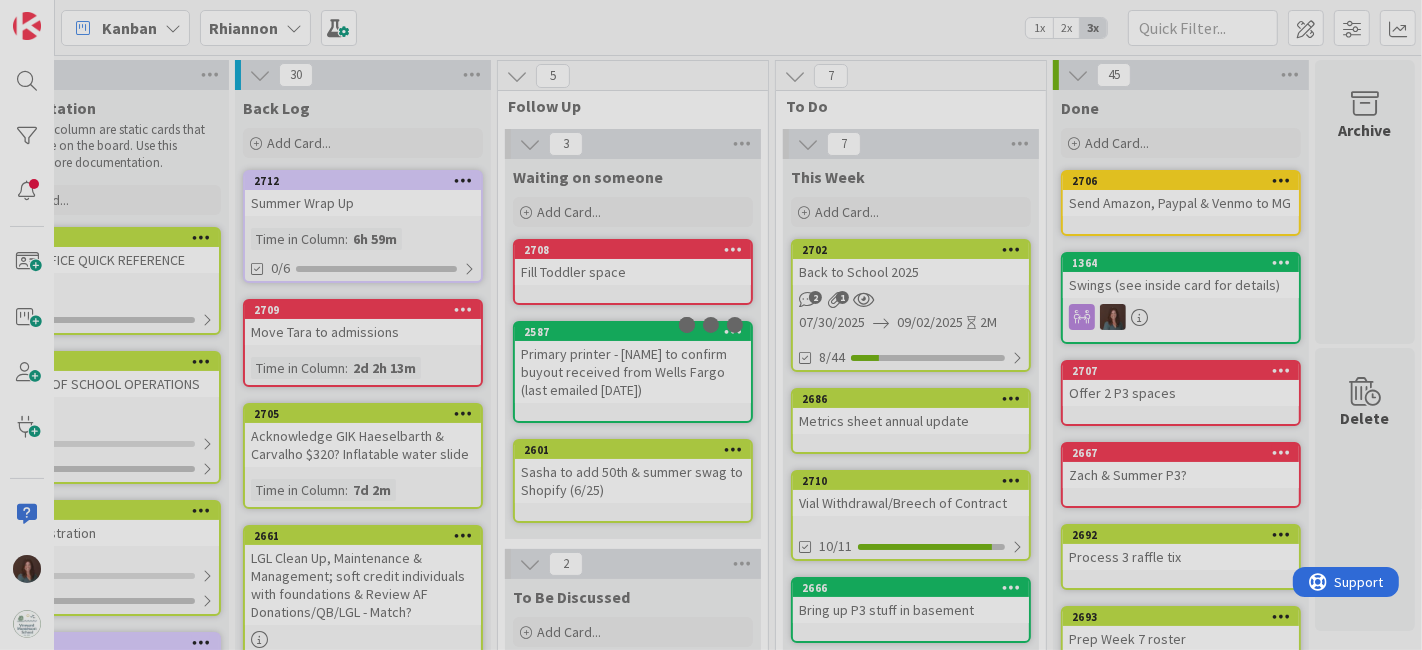 scroll, scrollTop: 0, scrollLeft: 0, axis: both 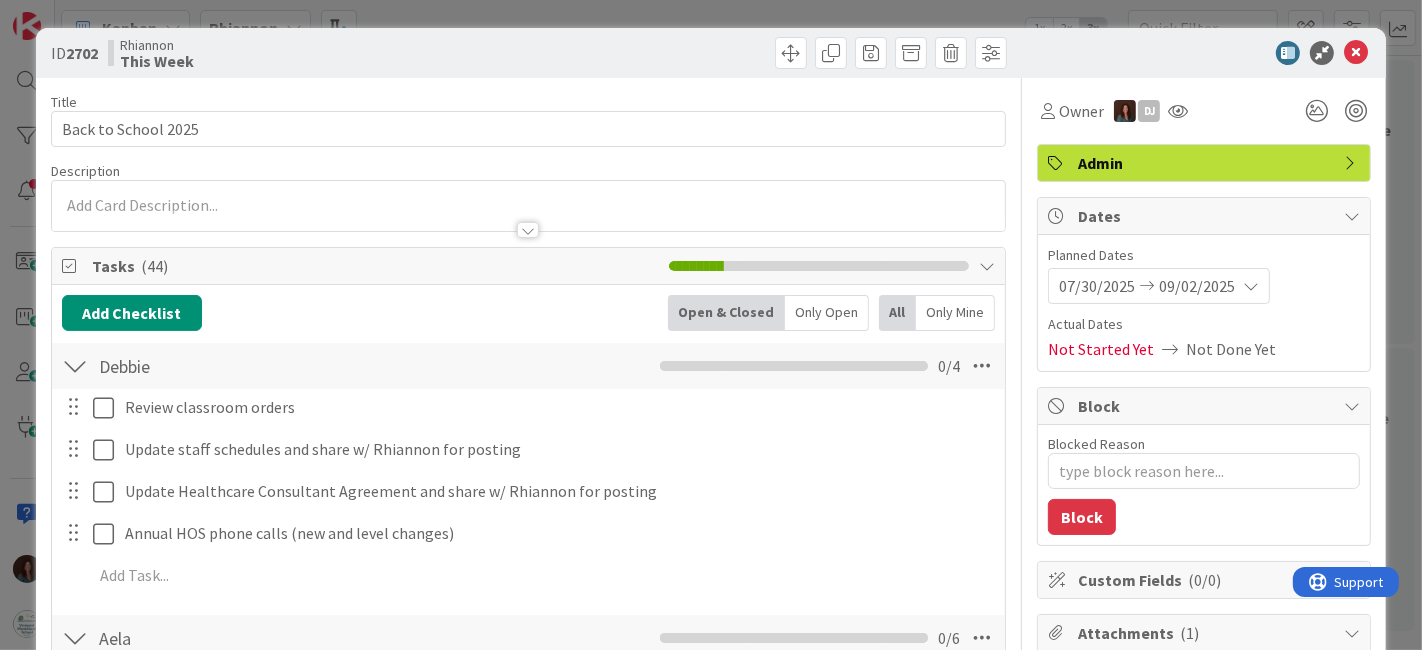 type on "x" 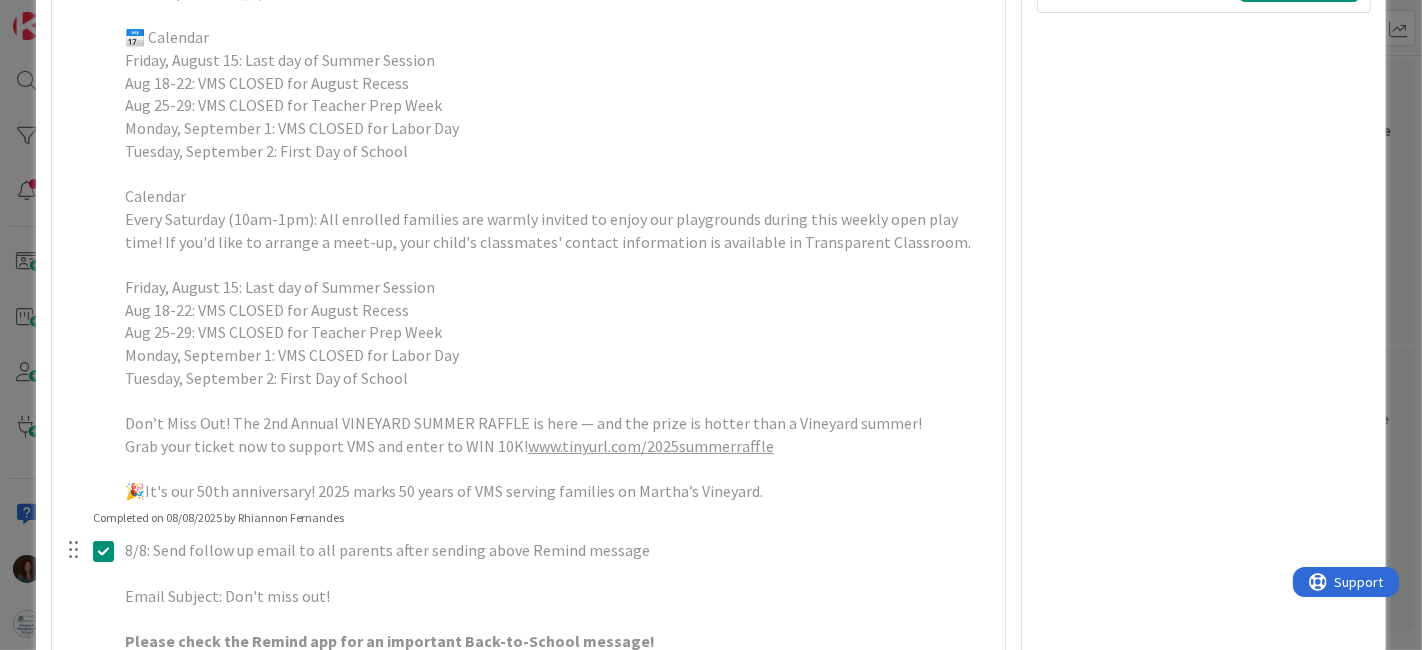 scroll, scrollTop: 0, scrollLeft: 0, axis: both 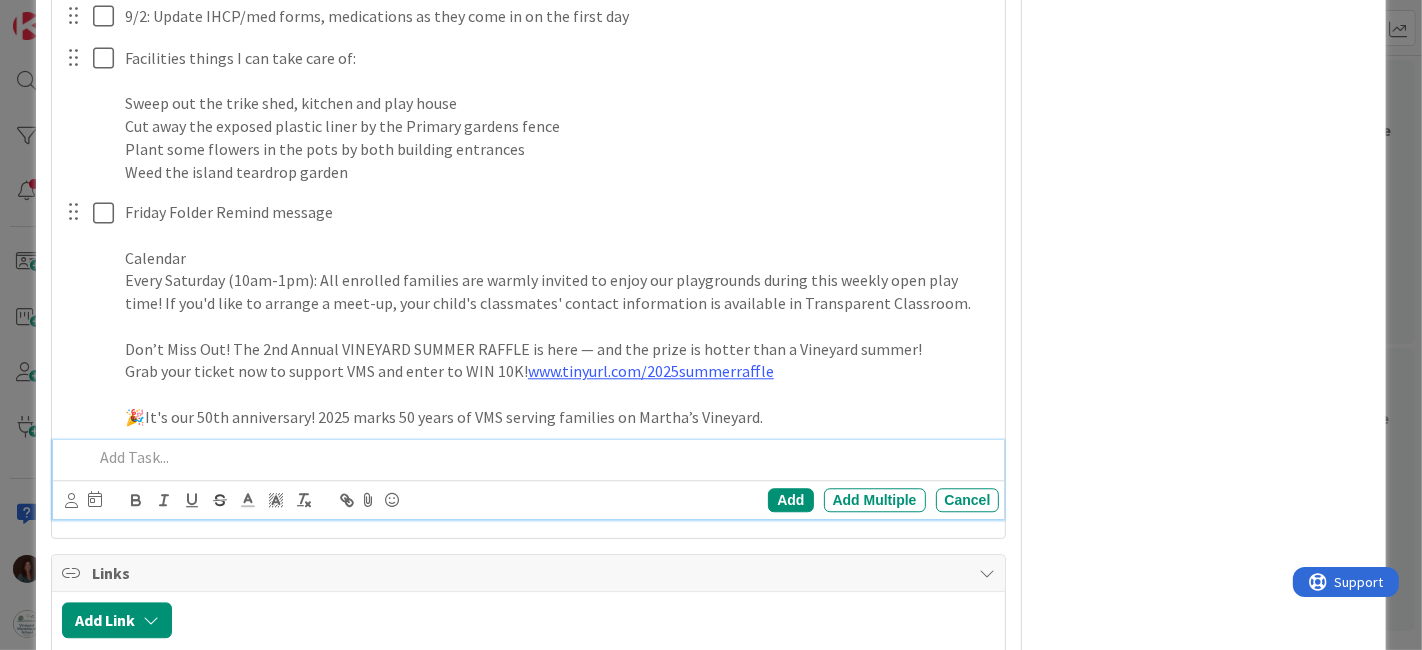 click at bounding box center [542, 457] 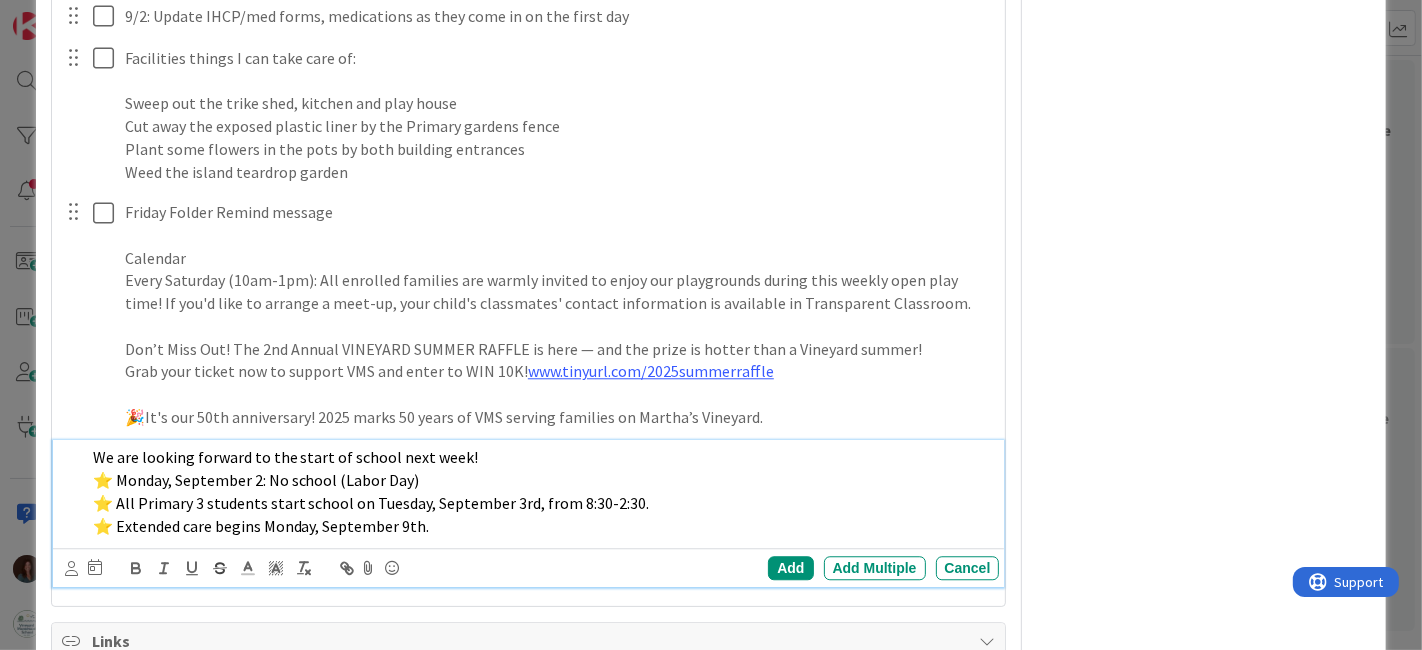 click on "We are looking forward to the start of school next week!" at bounding box center (286, 457) 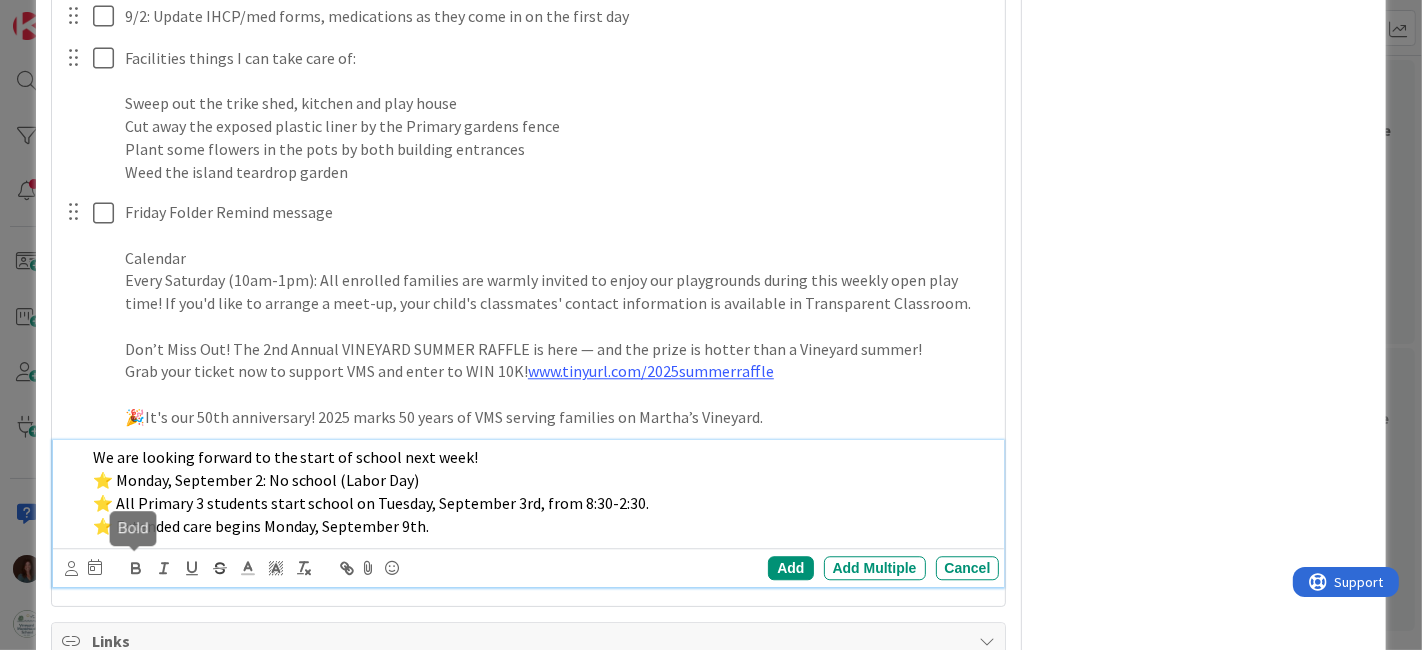 type 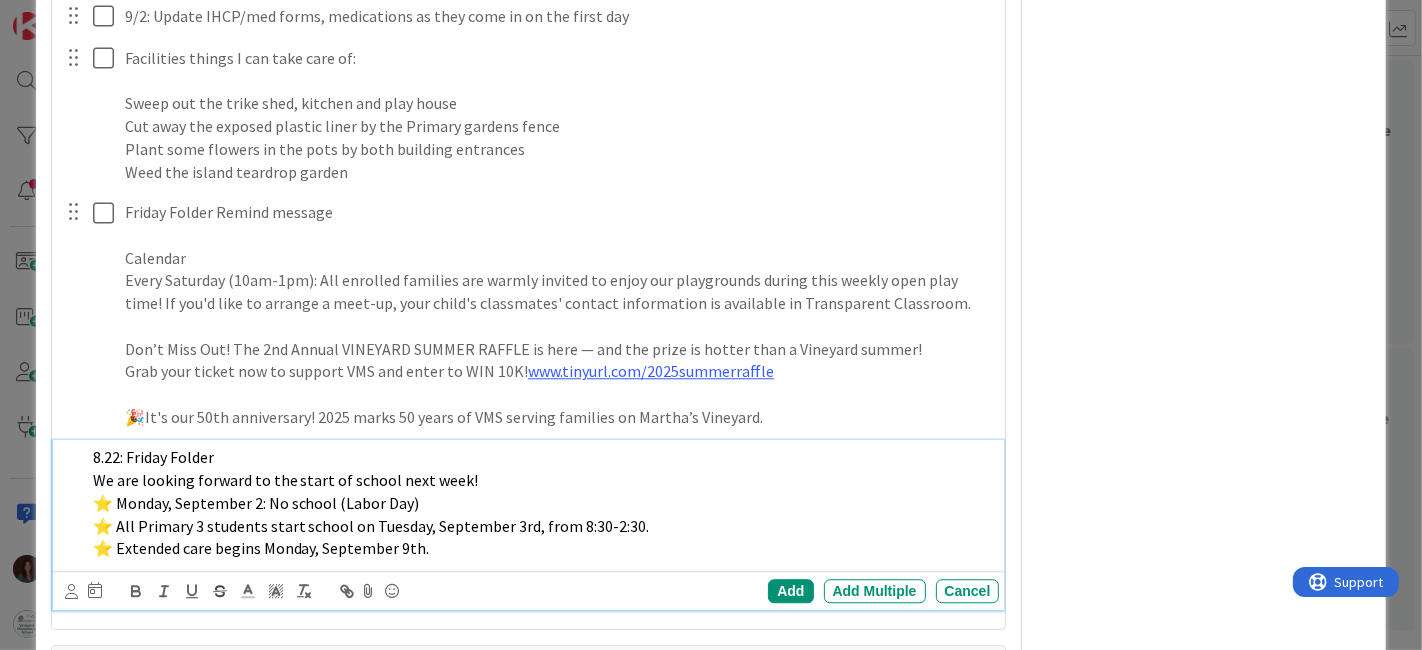 drag, startPoint x: 471, startPoint y: 474, endPoint x: 60, endPoint y: 476, distance: 411.00485 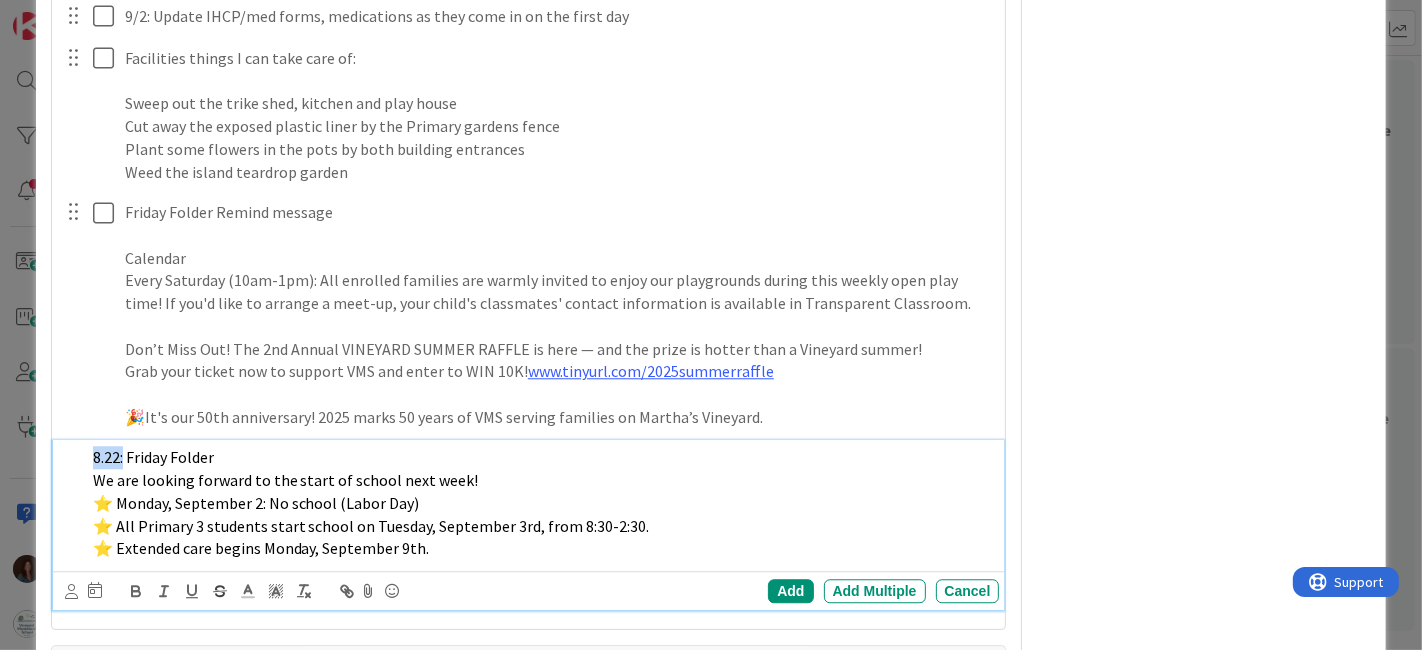 drag, startPoint x: 125, startPoint y: 451, endPoint x: 23, endPoint y: 452, distance: 102.0049 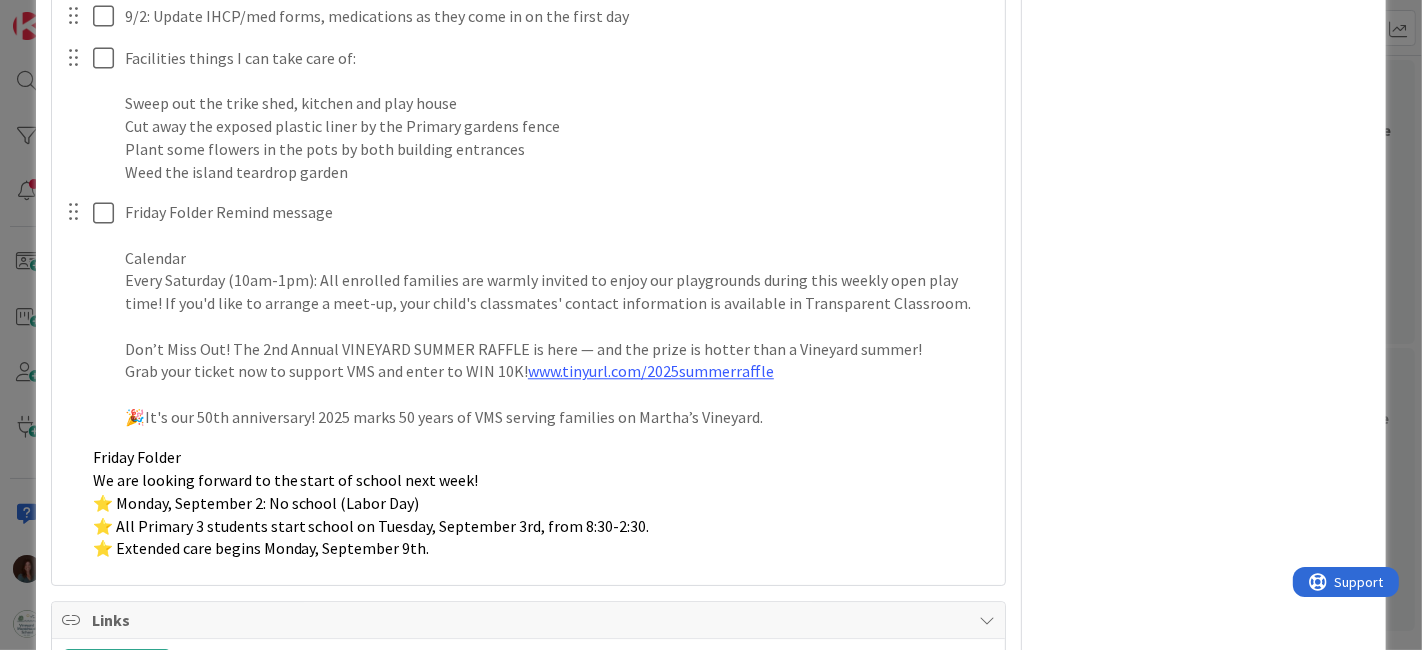 click on "Title 19 / 128 Back to School 2025 Description Rhiannon Fernandes just joined Owner DJ Admin Tasks ( 44 ) Add Checklist Open & Closed Only Open All Only Mine Debbie Checklist Name 6 / 64 Debbie 0 / 4 Review classroom orders Update Cancel Update staff schedules and share w/ Rhiannon for posting Update Cancel Update Healthcare Consultant Agreement and share w/ Rhiannon for posting Update Cancel Annual HOS phone calls (new and level changes) Update Cancel Add Add Multiple Cancel Aela Checklist Name 4 / 64 Aela 0 / 6 Review/approve TC forms Update Cancel Send families reminder messages about incomplete TC forms Update Cancel Create pick up passes Update Cancel Add TC form info to   Annual School Info spreadsheet Update Cancel Add vaccination info to Annual School Info spreadsheet Update Cancel Update Children's Records Checklist Update Cancel Add Add Multiple Cancel Rhiannon Checklist Name 8 / 64 Rhiannon 8 / 34 7/31: Update welcome letter (DJ, AM, RF) Update Cancel Completed on 08/08/2025 by Rhiannon Fernandes (" at bounding box center (529, -1488) 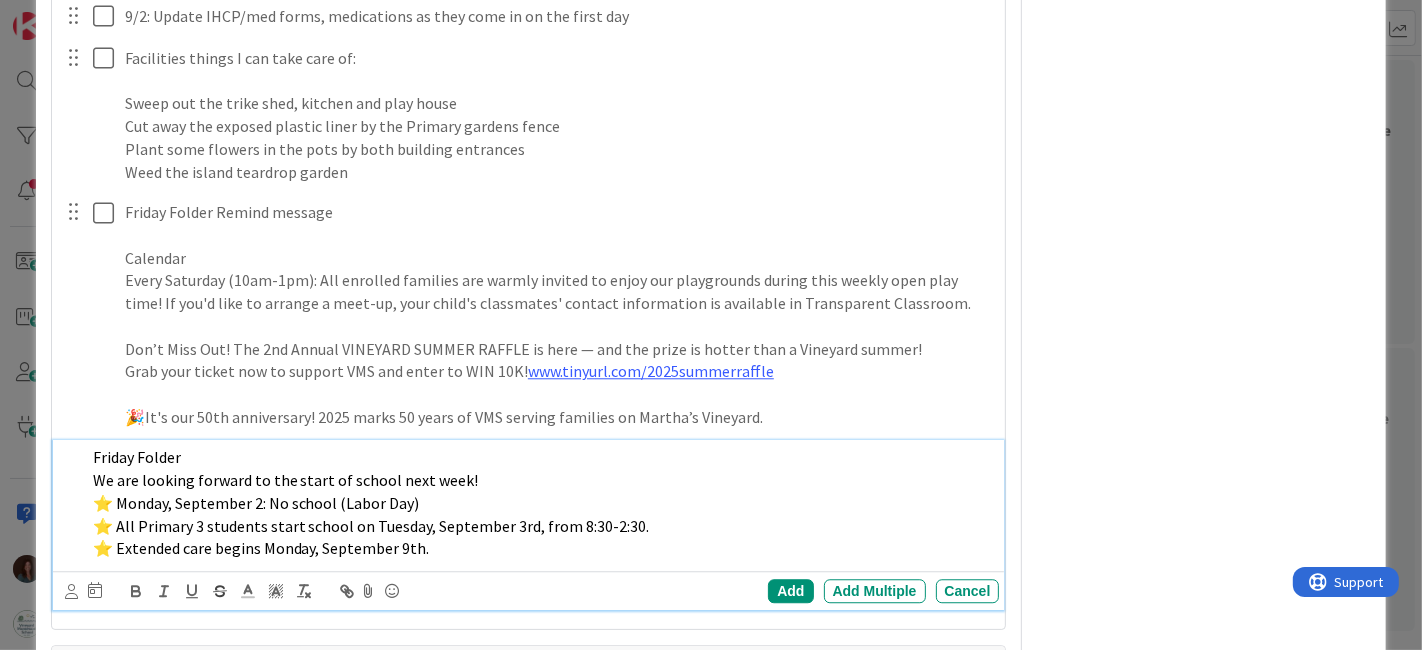 click on "⭐ Extended care begins Monday, September 9th." at bounding box center [542, 548] 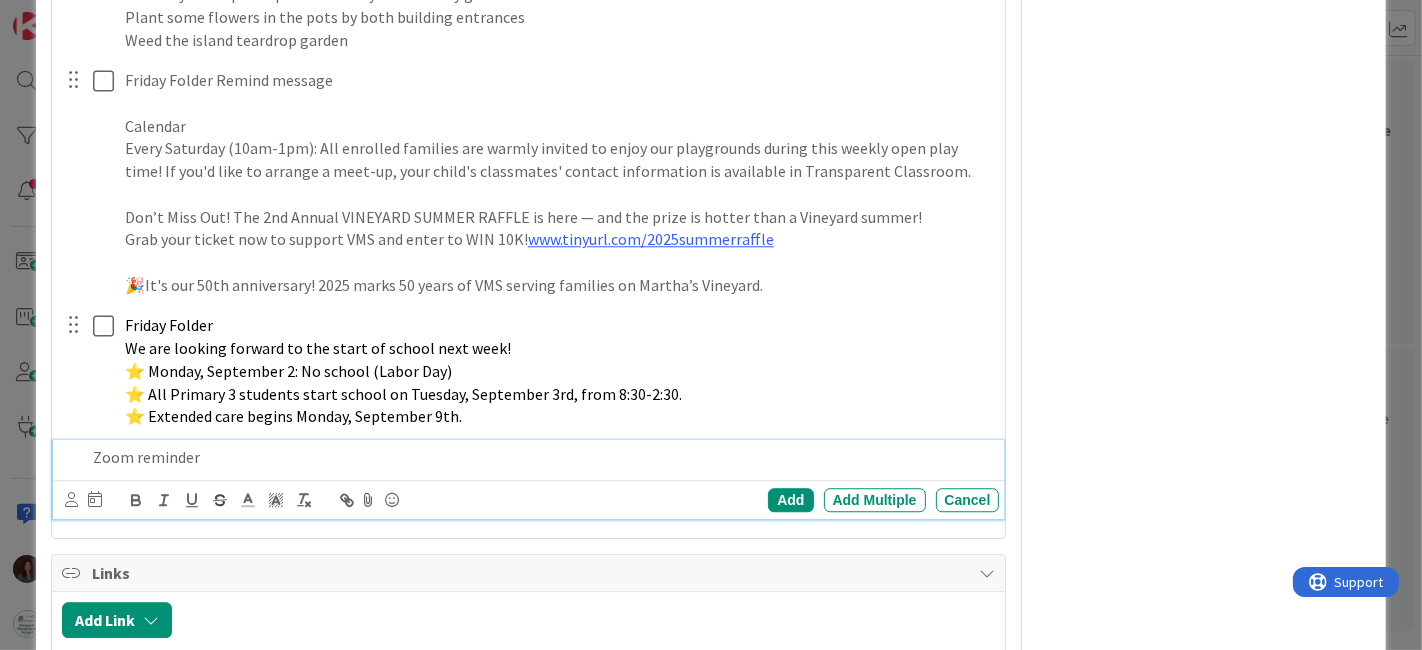 click on "Zoom reminder" at bounding box center (542, 457) 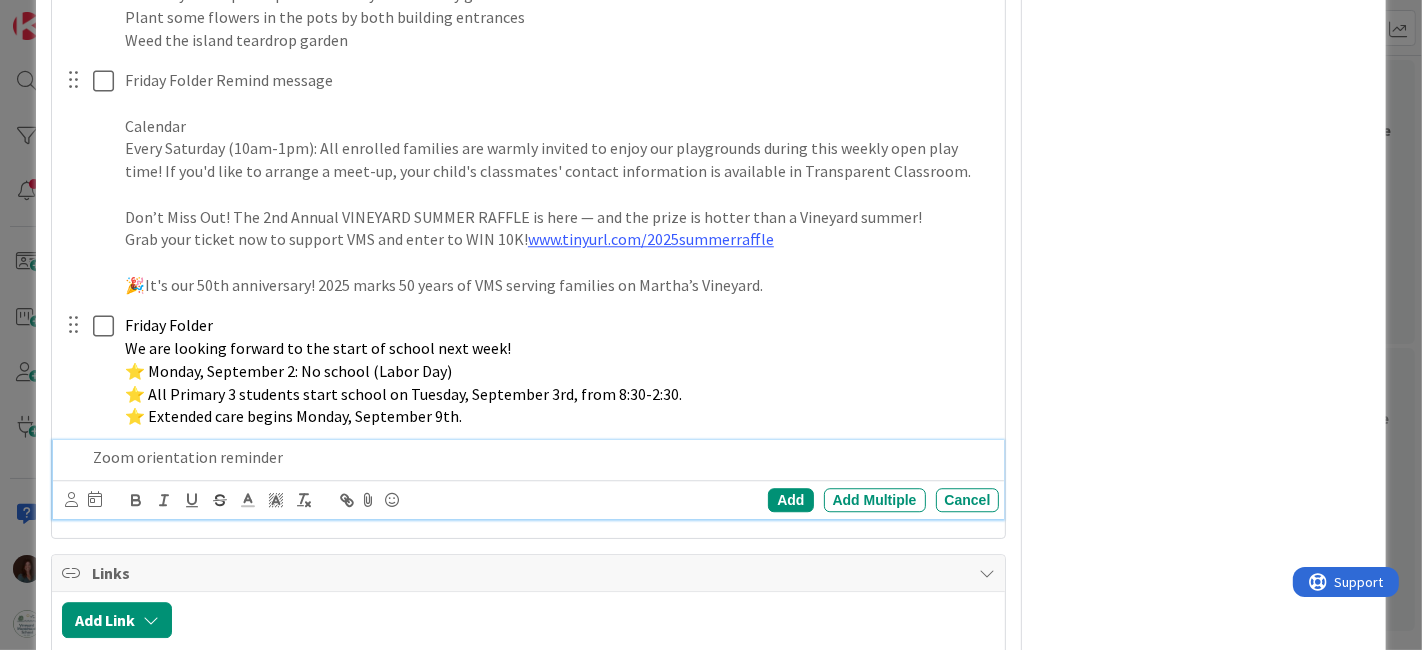 click on "Zoom orientation reminder" at bounding box center (542, 457) 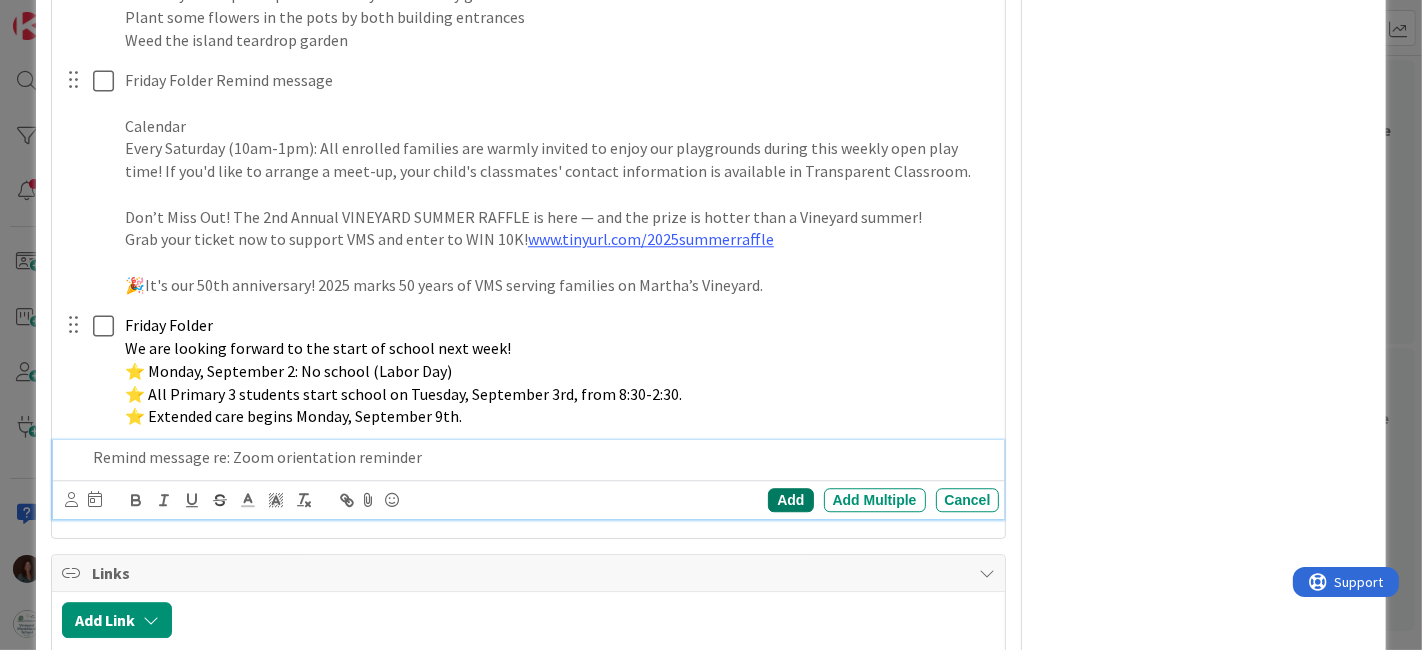 click on "Add" at bounding box center (790, 500) 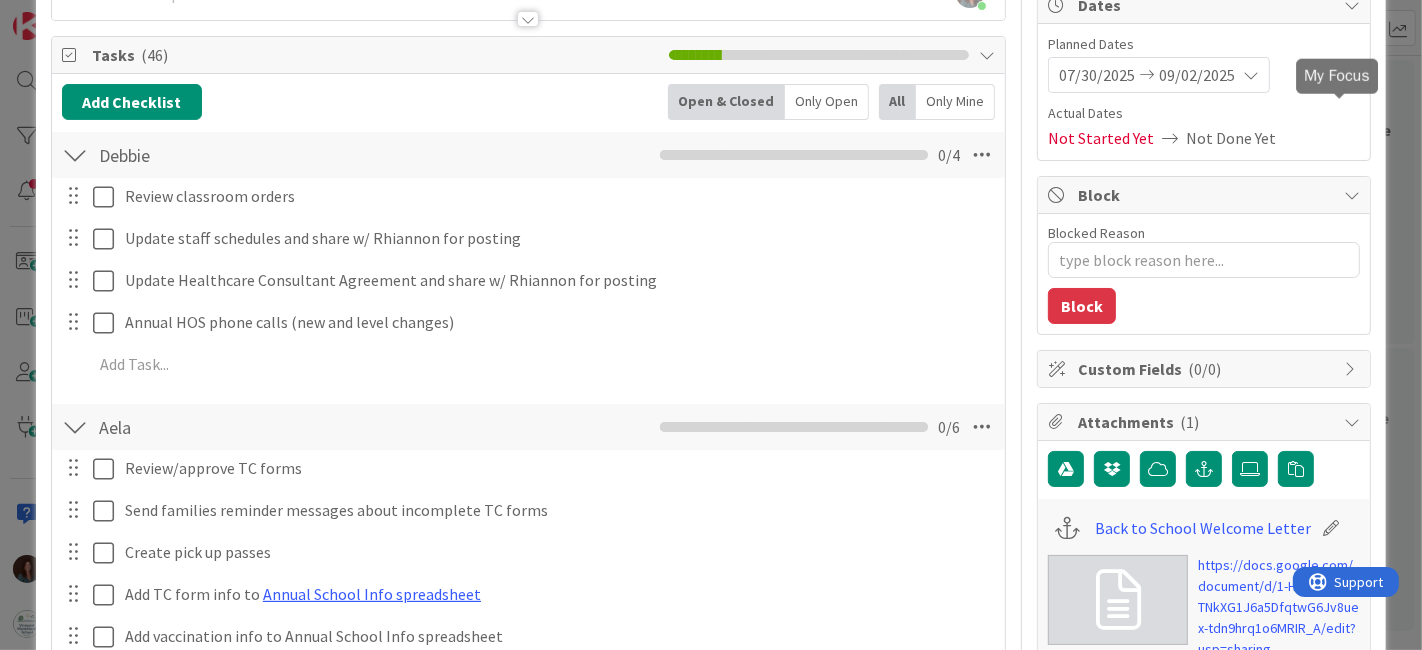 scroll, scrollTop: 0, scrollLeft: 0, axis: both 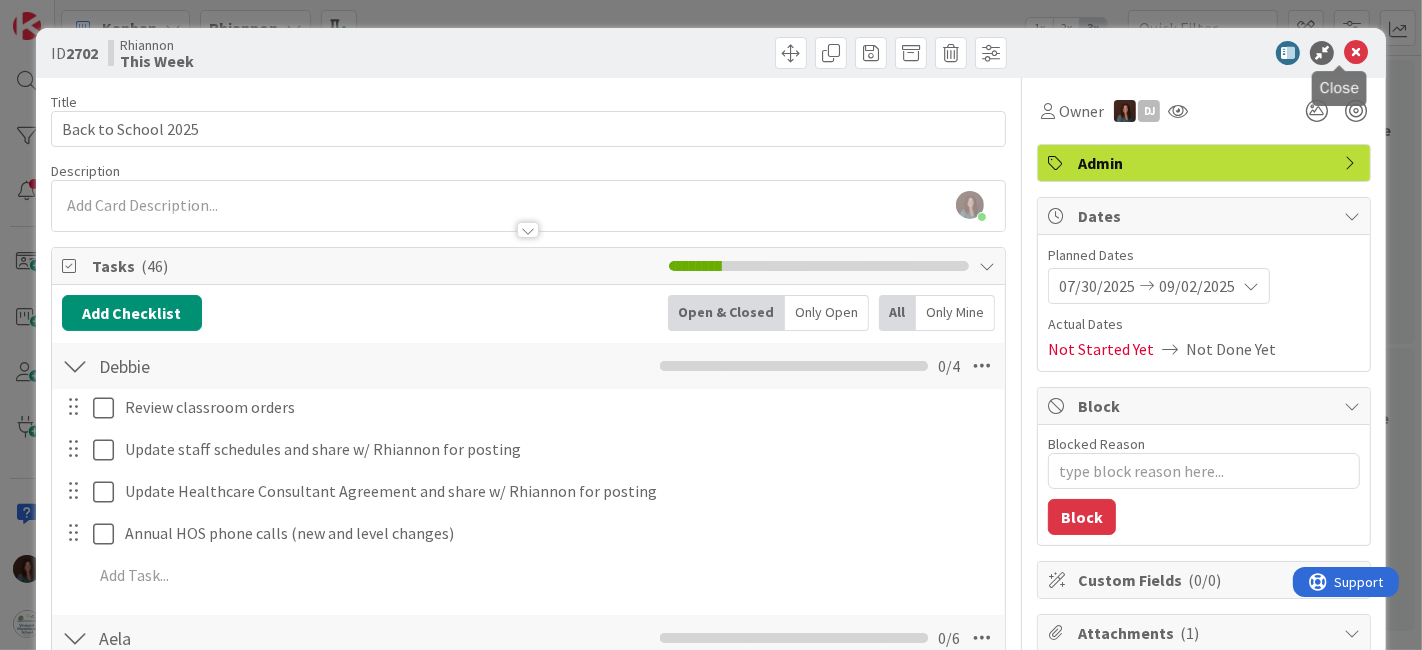 click at bounding box center (1356, 53) 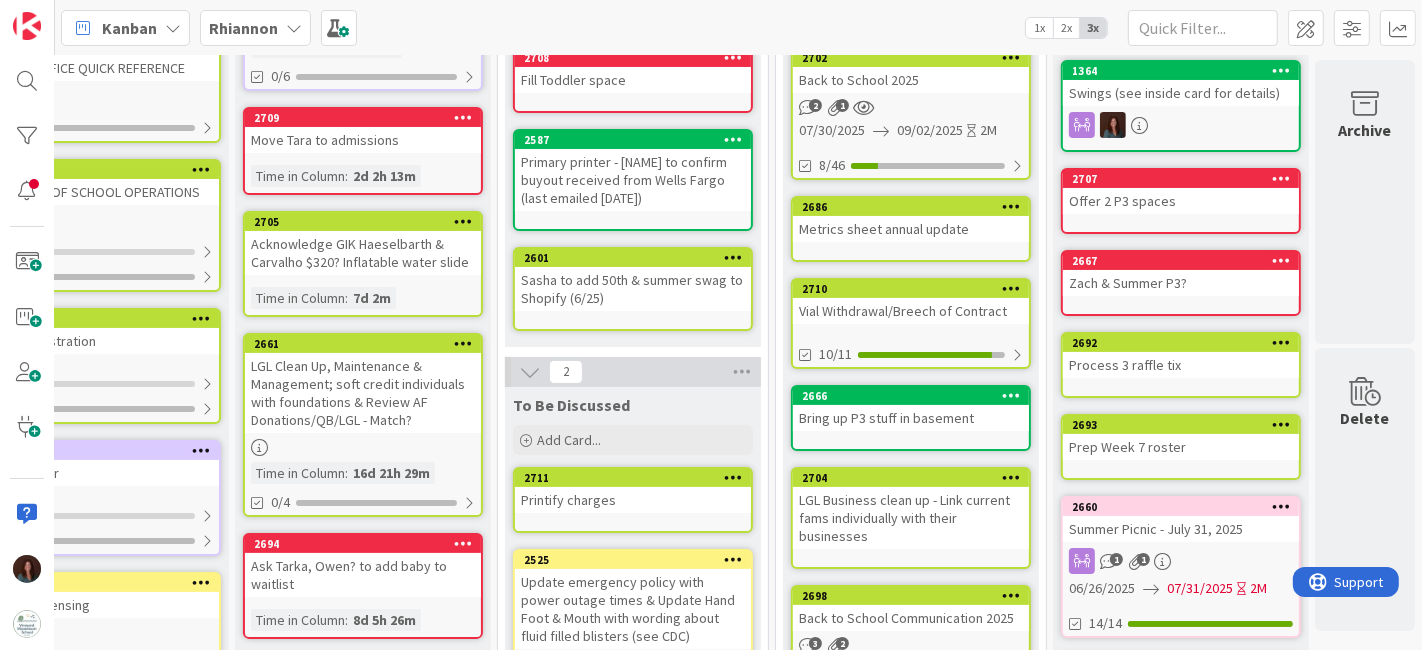 scroll, scrollTop: 555, scrollLeft: 104, axis: both 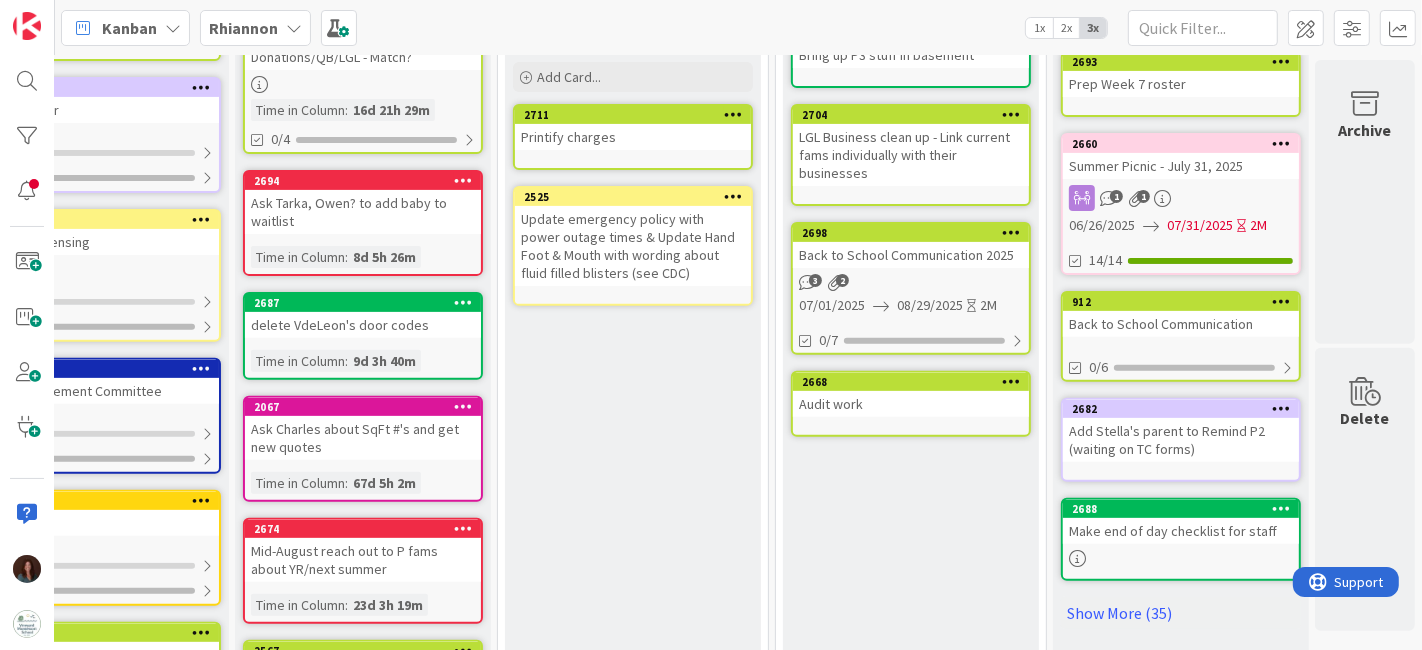 click on "Back to School Communication 2025" at bounding box center [911, 255] 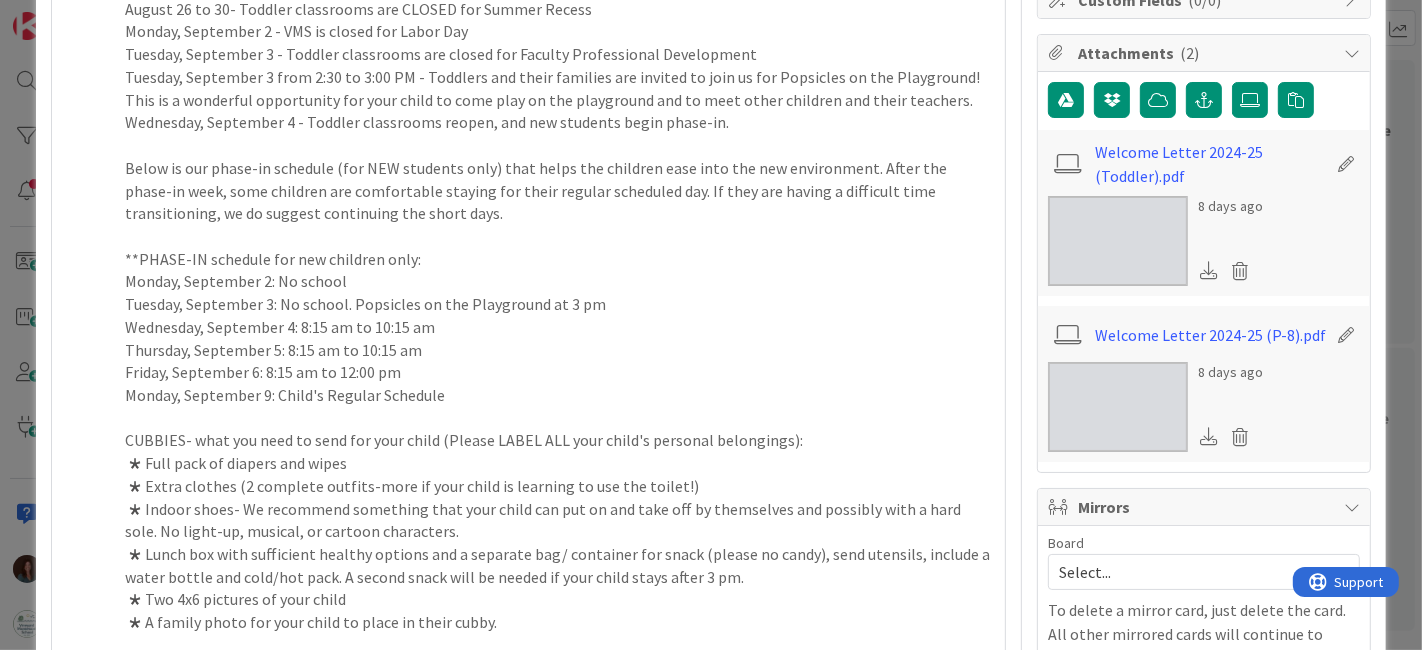 scroll, scrollTop: 0, scrollLeft: 0, axis: both 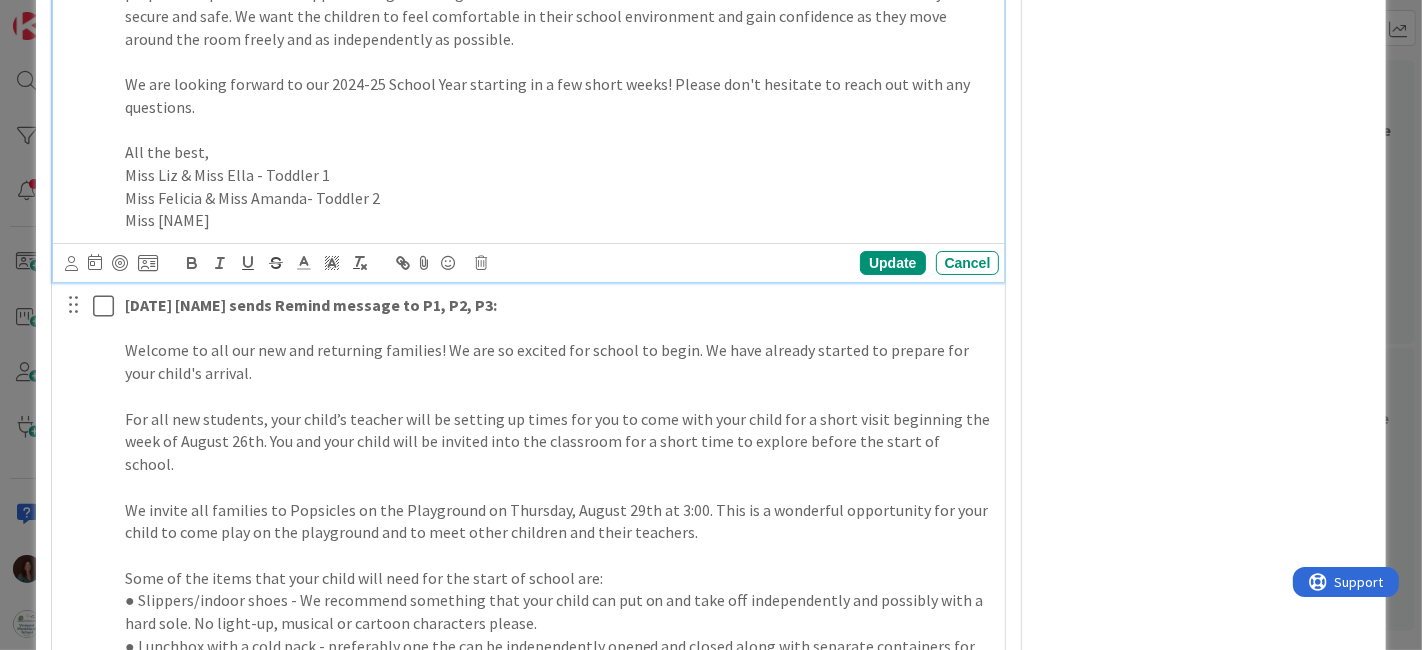 click on "Miss Petra" at bounding box center [558, 220] 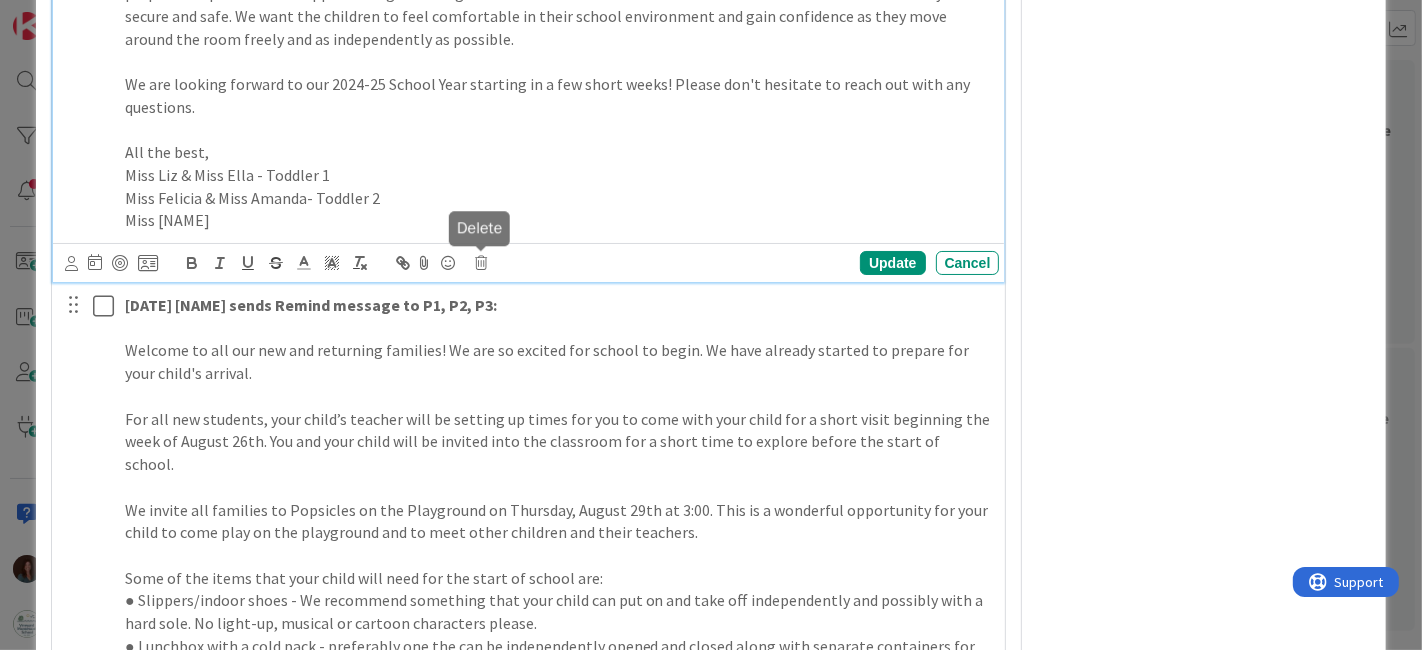 click on "Update Cancel" at bounding box center [532, 263] 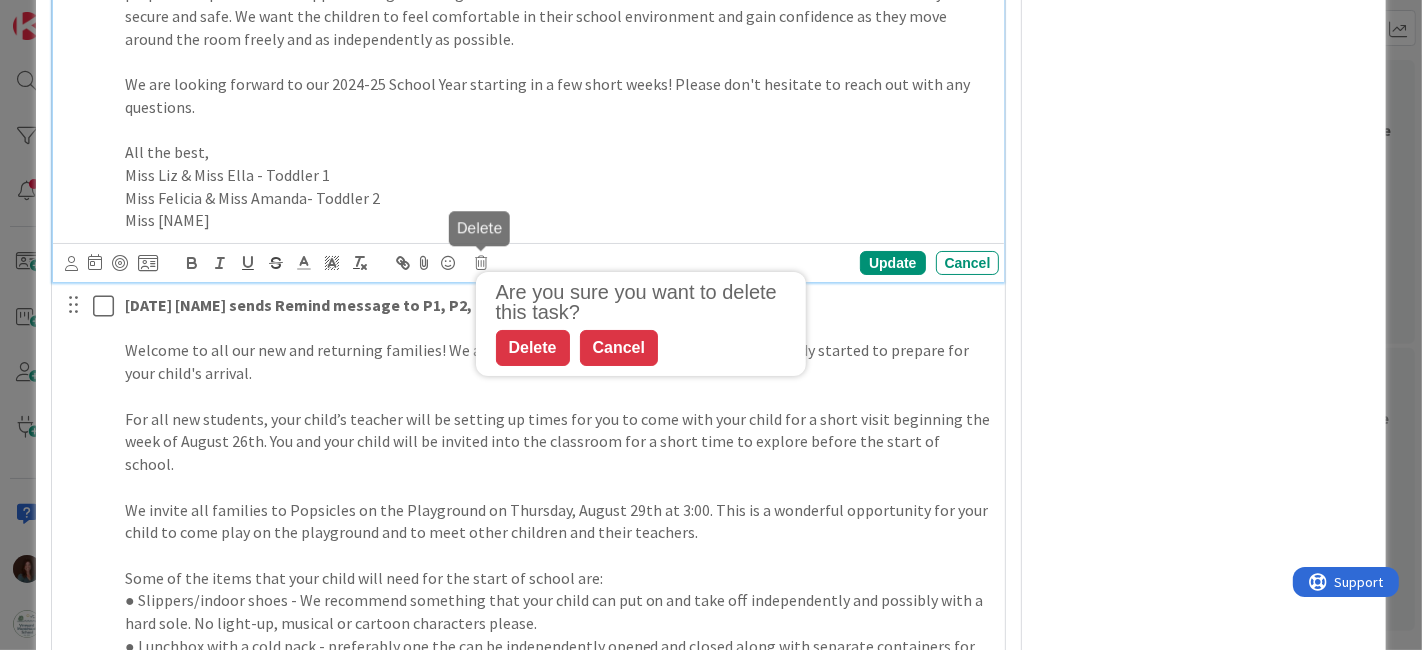 click on "Cancel" at bounding box center (619, 348) 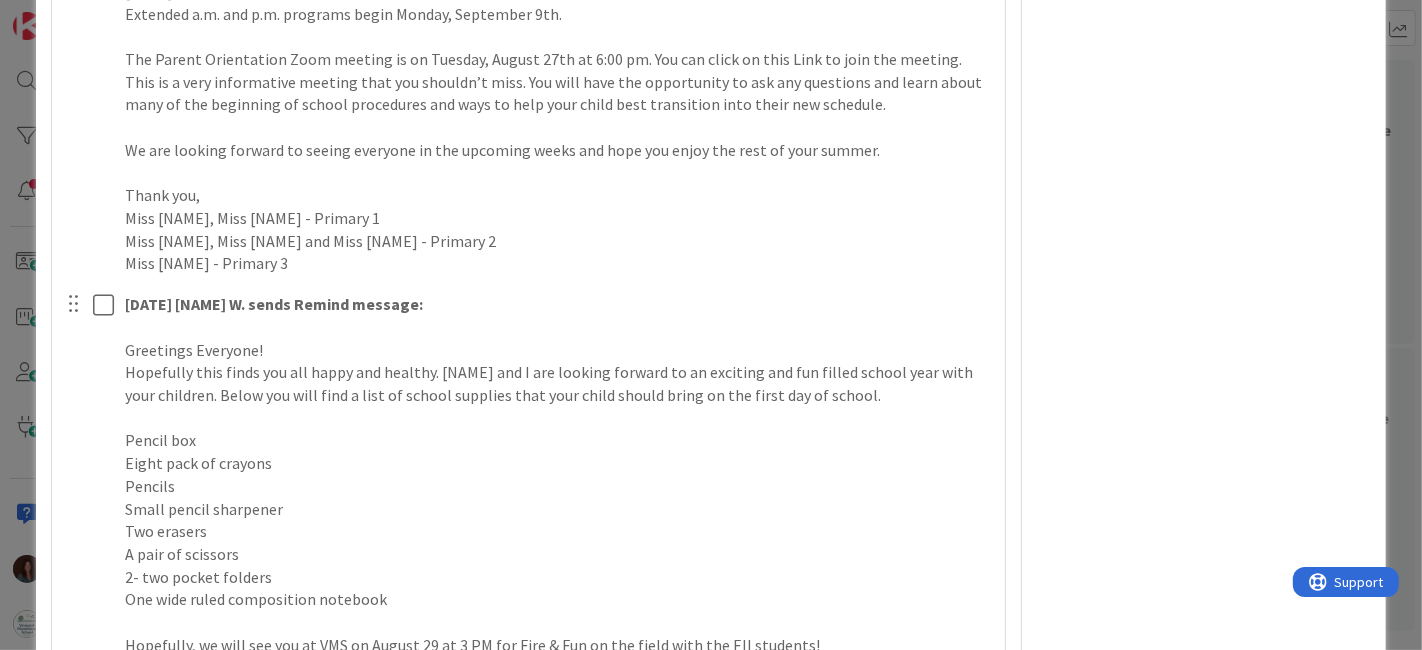 scroll, scrollTop: 3444, scrollLeft: 0, axis: vertical 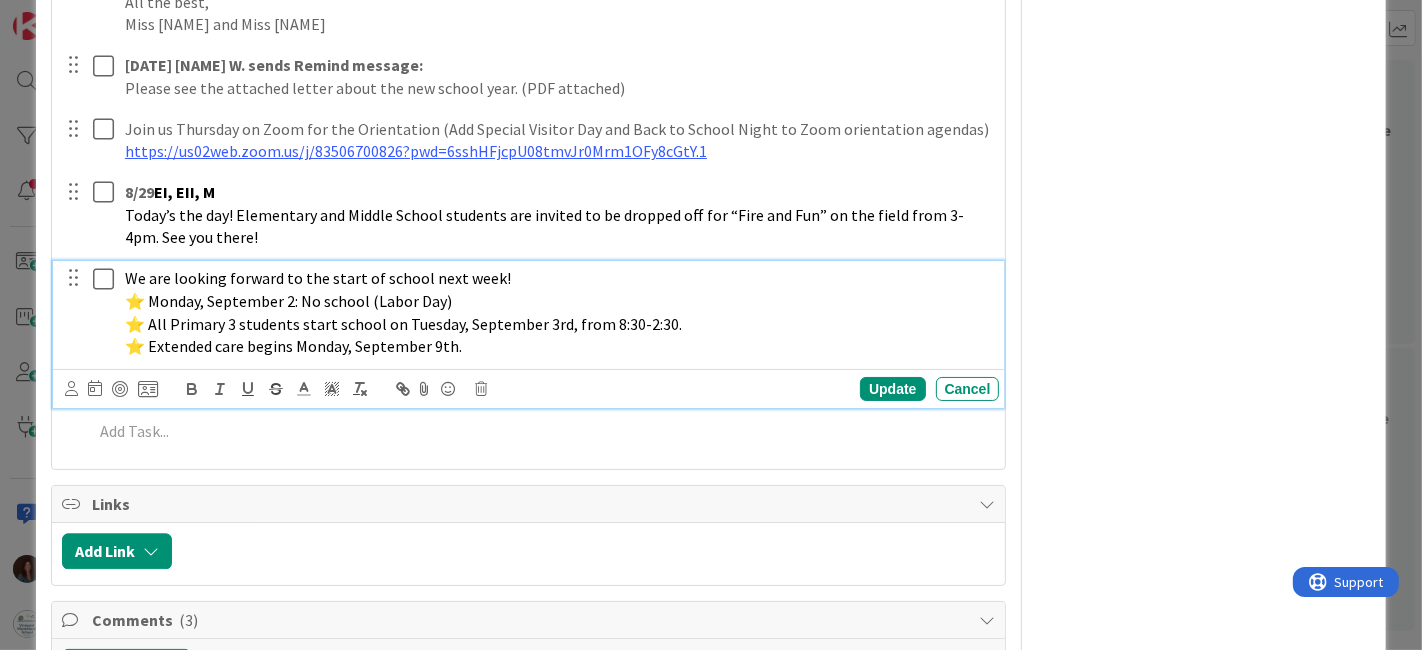 click on "⭐ Extended care begins Monday, September 9th." at bounding box center [558, 346] 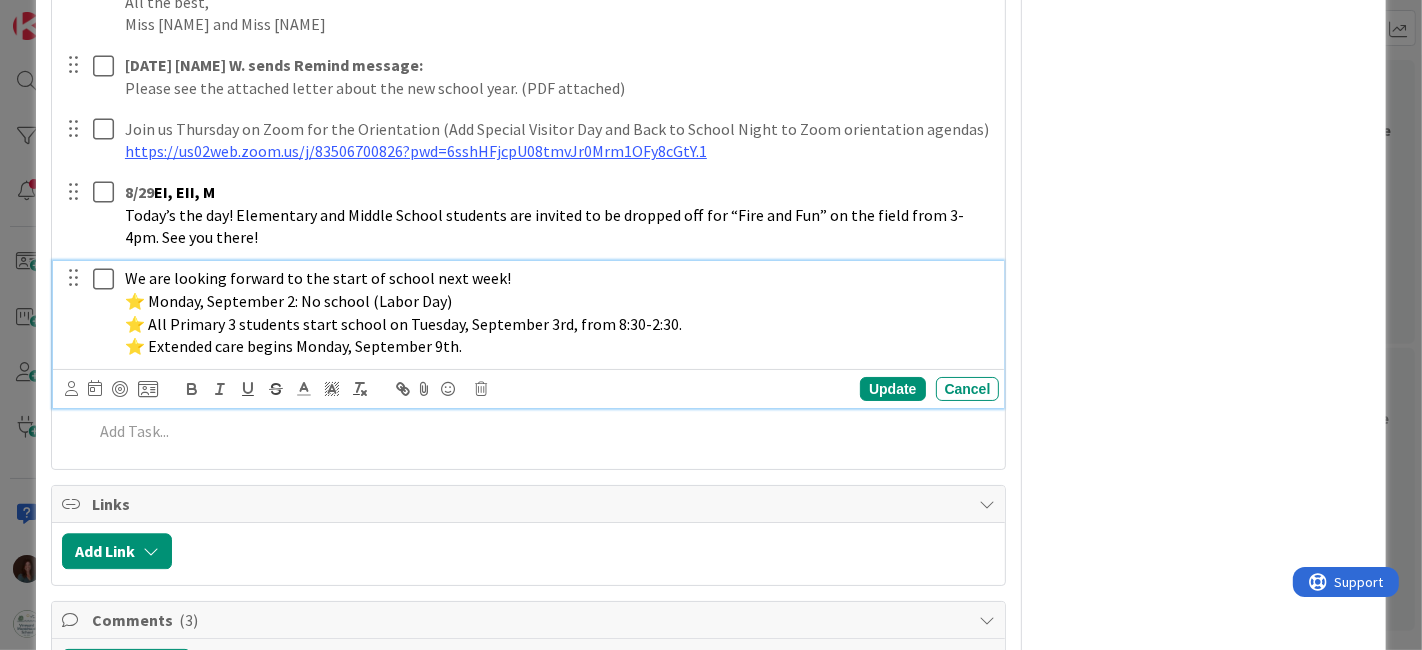 click on "Update Cancel" at bounding box center (532, 389) 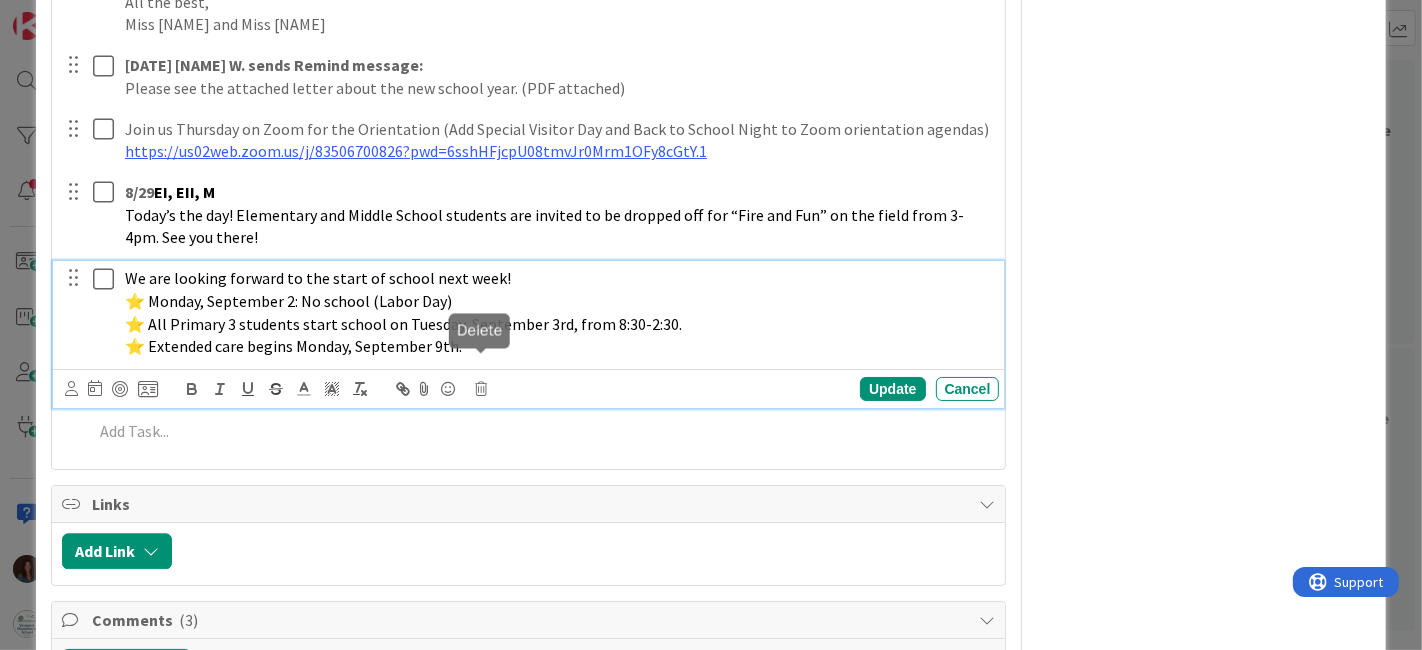 click at bounding box center (482, 389) 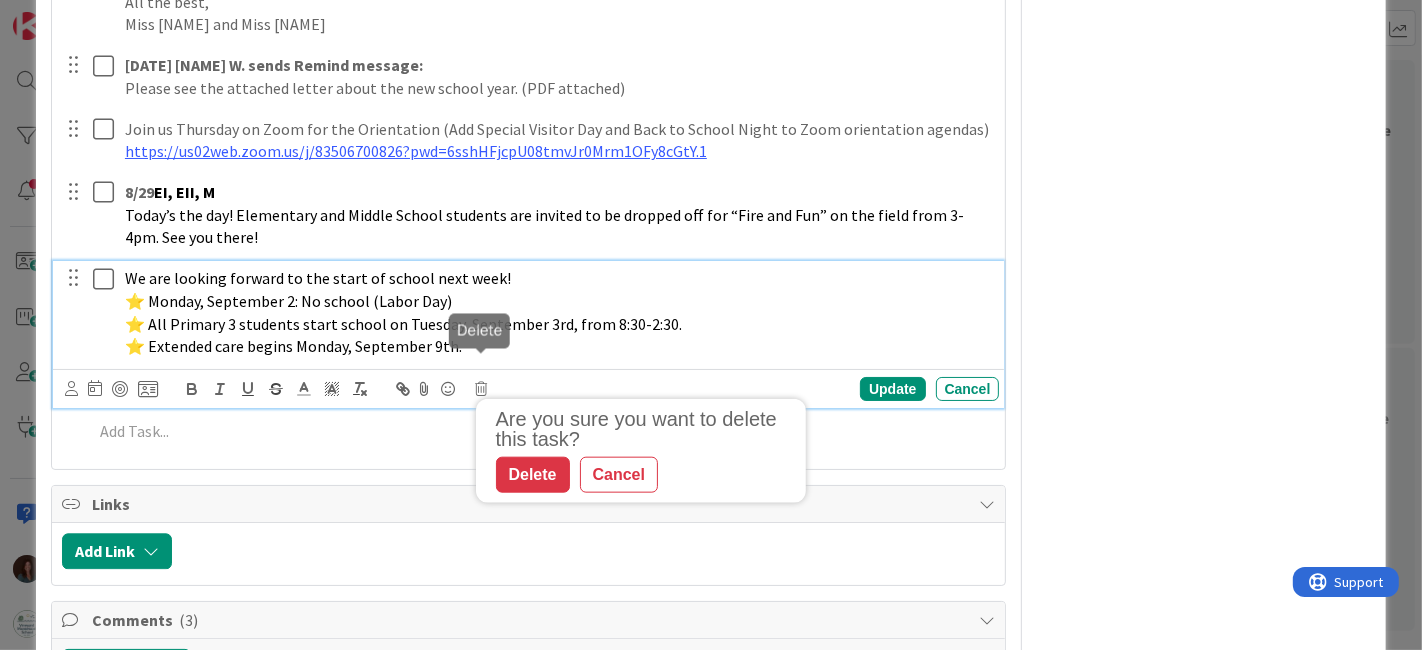 click on "Delete" at bounding box center (533, 474) 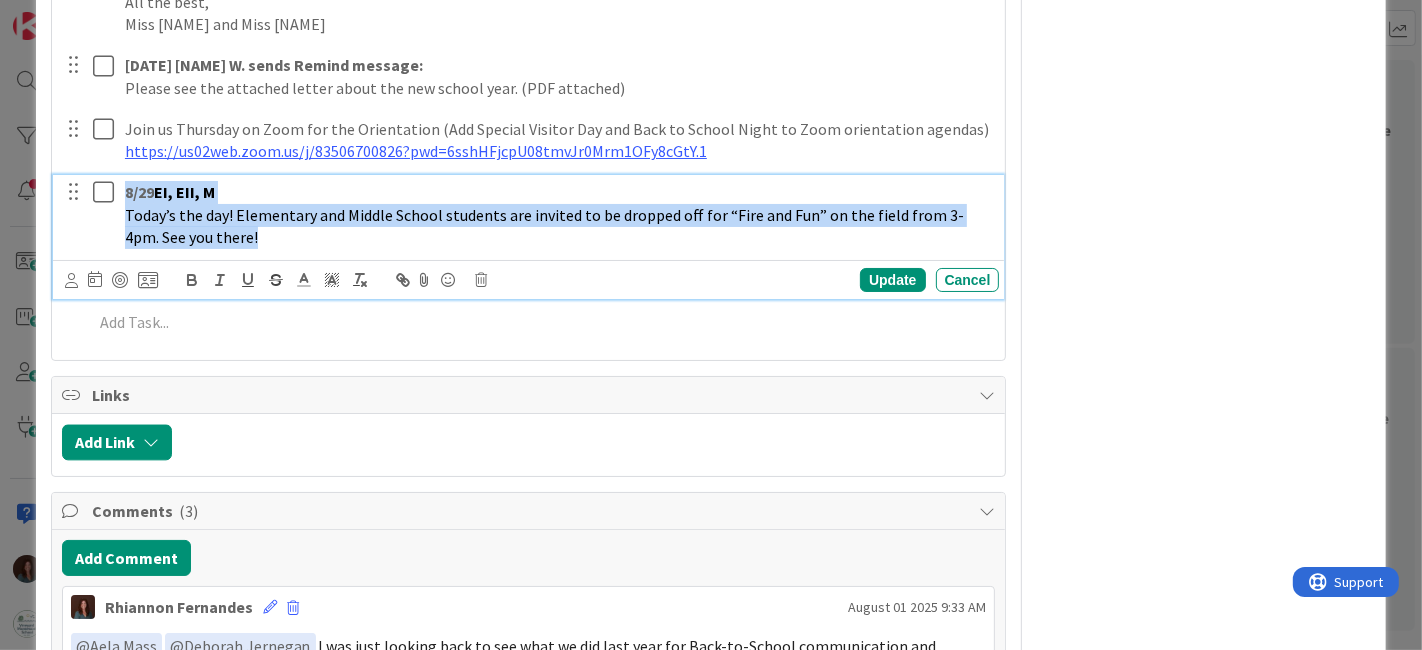 drag, startPoint x: 197, startPoint y: 203, endPoint x: 97, endPoint y: 170, distance: 105.30432 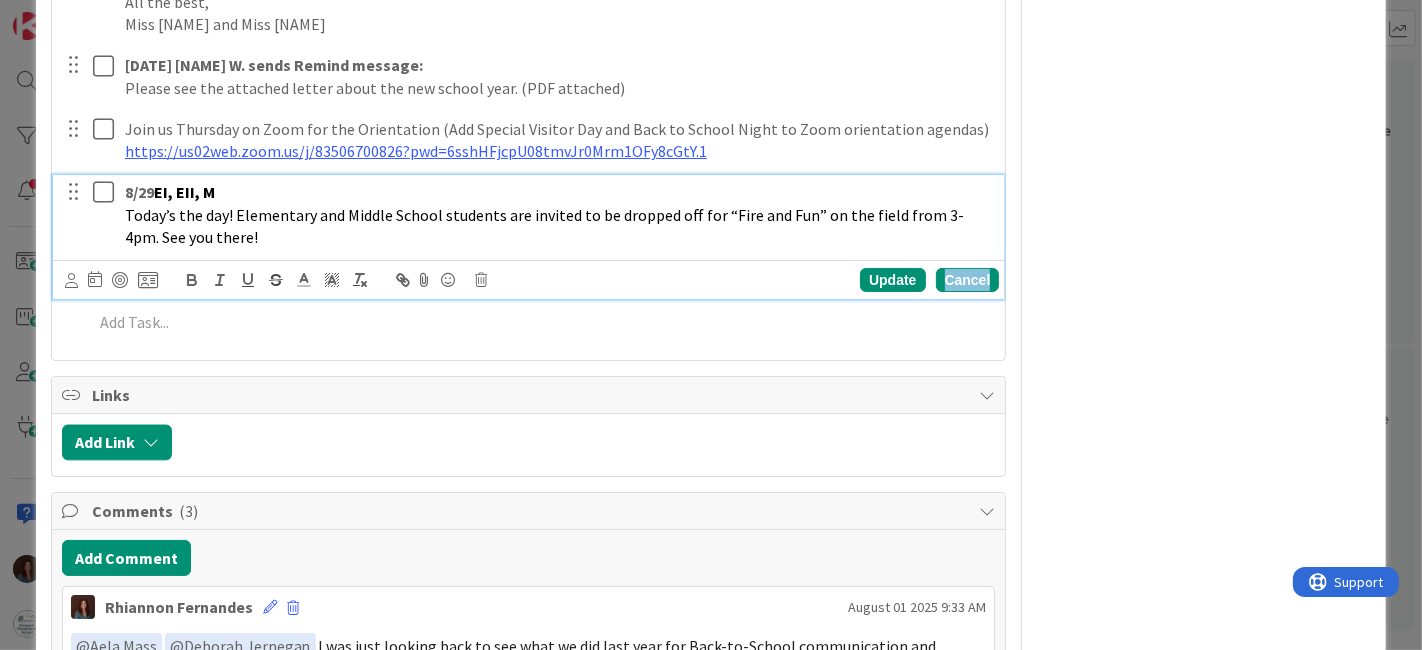 click on "Cancel" at bounding box center [968, 280] 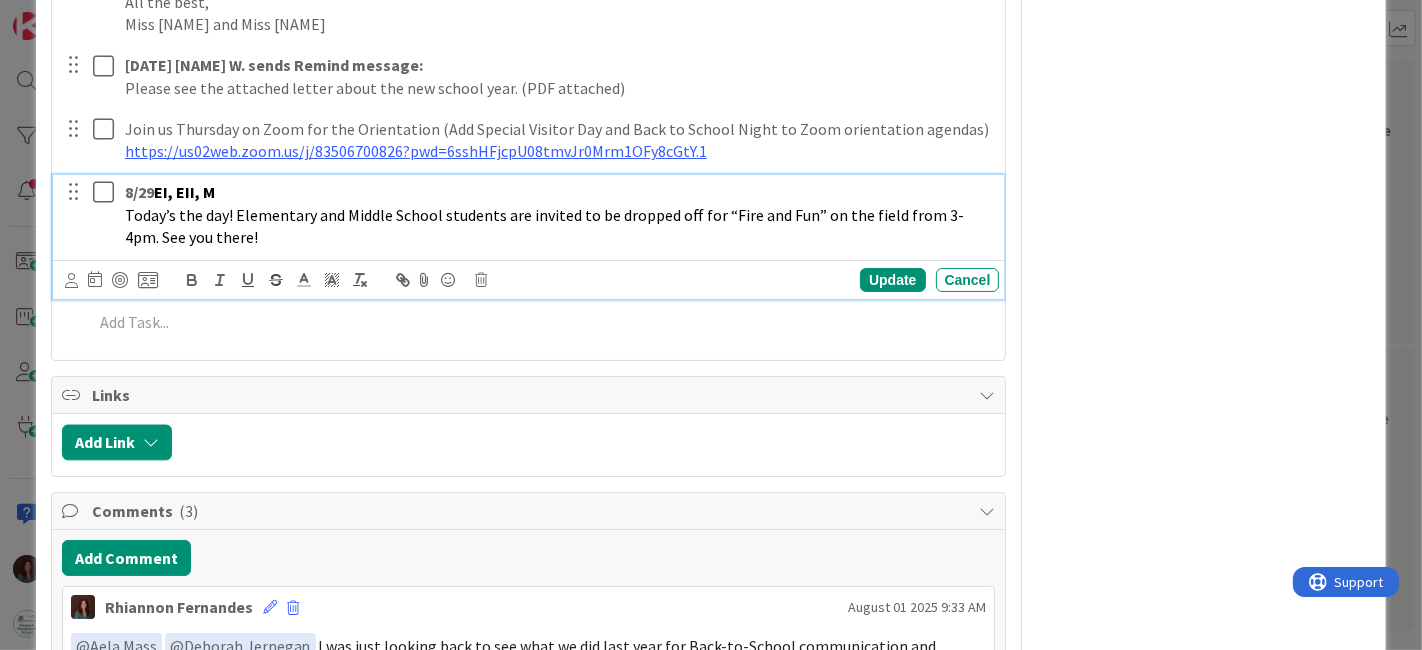 click on "Today’s the day! Elementary and Middle School students are invited to be dropped off for “Fire and Fun” on the field from 3-4pm. See you there!" at bounding box center [558, 226] 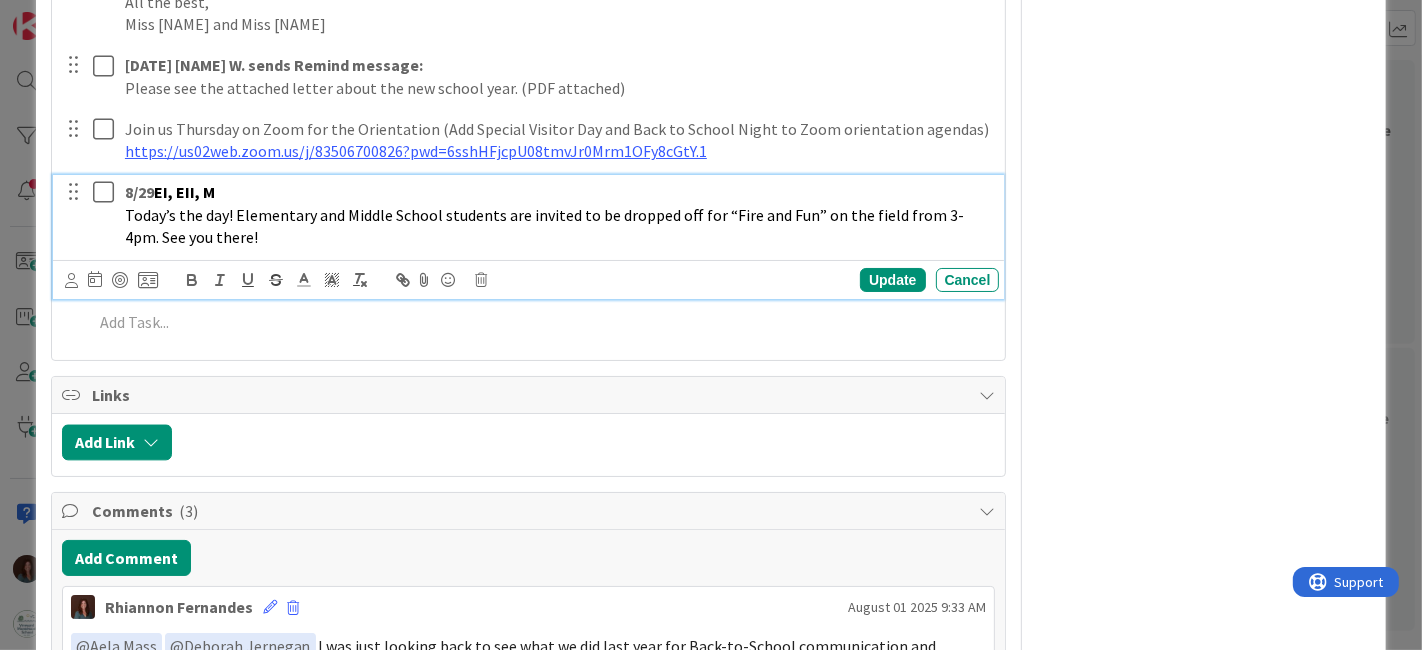 click on "Update Cancel" at bounding box center [532, 280] 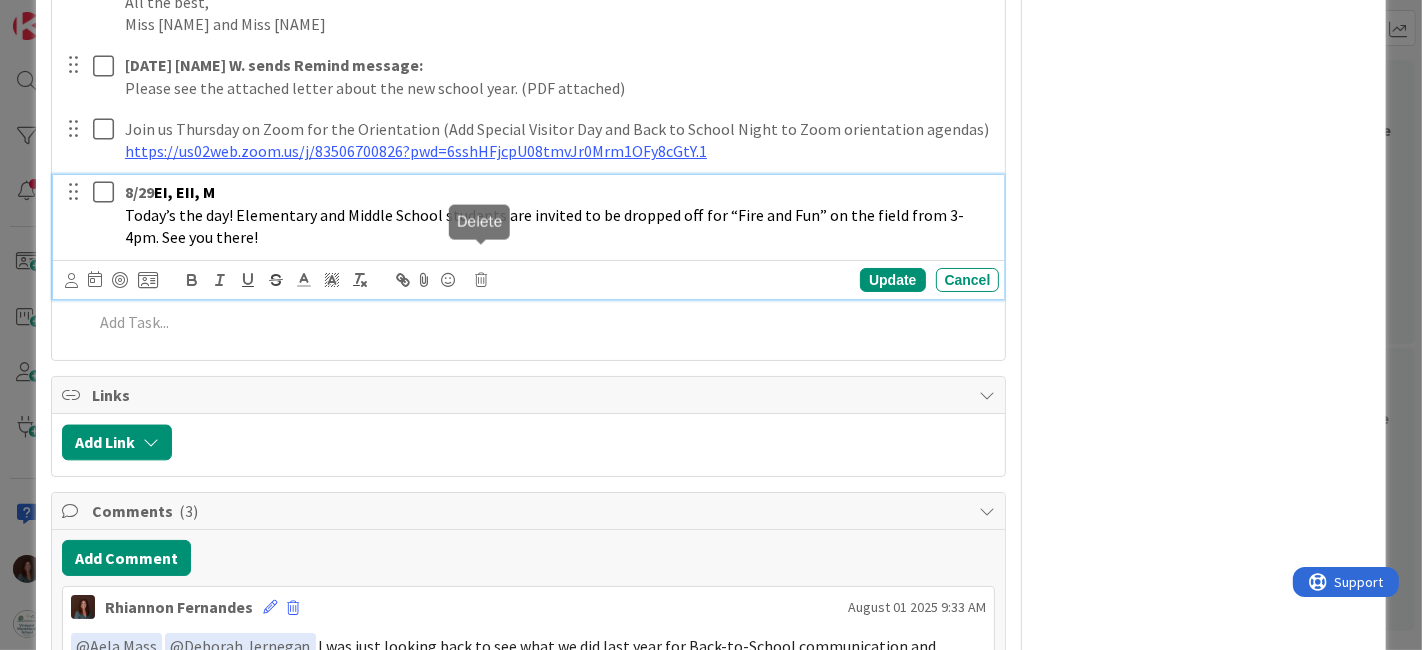 click at bounding box center [482, 280] 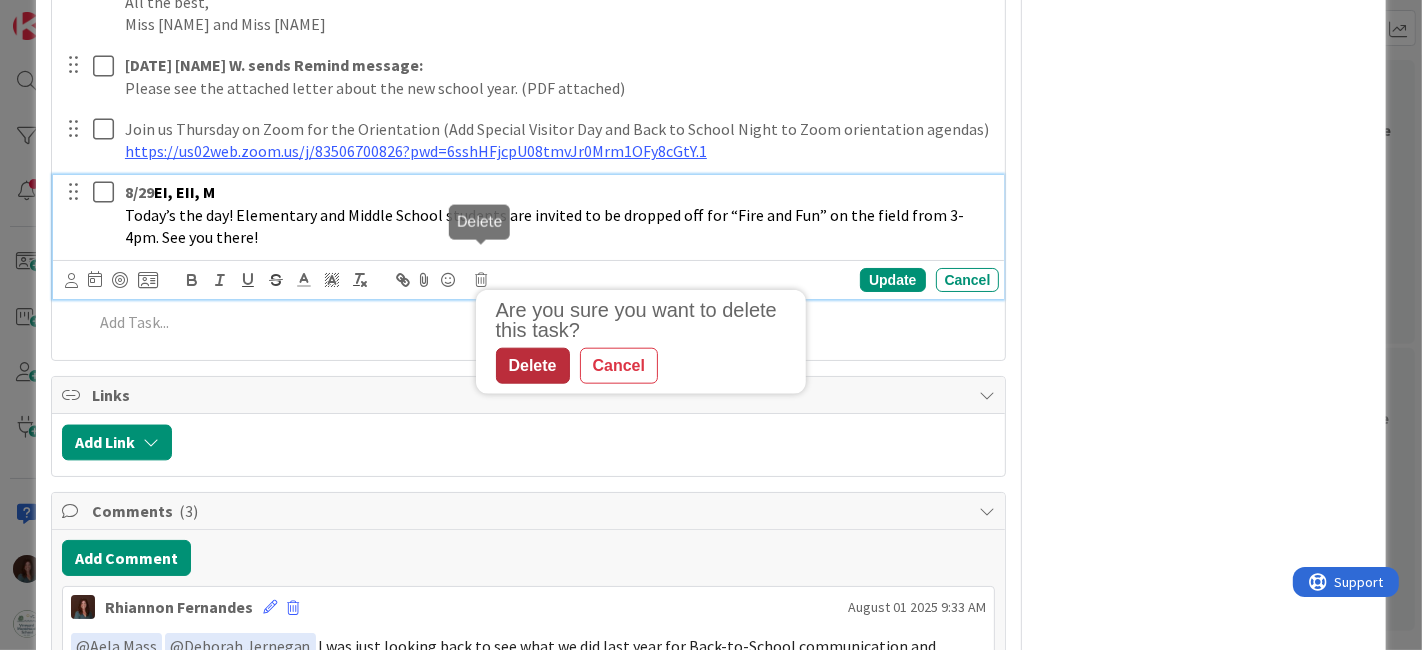 click on "Delete" at bounding box center (533, 365) 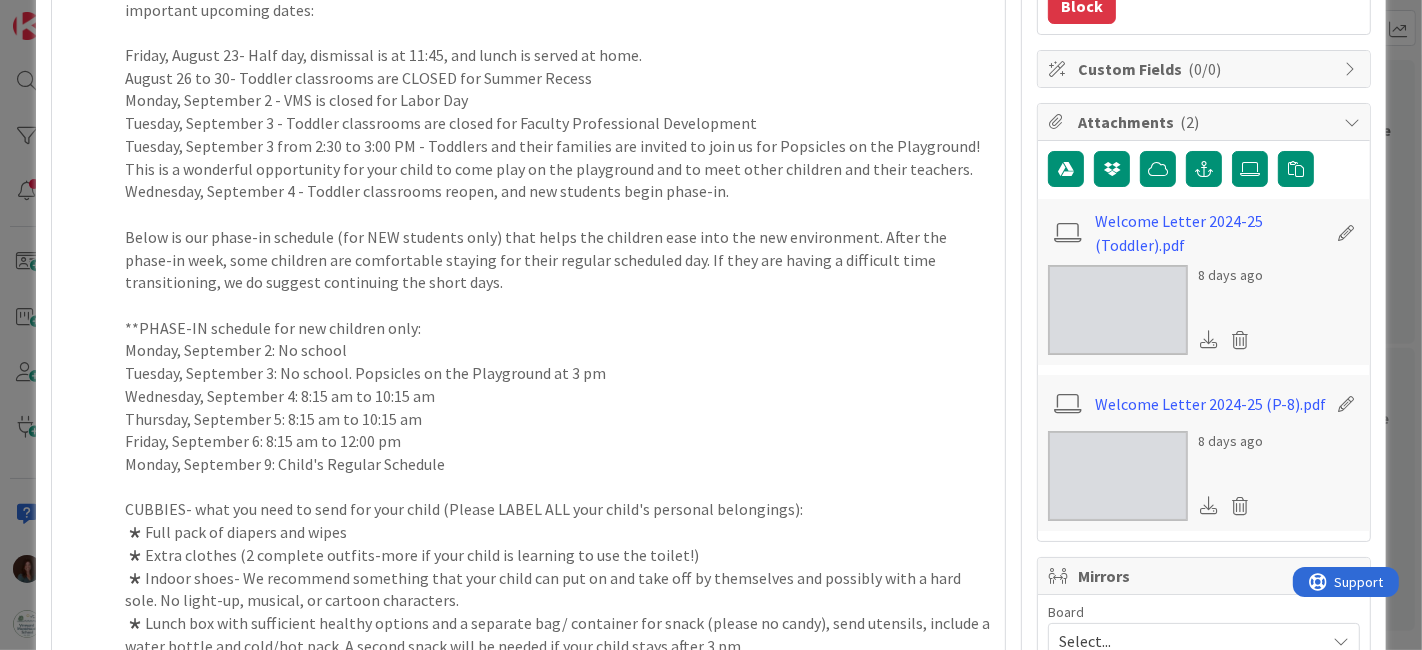 scroll, scrollTop: 0, scrollLeft: 0, axis: both 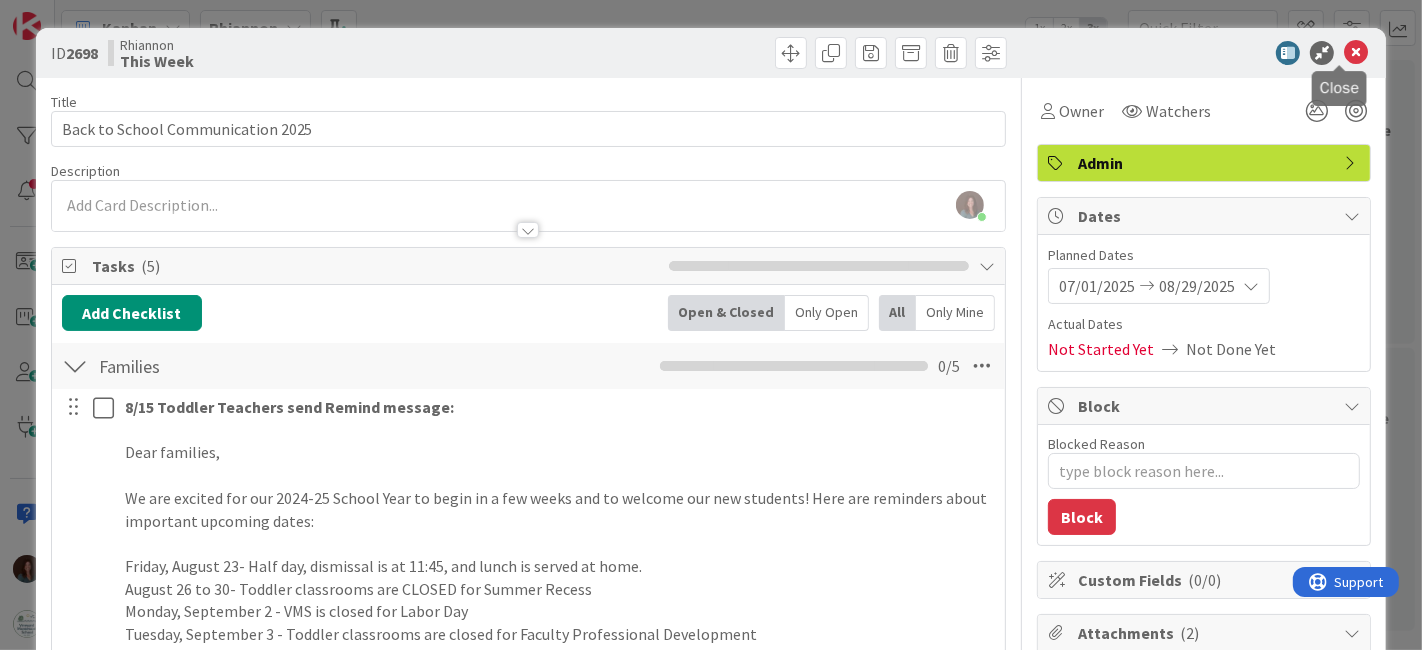 click at bounding box center (1356, 53) 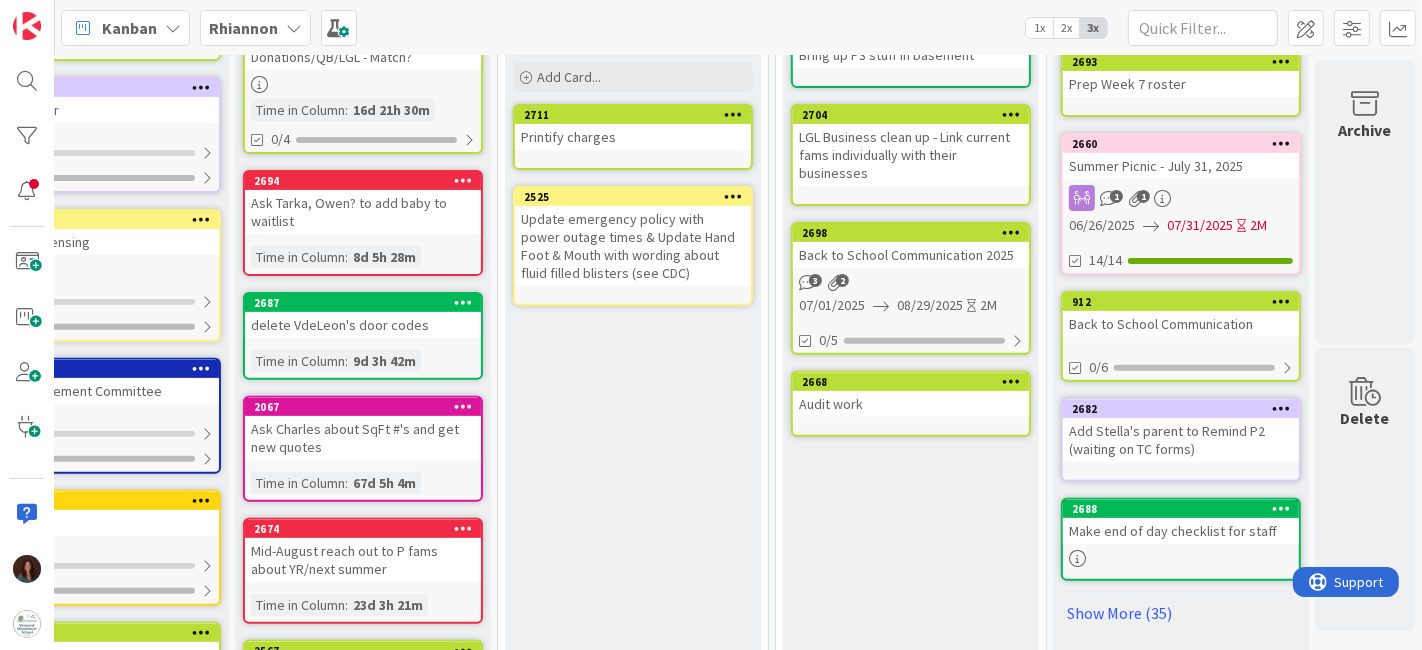 scroll, scrollTop: 111, scrollLeft: 104, axis: both 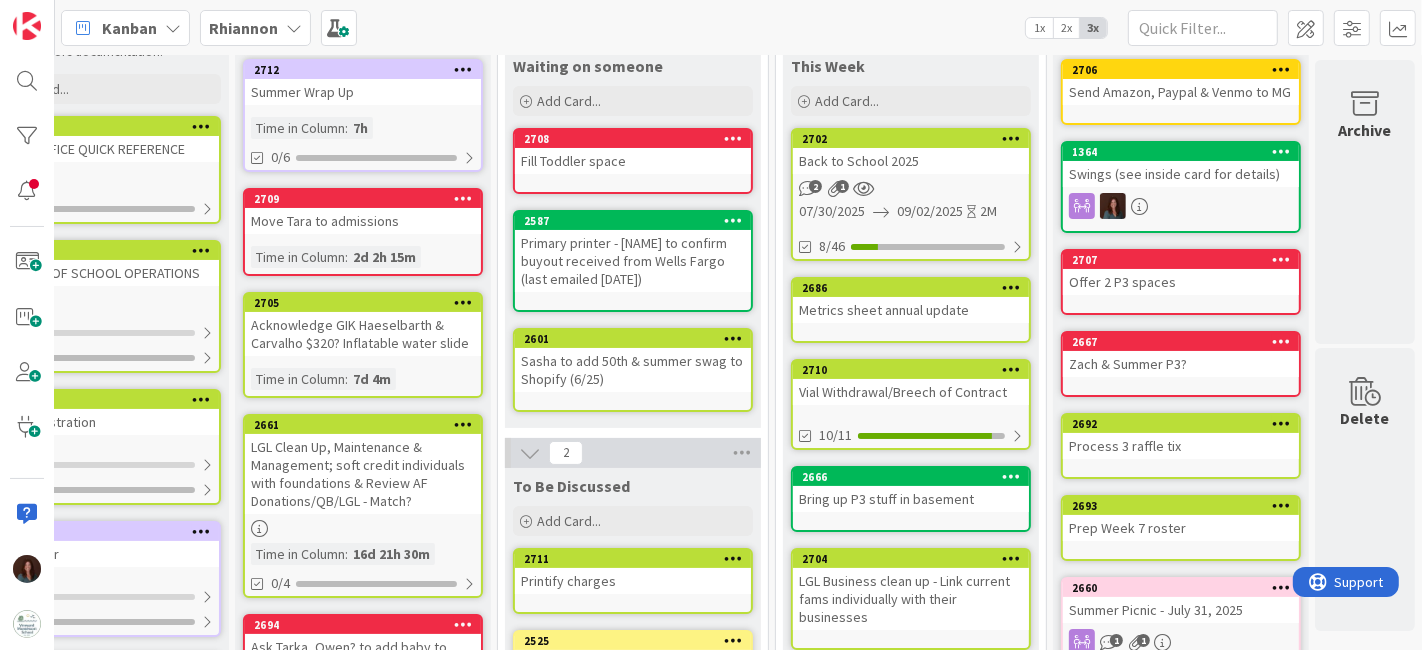 click on "Back to School 2025" at bounding box center [911, 161] 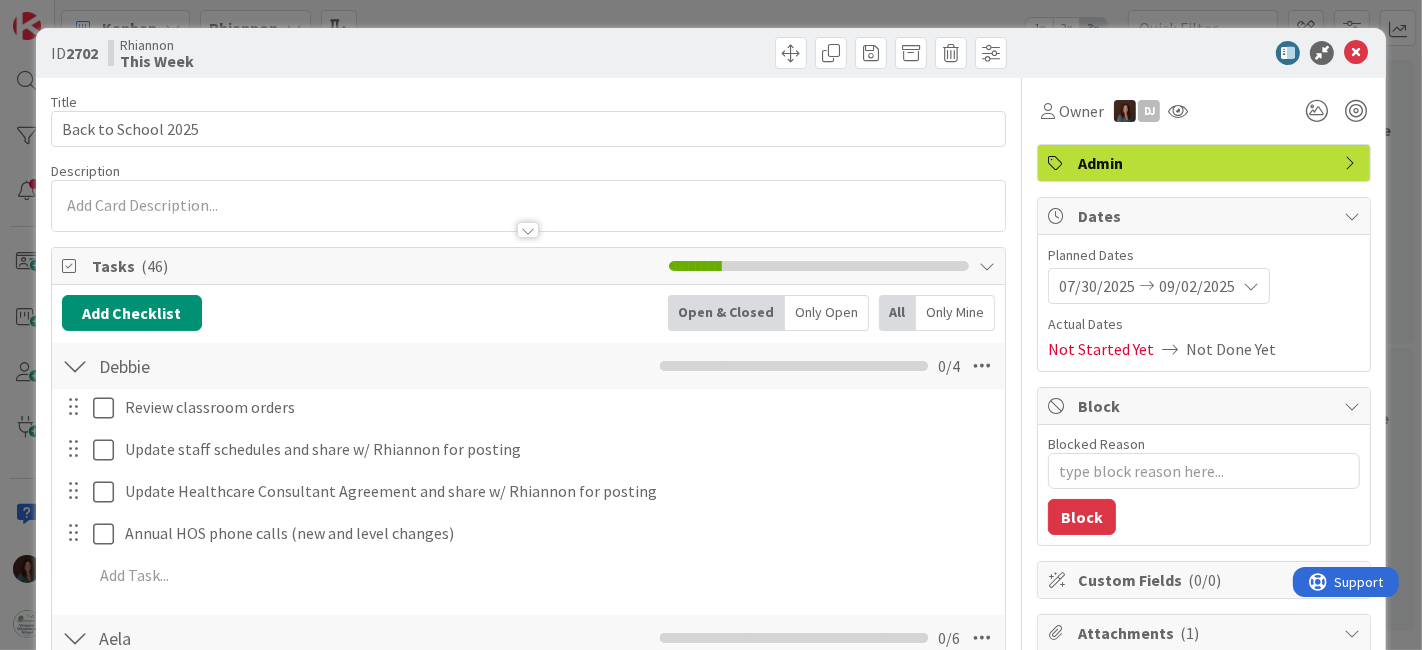 type on "x" 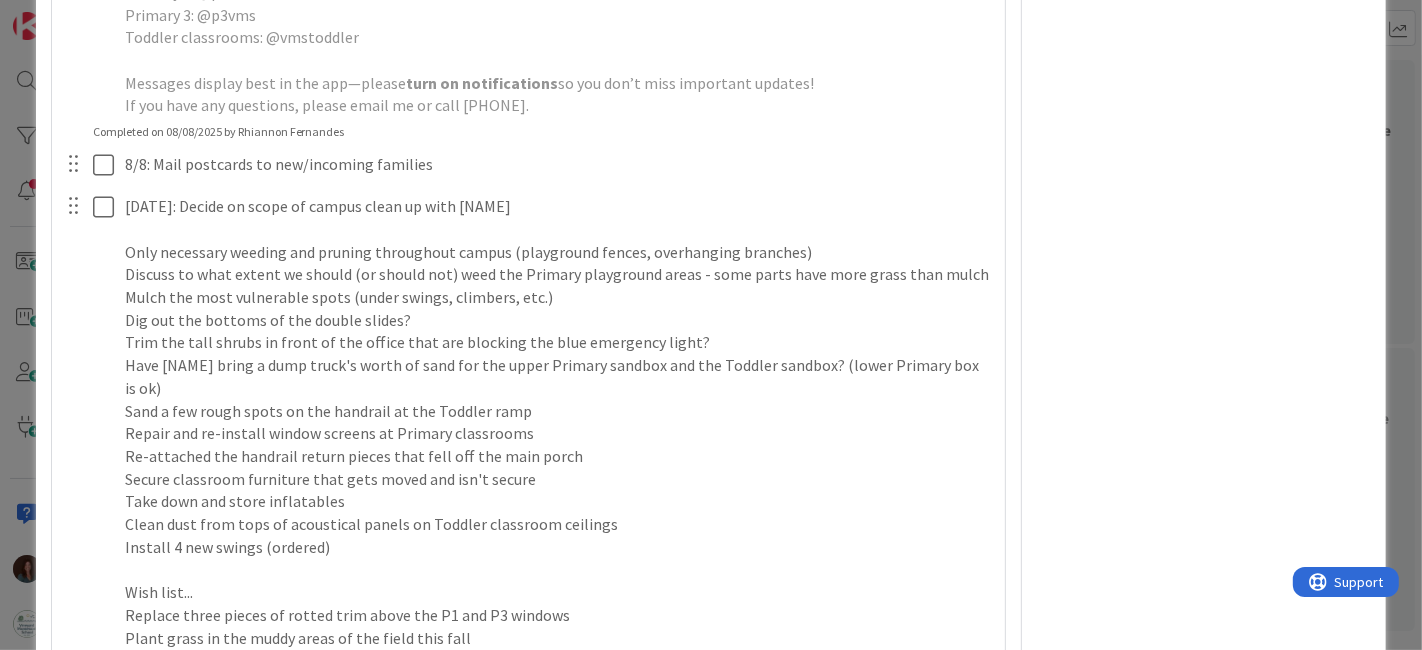 scroll, scrollTop: 2666, scrollLeft: 0, axis: vertical 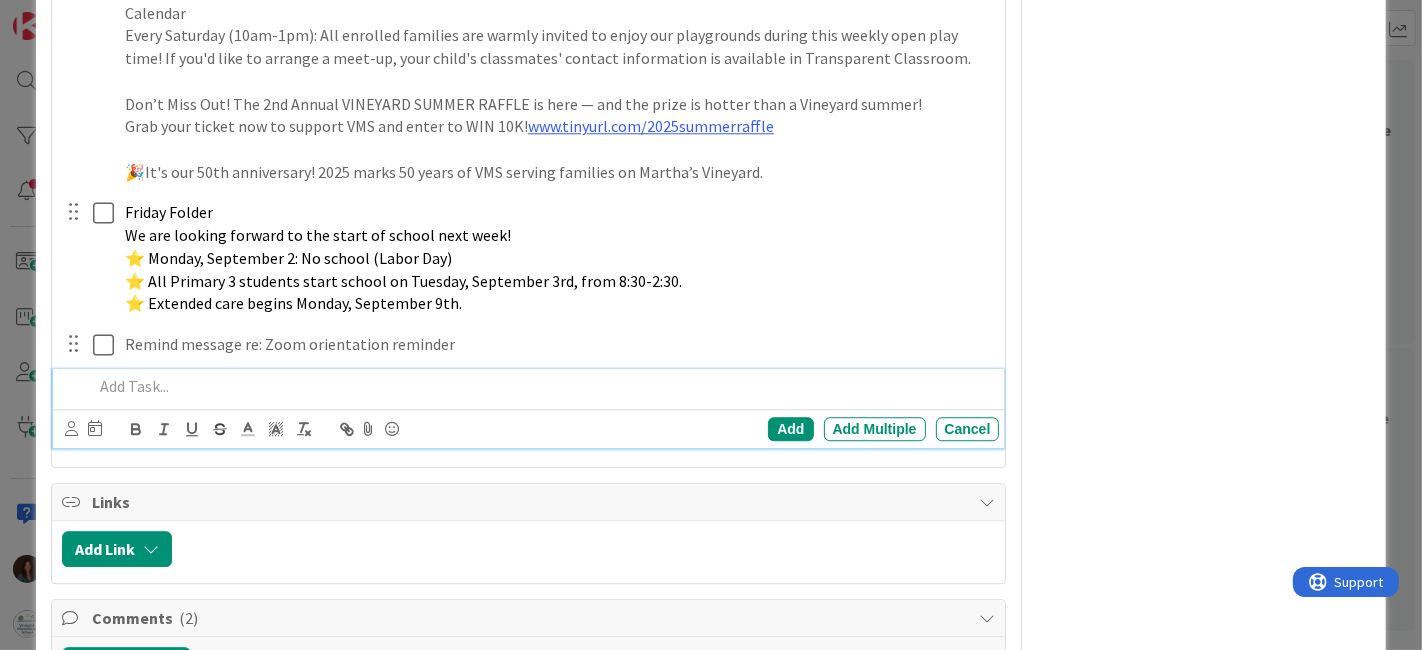 click at bounding box center (542, 386) 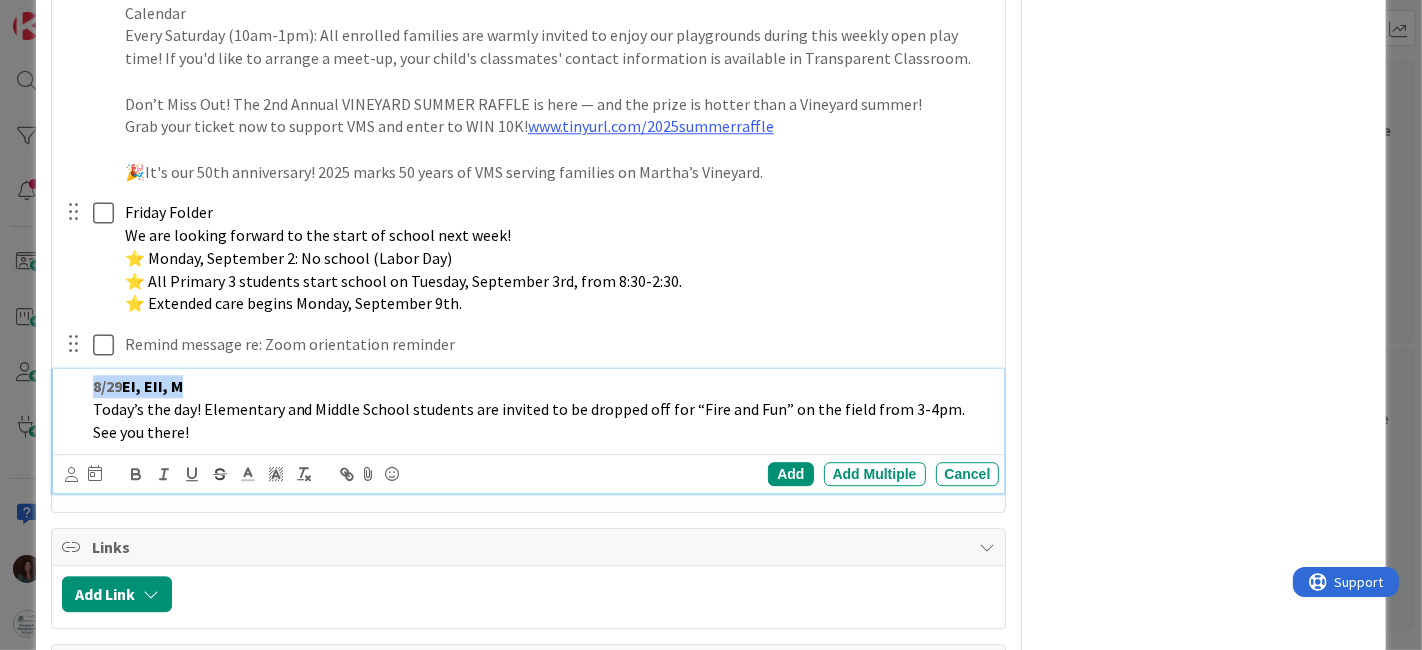 drag, startPoint x: 203, startPoint y: 384, endPoint x: 0, endPoint y: 382, distance: 203.00986 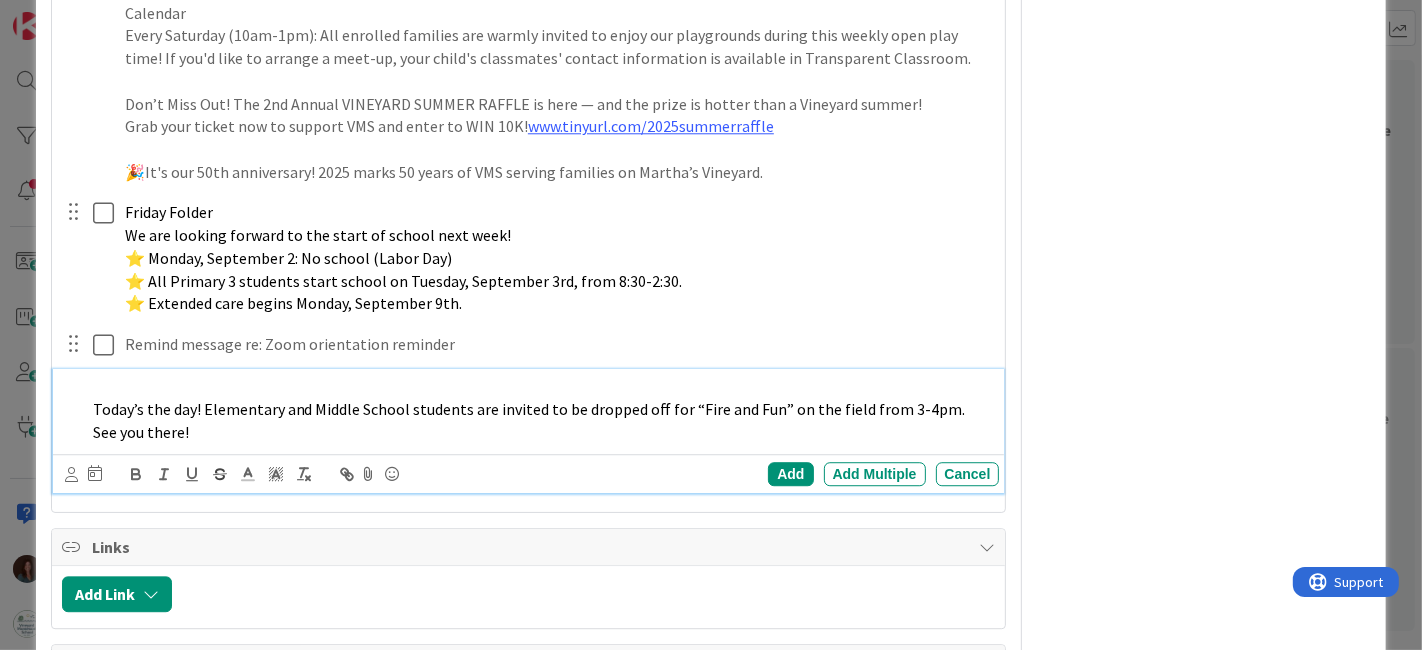 type 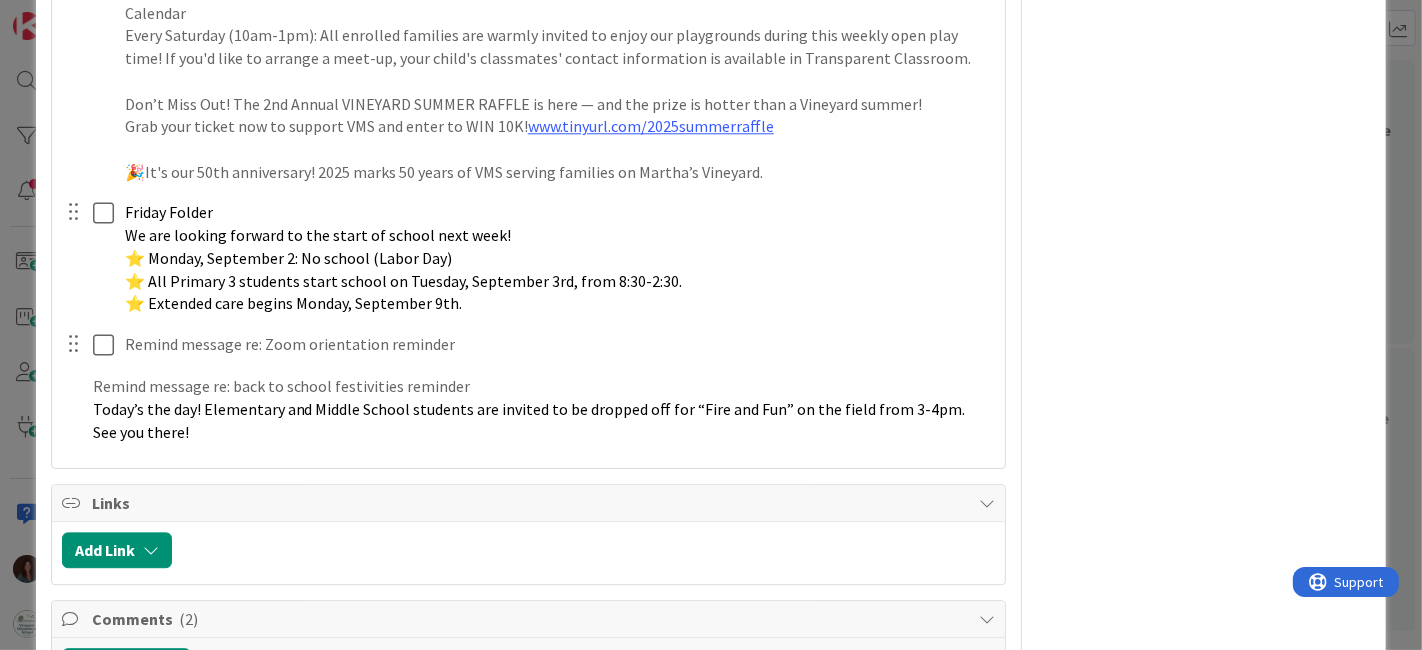 click on "Title 19 / 128 Back to School 2025 Description Rhiannon Fernandes just joined Owner DJ Admin Tasks ( 46 ) Add Checklist Open & Closed Only Open All Only Mine Debbie Checklist Name 6 / 64 Debbie 0 / 4 Review classroom orders Update Cancel Update staff schedules and share w/ Rhiannon for posting Update Cancel Update Healthcare Consultant Agreement and share w/ Rhiannon for posting Update Cancel Annual HOS phone calls (new and level changes) Update Cancel Add Add Multiple Cancel Aela Checklist Name 4 / 64 Aela 0 / 6 Review/approve TC forms Update Cancel Send families reminder messages about incomplete TC forms Update Cancel Create pick up passes Update Cancel Add TC form info to   Annual School Info spreadsheet Update Cancel Add vaccination info to Annual School Info spreadsheet Update Cancel Update Children's Records Checklist Update Cancel Add Add Multiple Cancel Rhiannon Checklist Name 8 / 64 Rhiannon 8 / 36 7/31: Update welcome letter (DJ, AM, RF) Update Cancel Completed on 08/08/2025 by Rhiannon Fernandes (" at bounding box center [529, -1669] 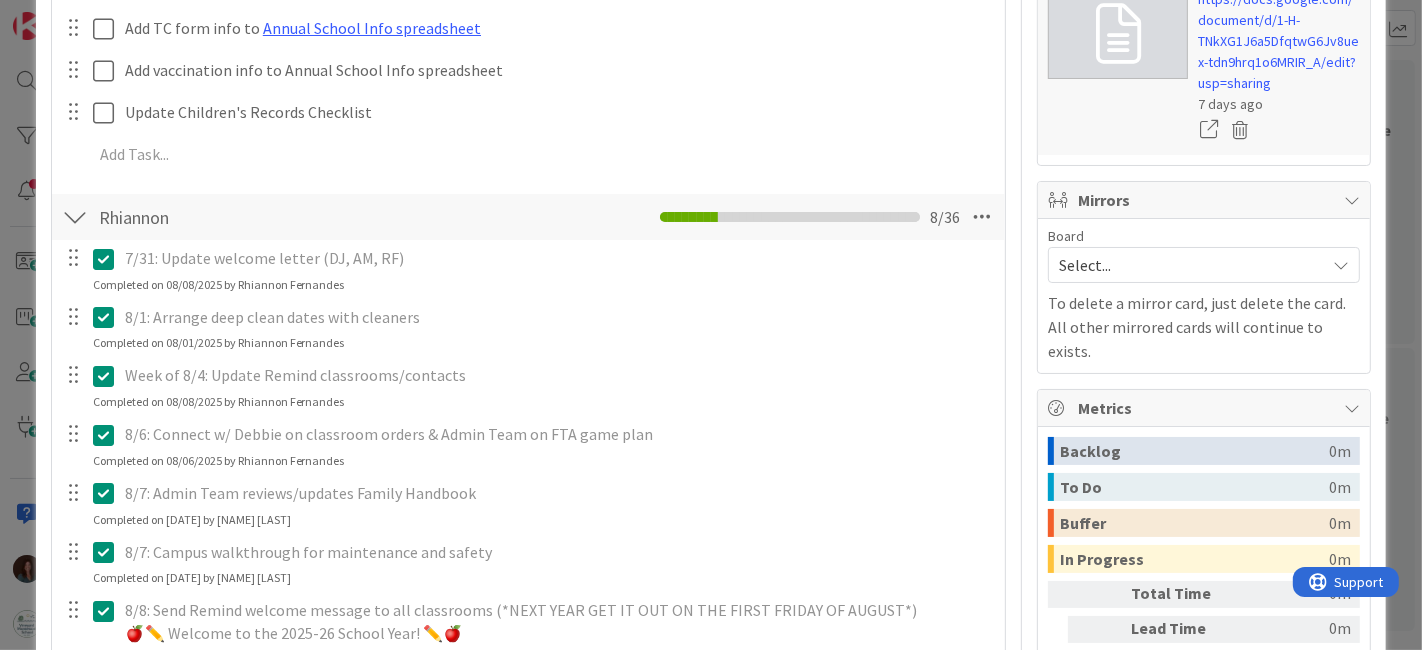 scroll, scrollTop: 0, scrollLeft: 0, axis: both 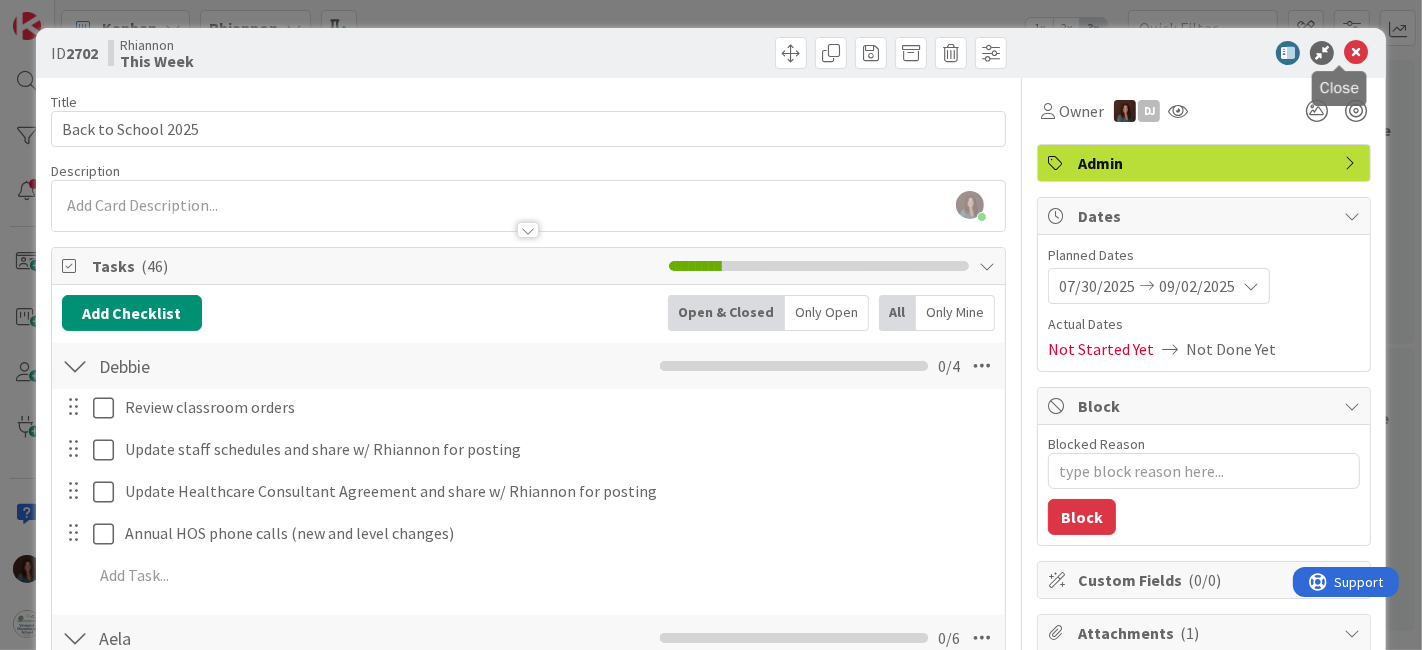 click at bounding box center (1356, 53) 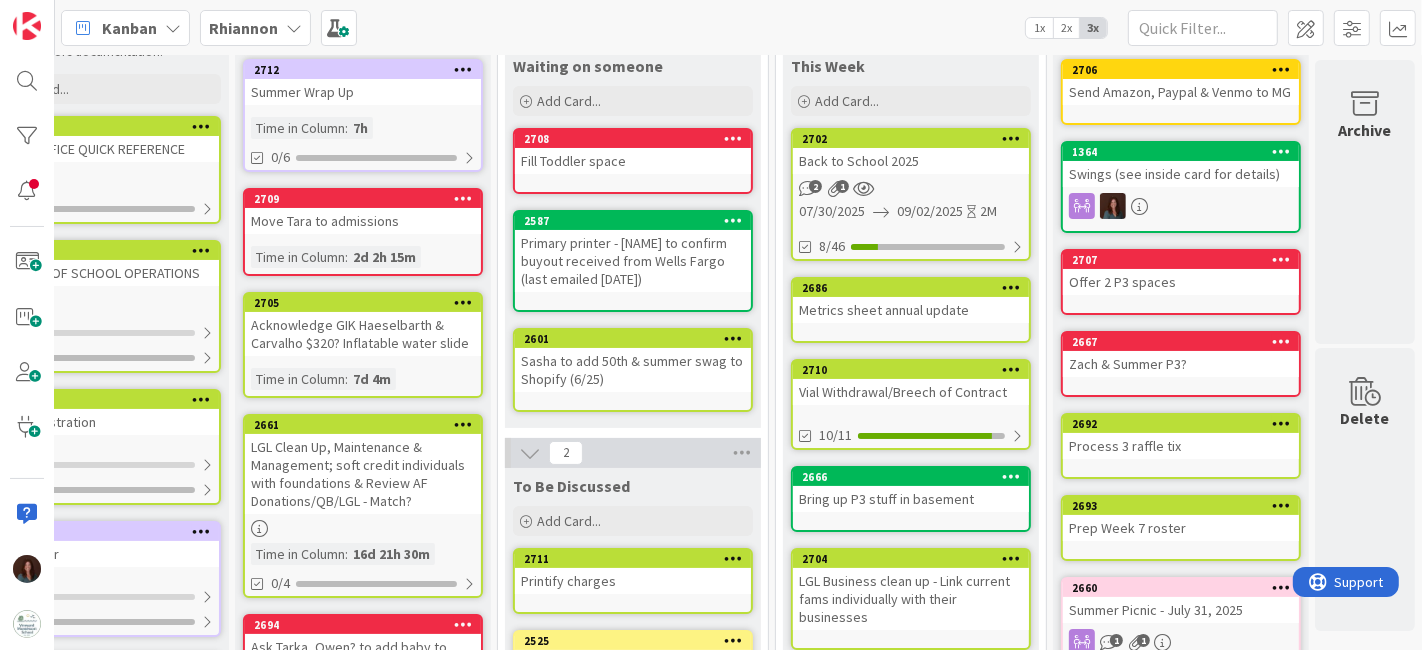 scroll, scrollTop: 0, scrollLeft: 0, axis: both 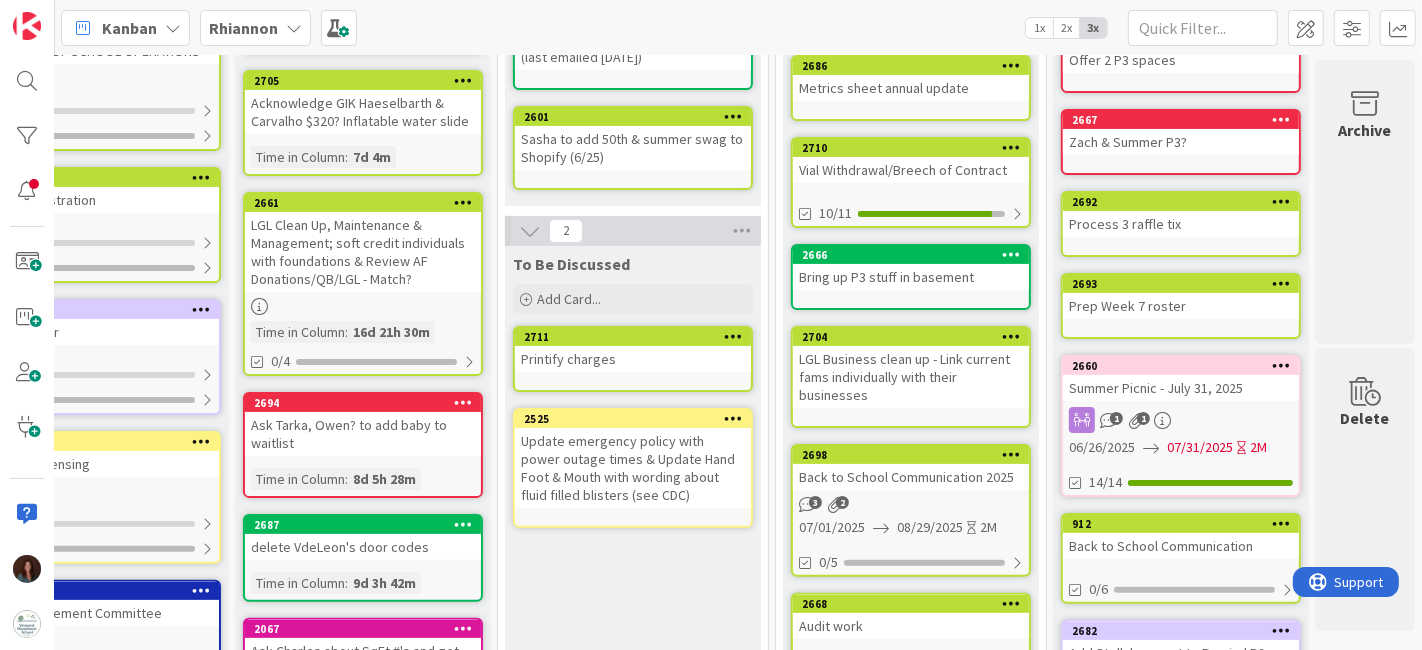 click on "Back to School Communication 2025" at bounding box center (911, 477) 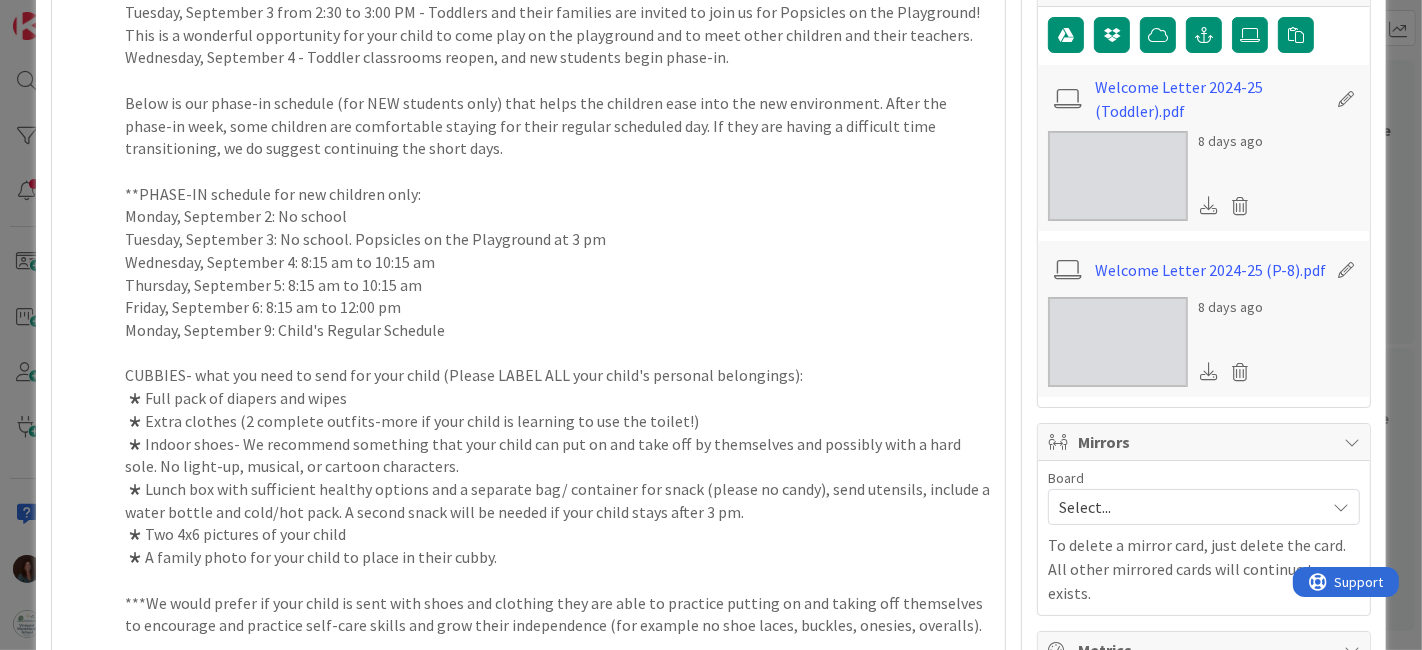 scroll, scrollTop: 1000, scrollLeft: 0, axis: vertical 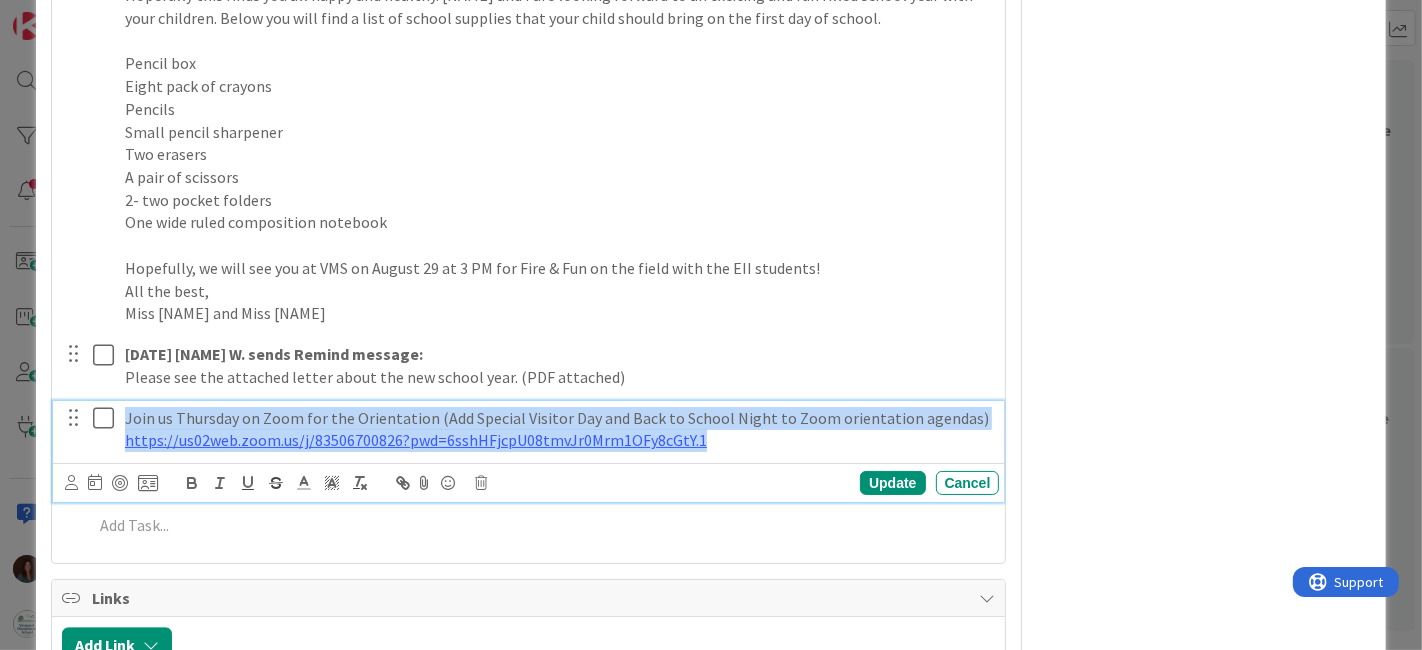 drag, startPoint x: 782, startPoint y: 416, endPoint x: 44, endPoint y: 379, distance: 738.92694 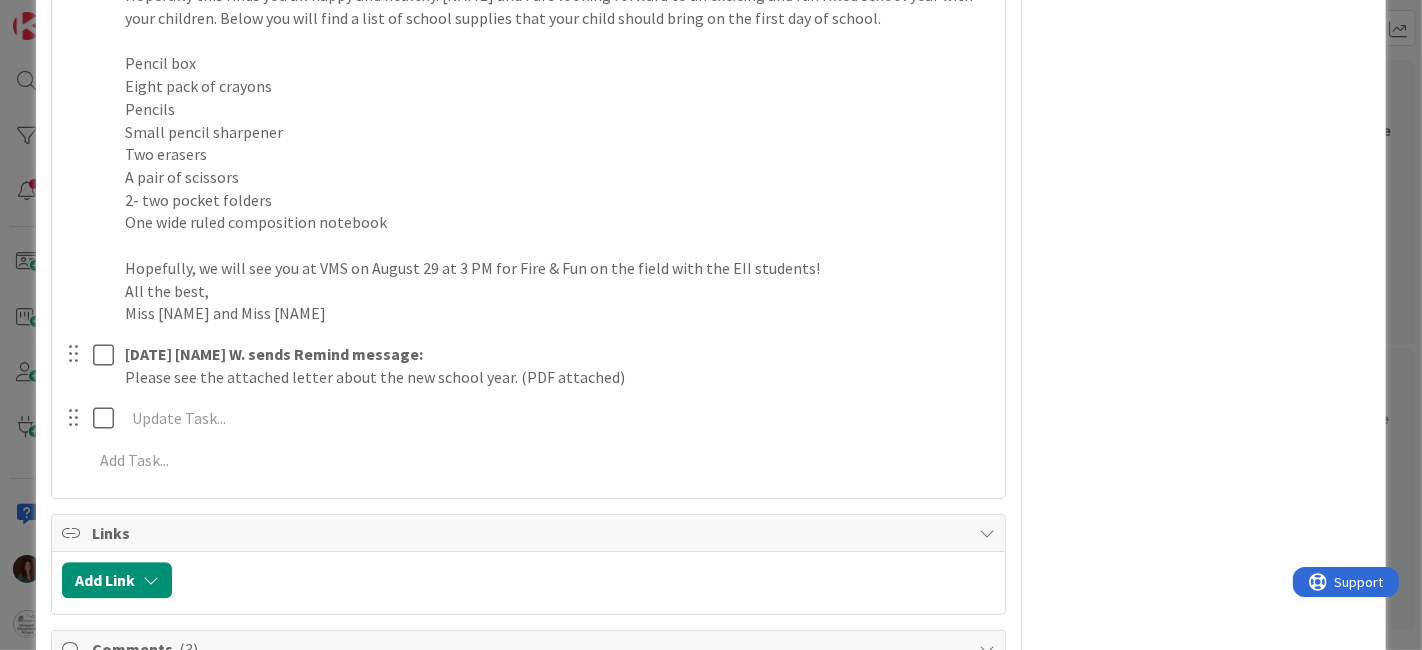 click on "8/15 Toddler Teachers send Remind message: Dear families, We are excited for our 2024-25 School Year to begin in a few weeks and to welcome our new students! Here are reminders about important upcoming dates: ️Friday, August 23- Half day, dismissal is at 11:45, and lunch is served at home. ️August 26 to 30- Toddler classrooms are CLOSED for Summer Recess ️Monday, September 2 - VMS is closed for Labor Day ️Tuesday, September 3 - Toddler classrooms are closed for Faculty Professional Development ️Tuesday, September 3 from 2:30 to 3:00 PM - Toddlers and their families are invited to join us for Popsicles on the Playground! This is a wonderful opportunity for your child to come play on the playground and to meet other children and their teachers. ️Wednesday, September 4 - Toddler classrooms reopen, and new students begin phase-in. **PHASE-IN schedule for new children only: Monday, September 2: No school Tuesday, September 3: No school. Popsicles on the Playground at 3 pm *️Small crib-sized blanket" at bounding box center [529, -1229] 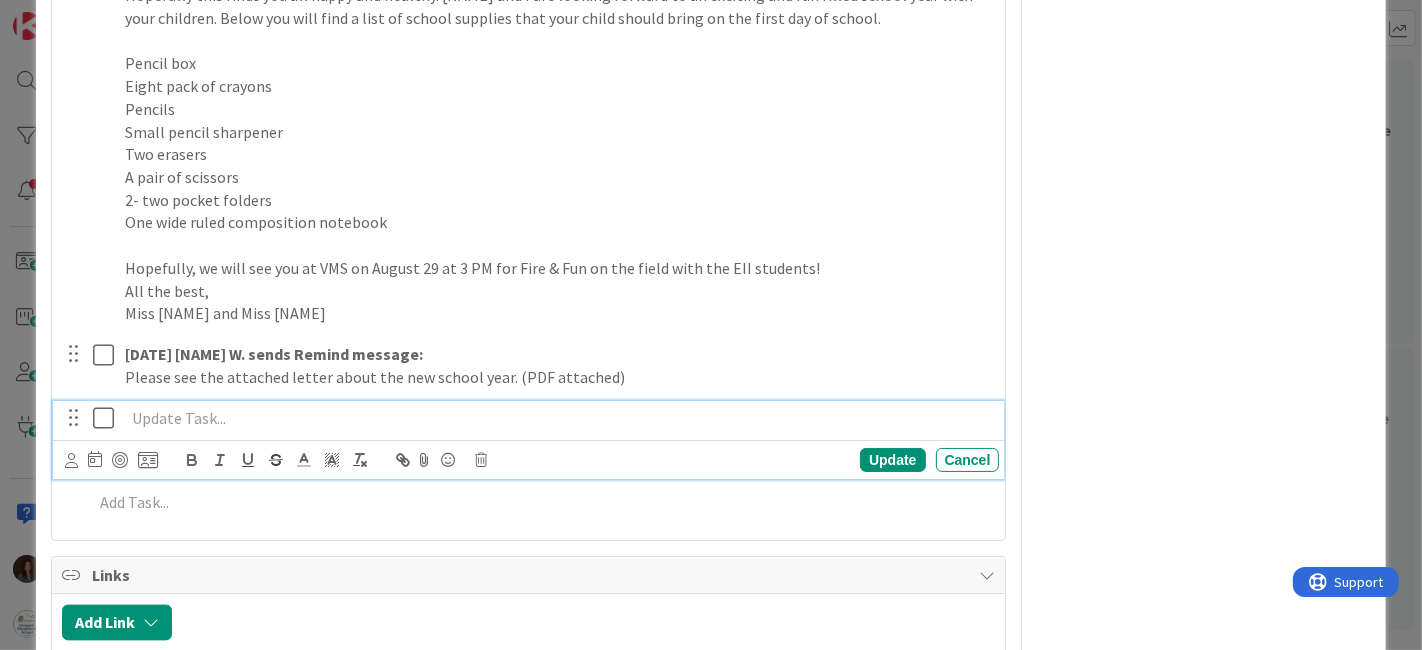 click at bounding box center (558, 418) 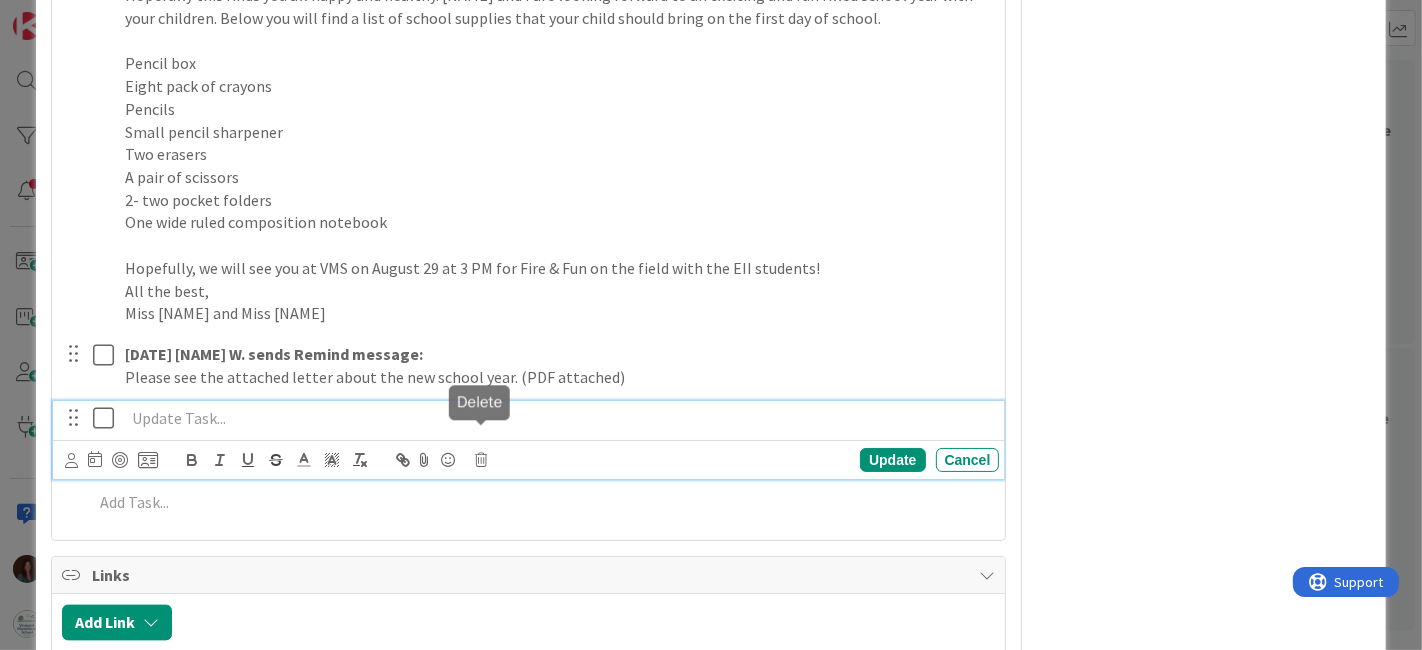 click at bounding box center [482, 460] 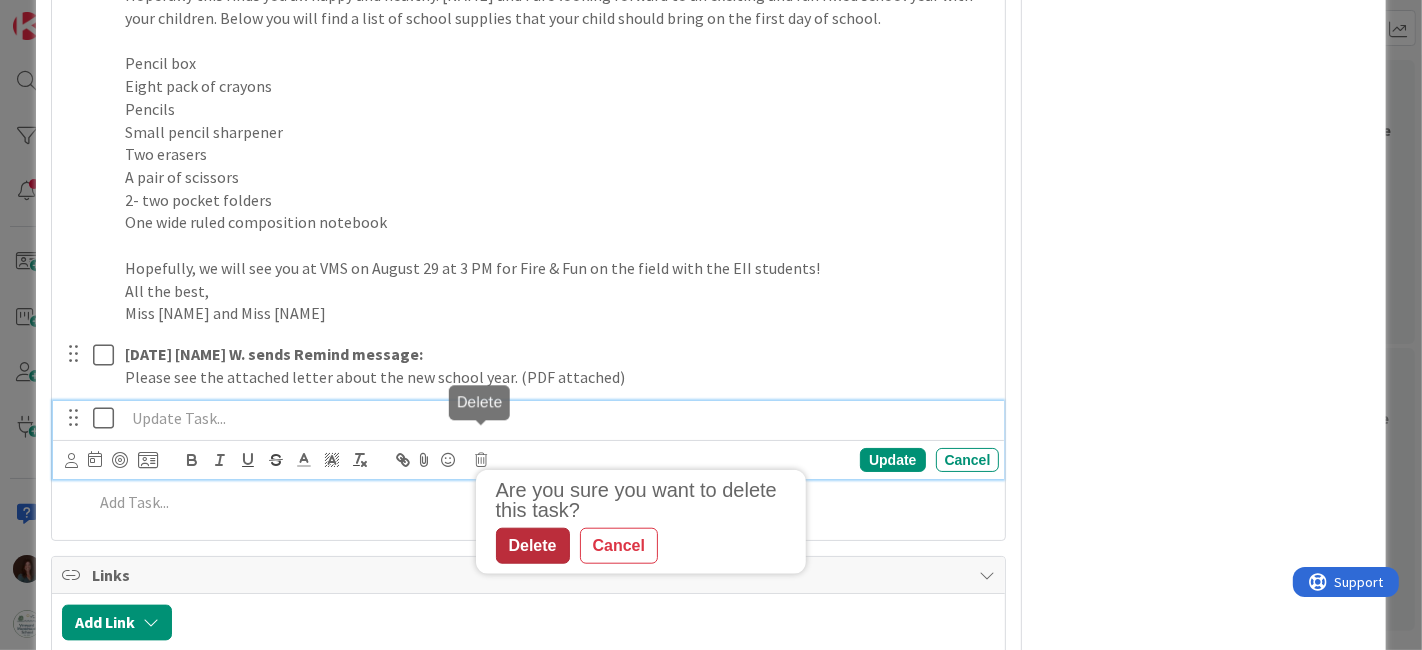 click on "Delete" at bounding box center [533, 546] 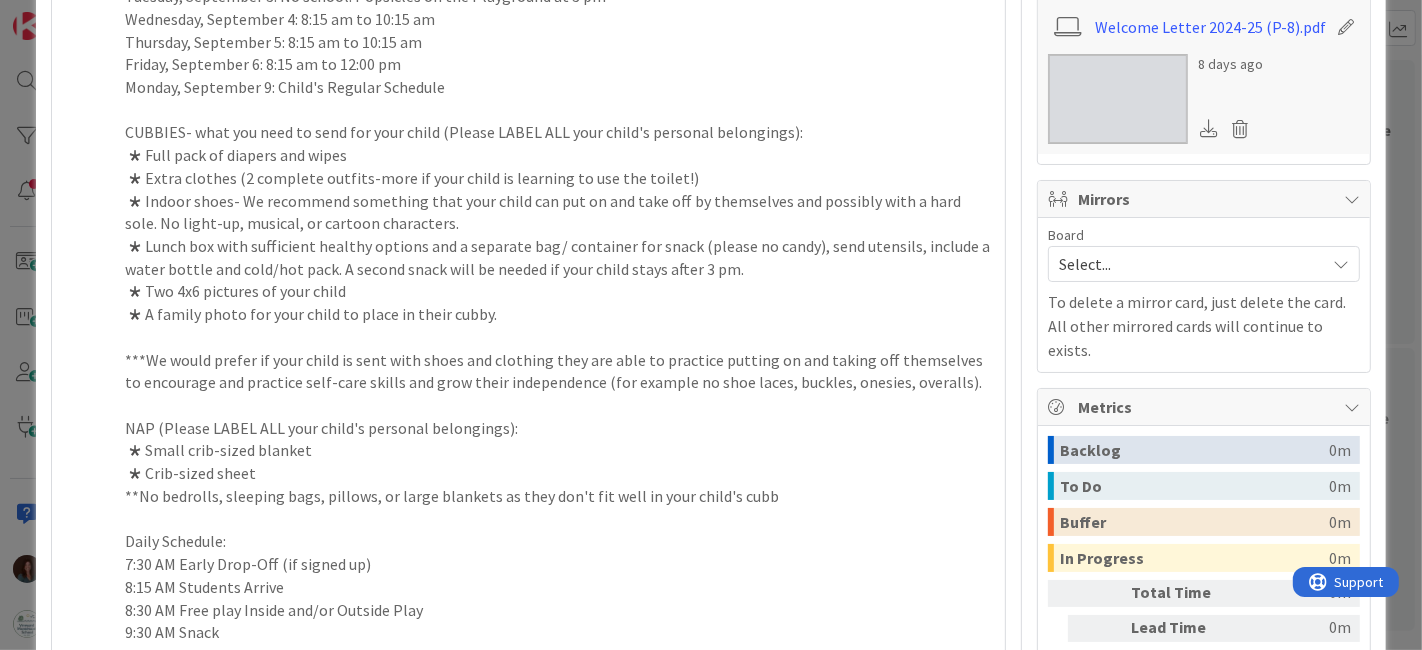 scroll, scrollTop: 0, scrollLeft: 0, axis: both 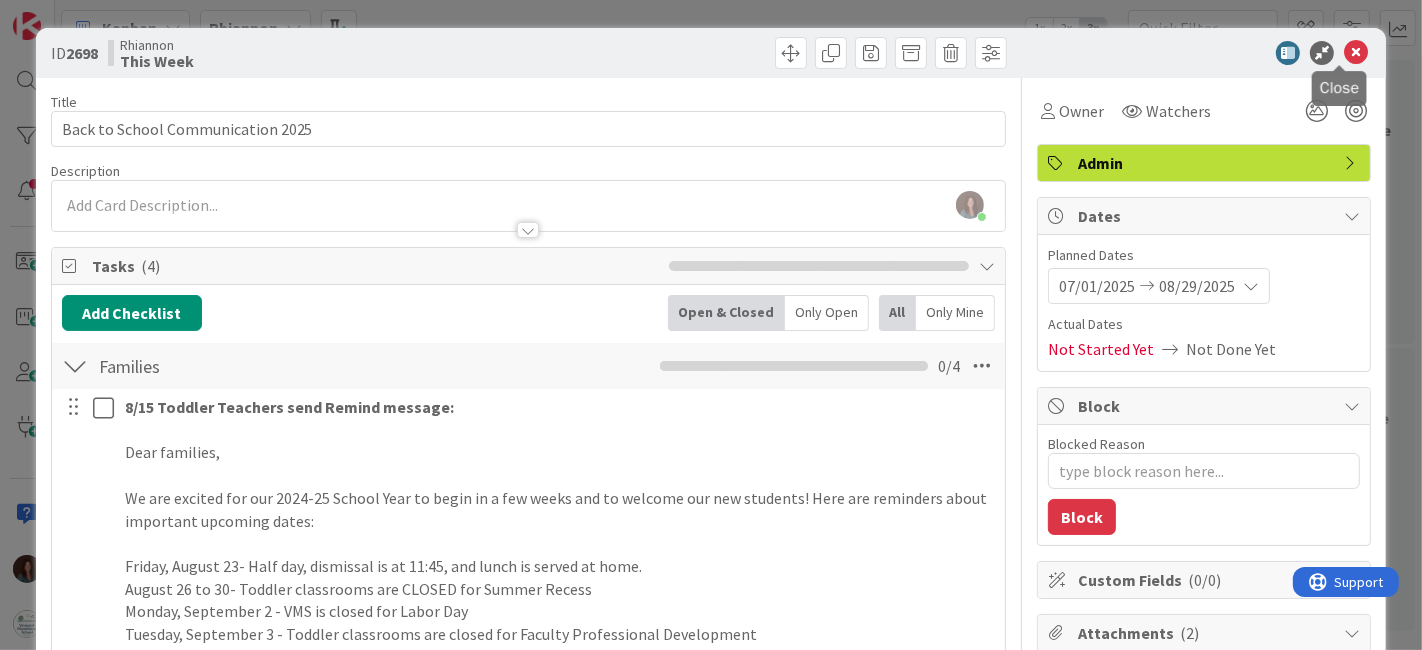 click at bounding box center (1356, 53) 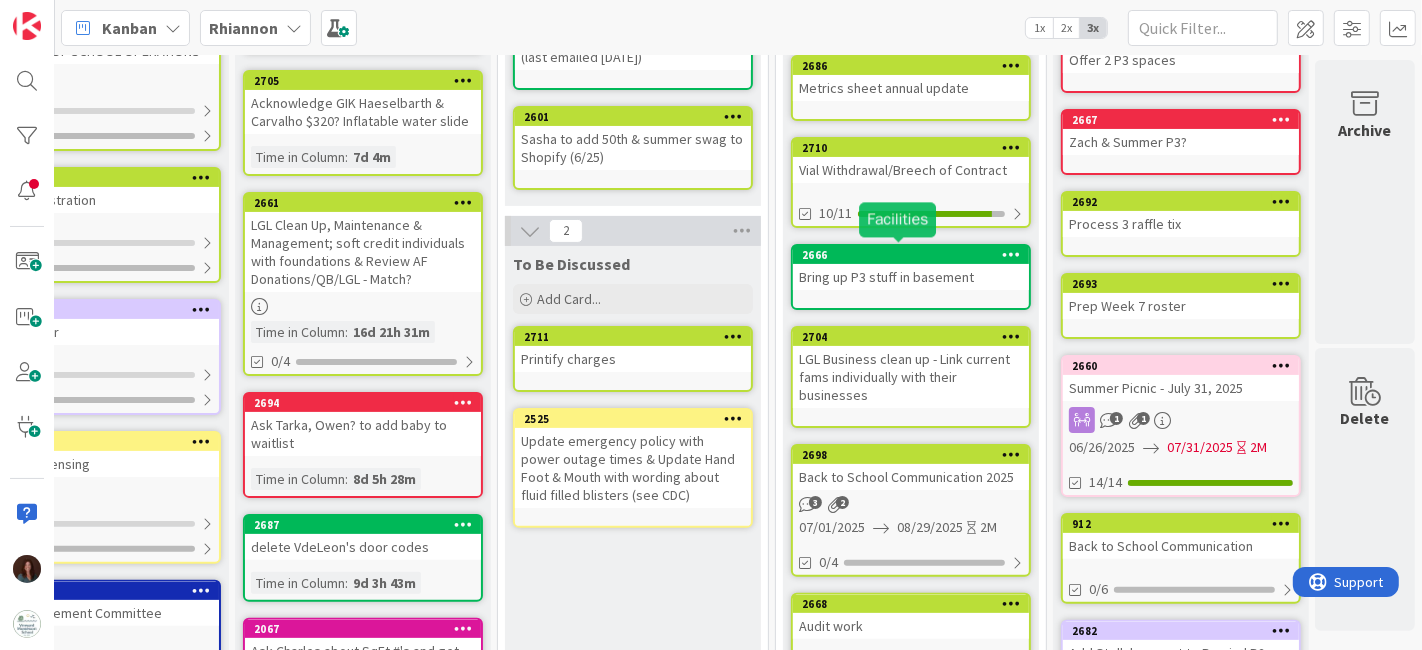 scroll, scrollTop: 0, scrollLeft: 104, axis: horizontal 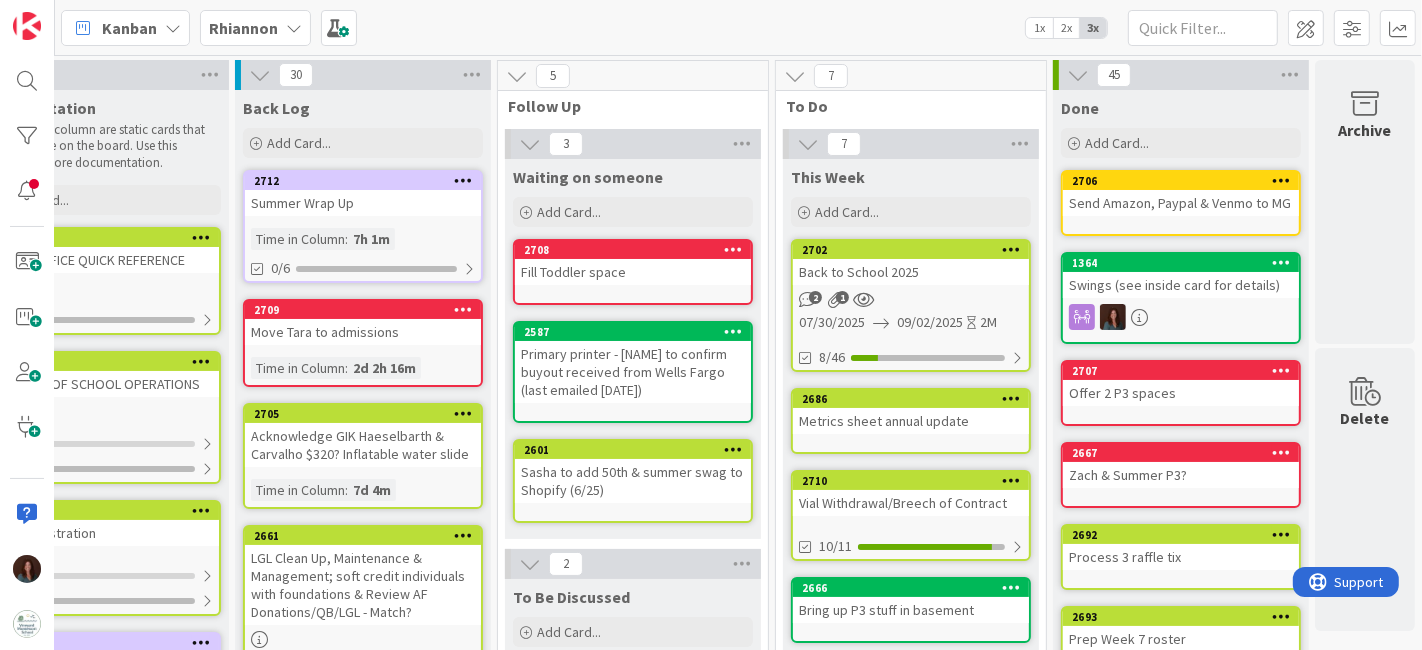 click on "Back to School 2025" at bounding box center [911, 272] 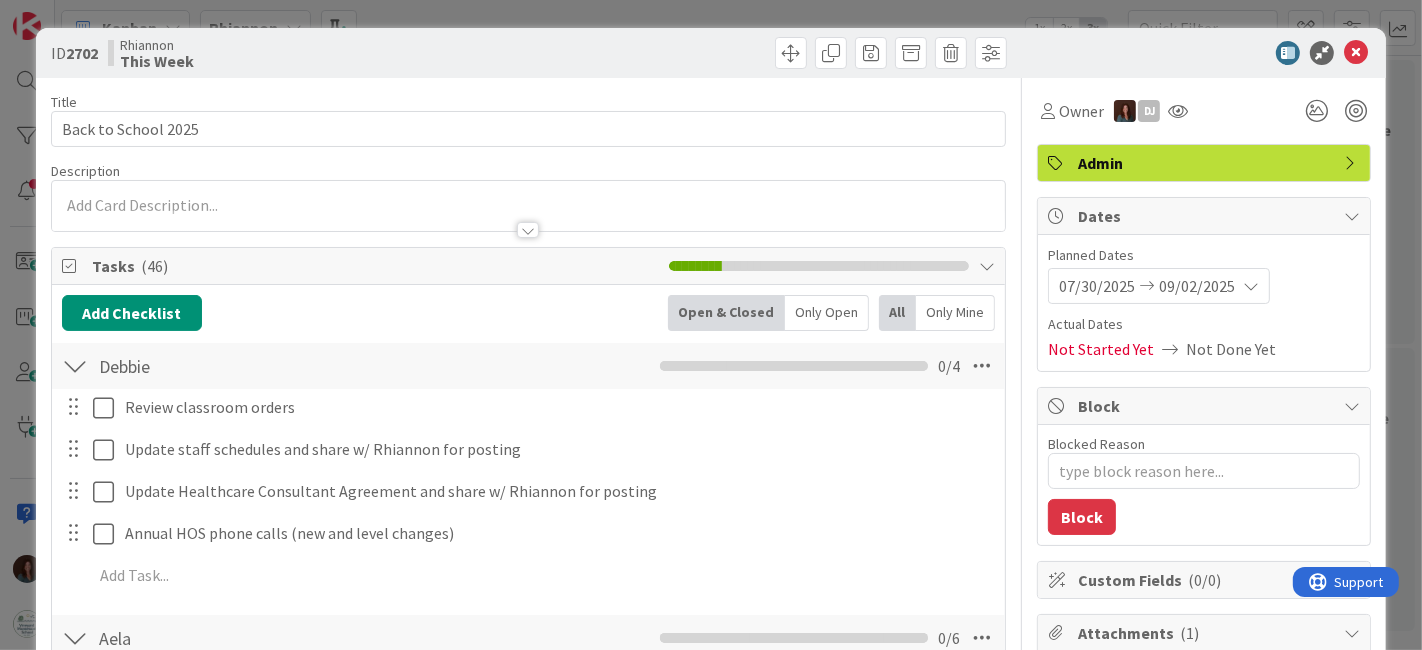 scroll, scrollTop: 666, scrollLeft: 0, axis: vertical 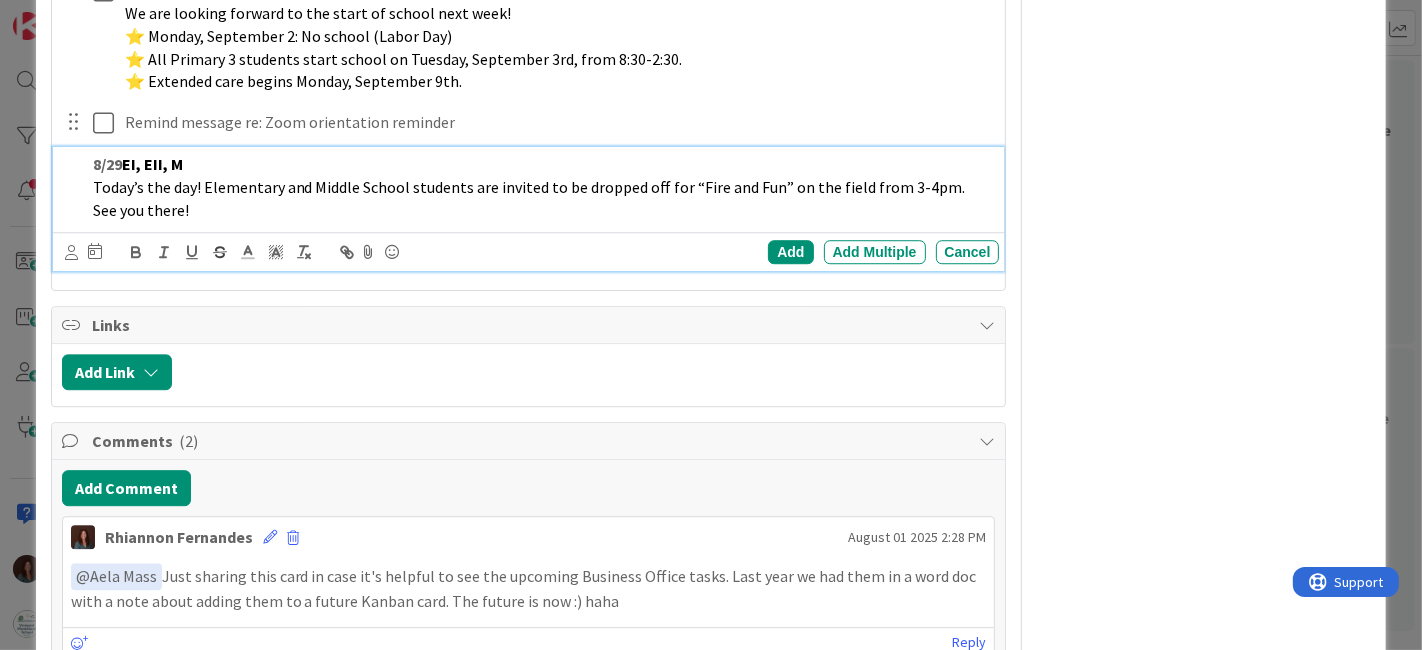 click on "Today’s the day! Elementary and Middle School students are invited to be dropped off for “Fire and Fun” on the field from 3-4pm. See you there!" at bounding box center (542, 198) 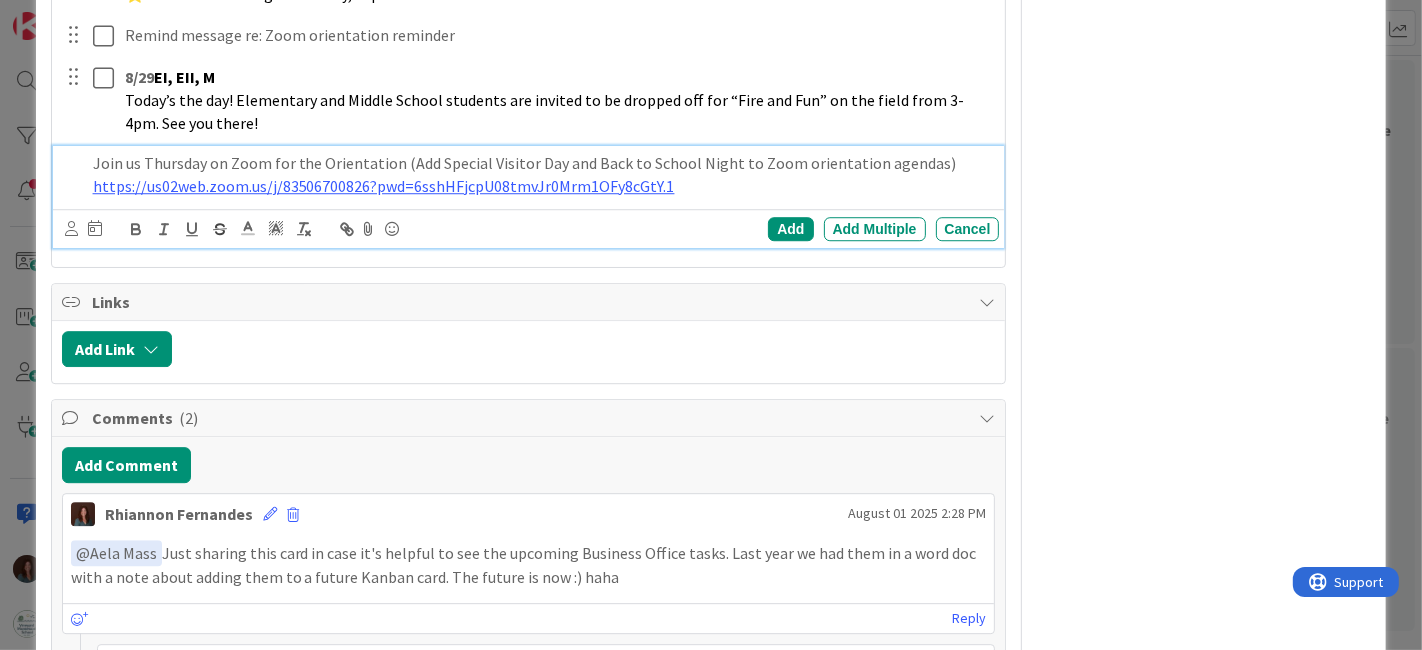 scroll, scrollTop: 4531, scrollLeft: 0, axis: vertical 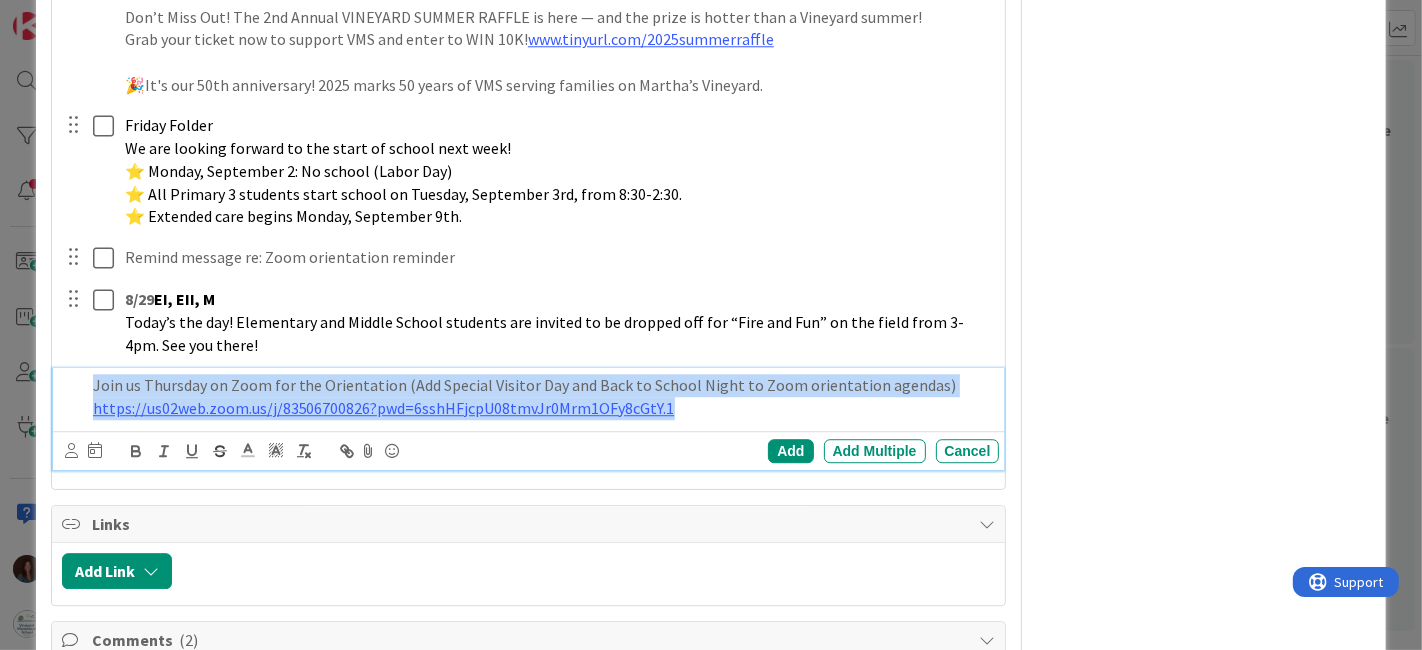 drag, startPoint x: 715, startPoint y: 410, endPoint x: 46, endPoint y: 386, distance: 669.43036 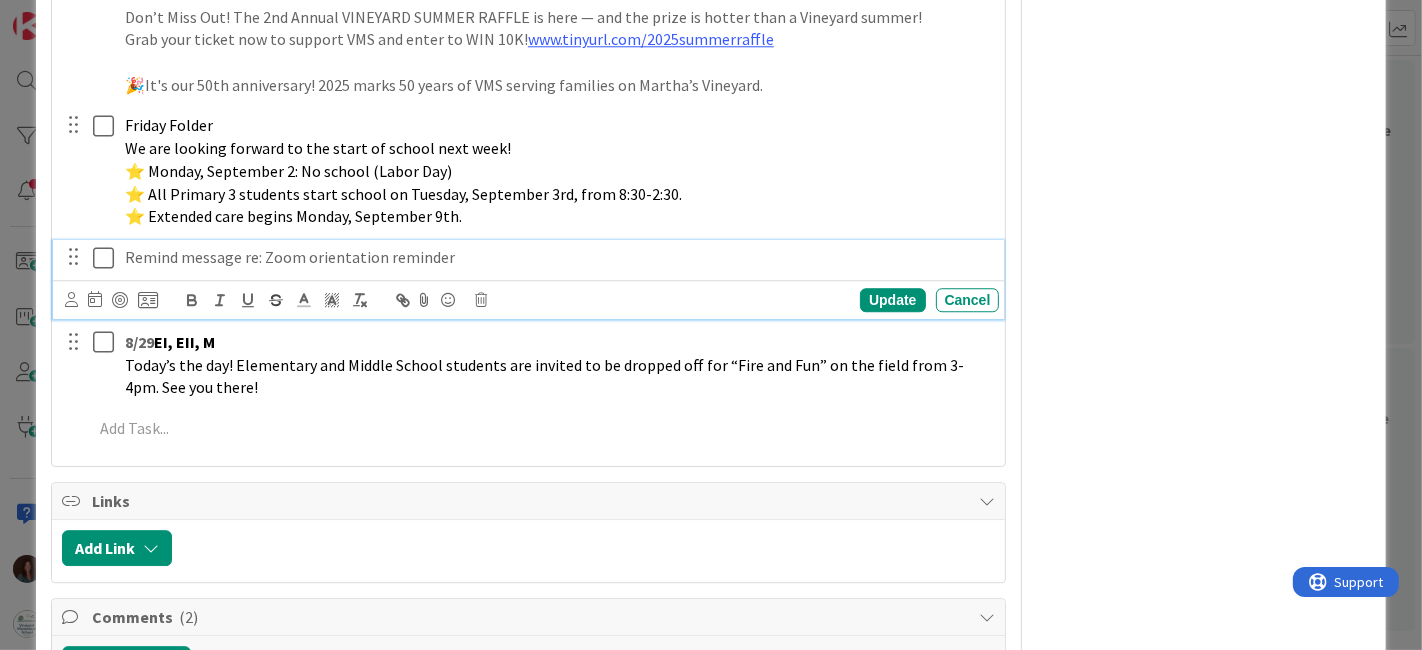 click on "Remind message re: Zoom orientation reminder Update Cancel" at bounding box center [529, 279] 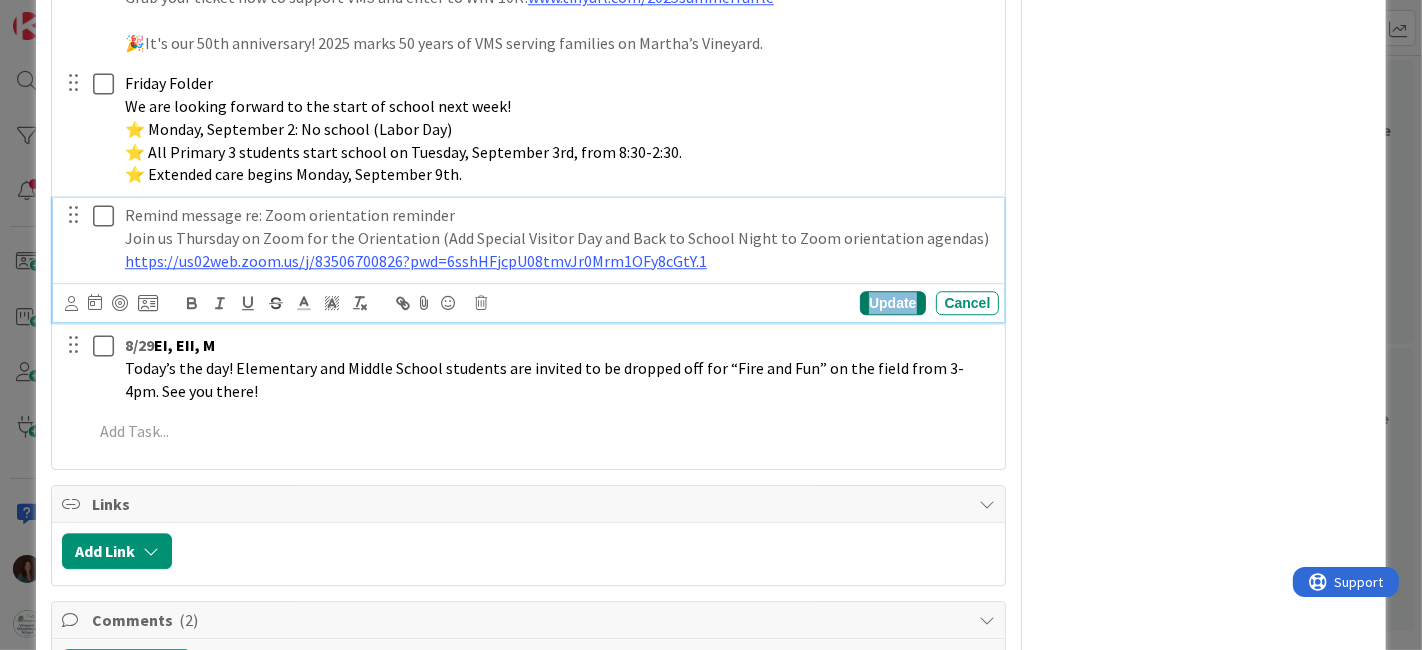 click on "Update" at bounding box center (892, 303) 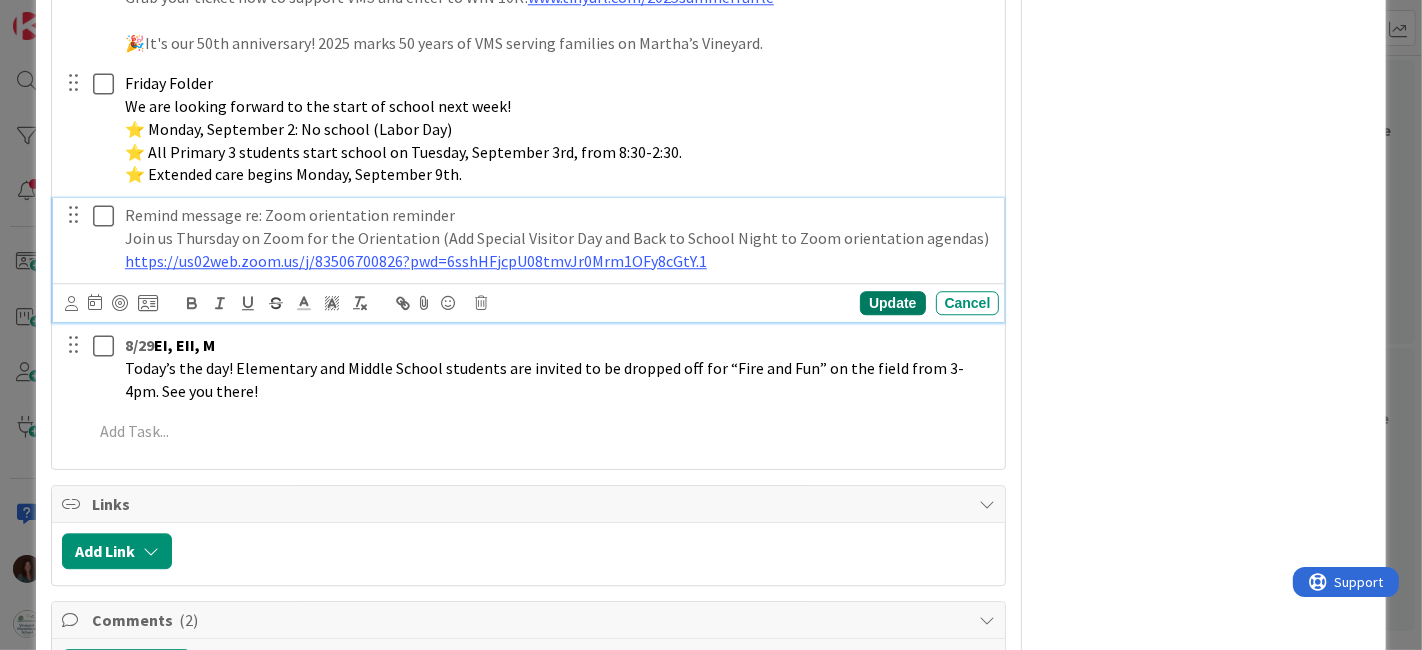 type on "x" 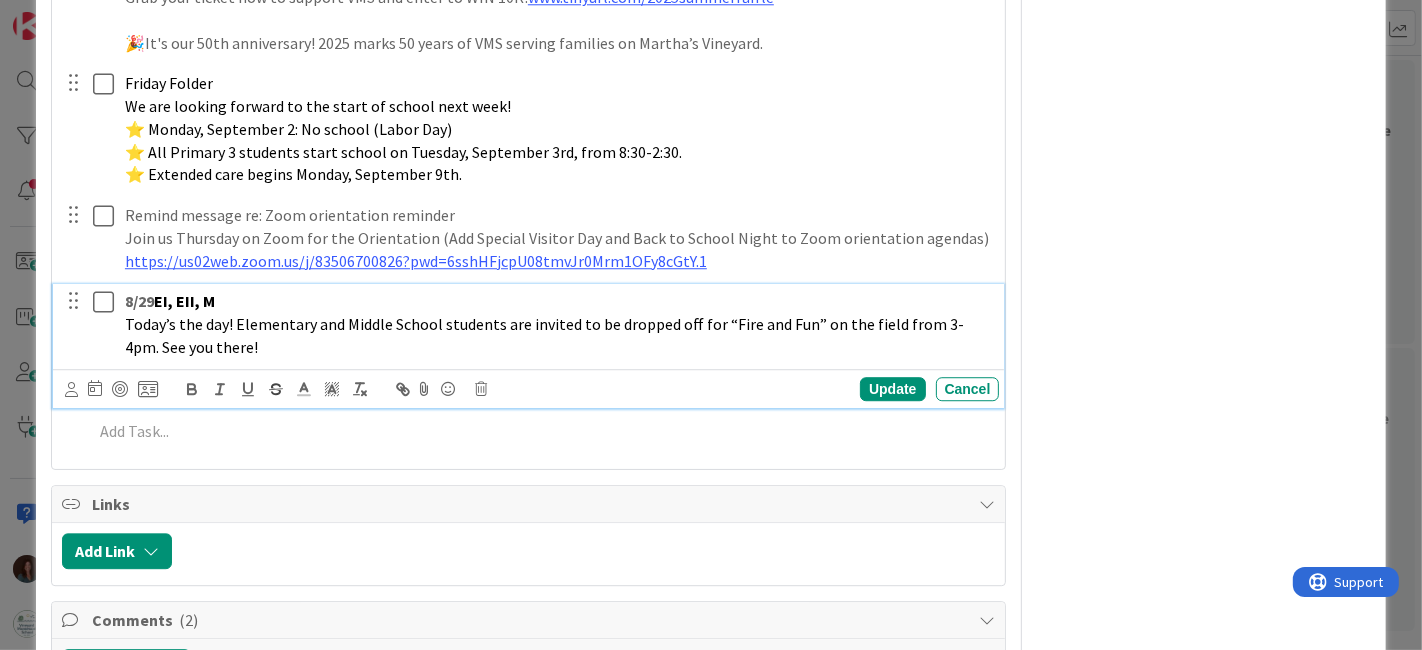 click on "Today’s the day! Elementary and Middle School students are invited to be dropped off for “Fire and Fun” on the field from 3-4pm. See you there!" at bounding box center [558, 335] 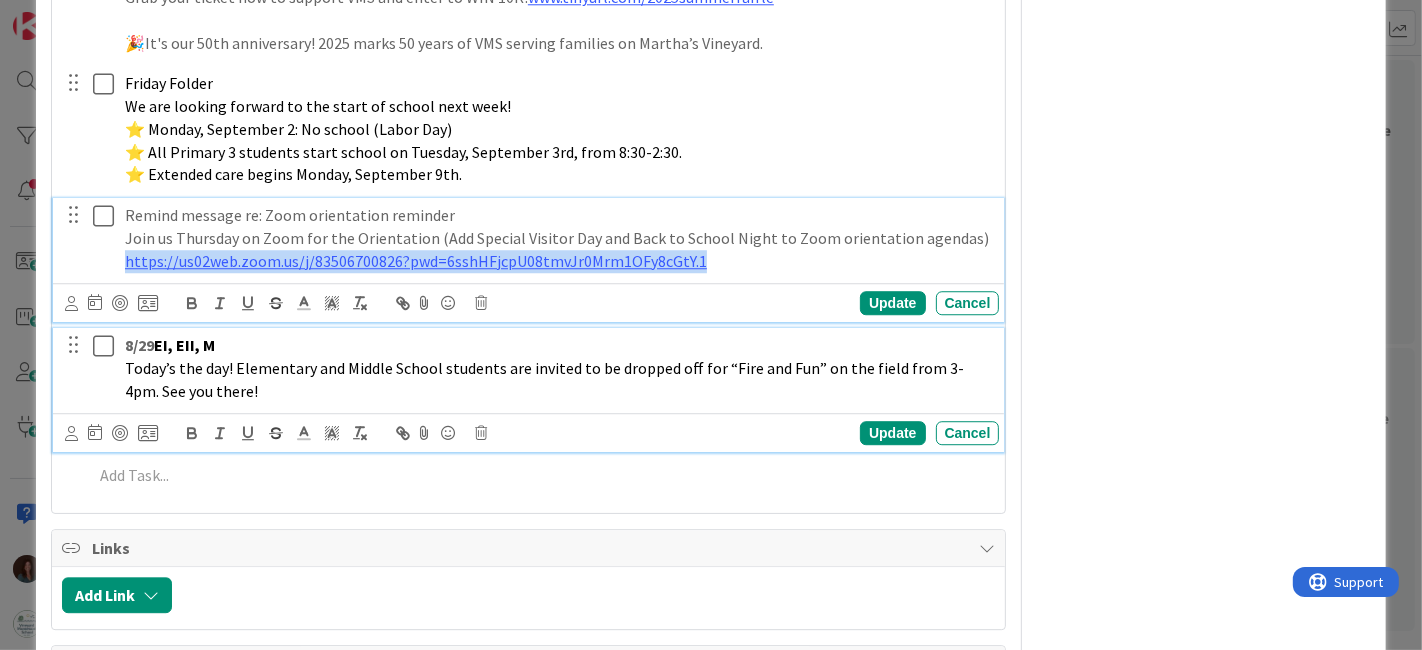drag, startPoint x: 734, startPoint y: 252, endPoint x: 43, endPoint y: 263, distance: 691.0875 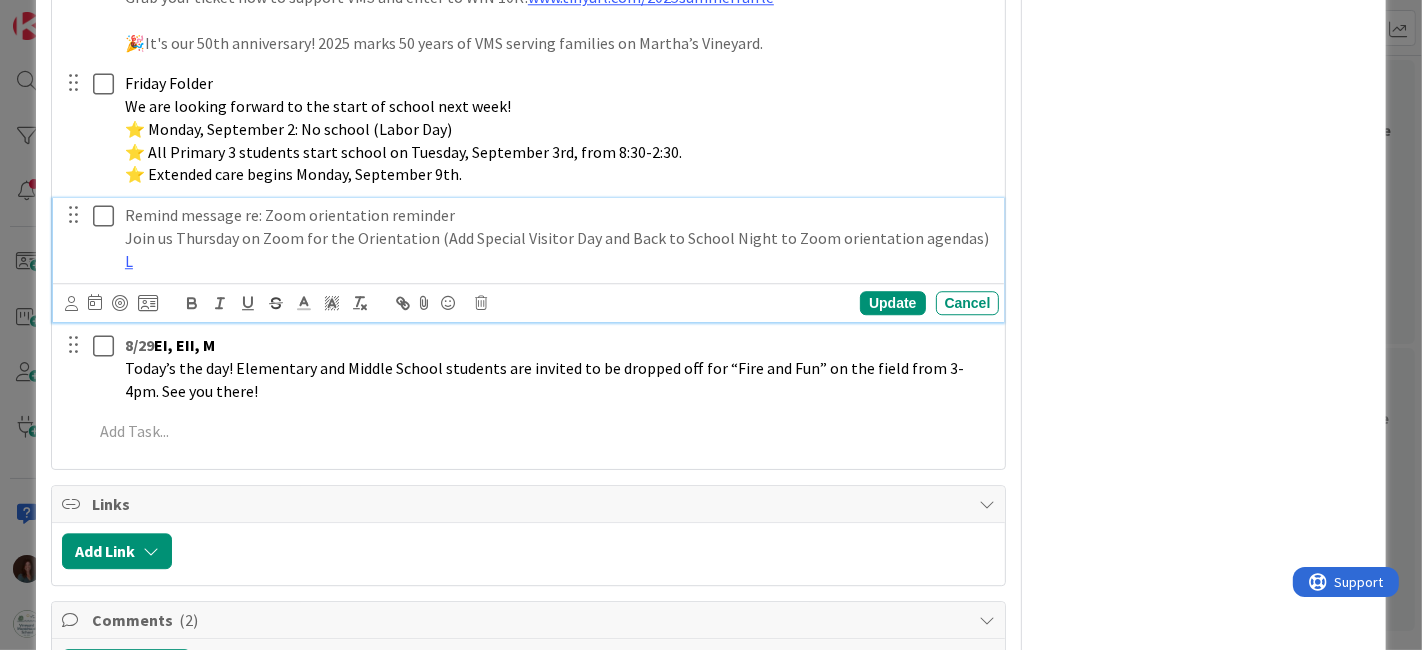 type 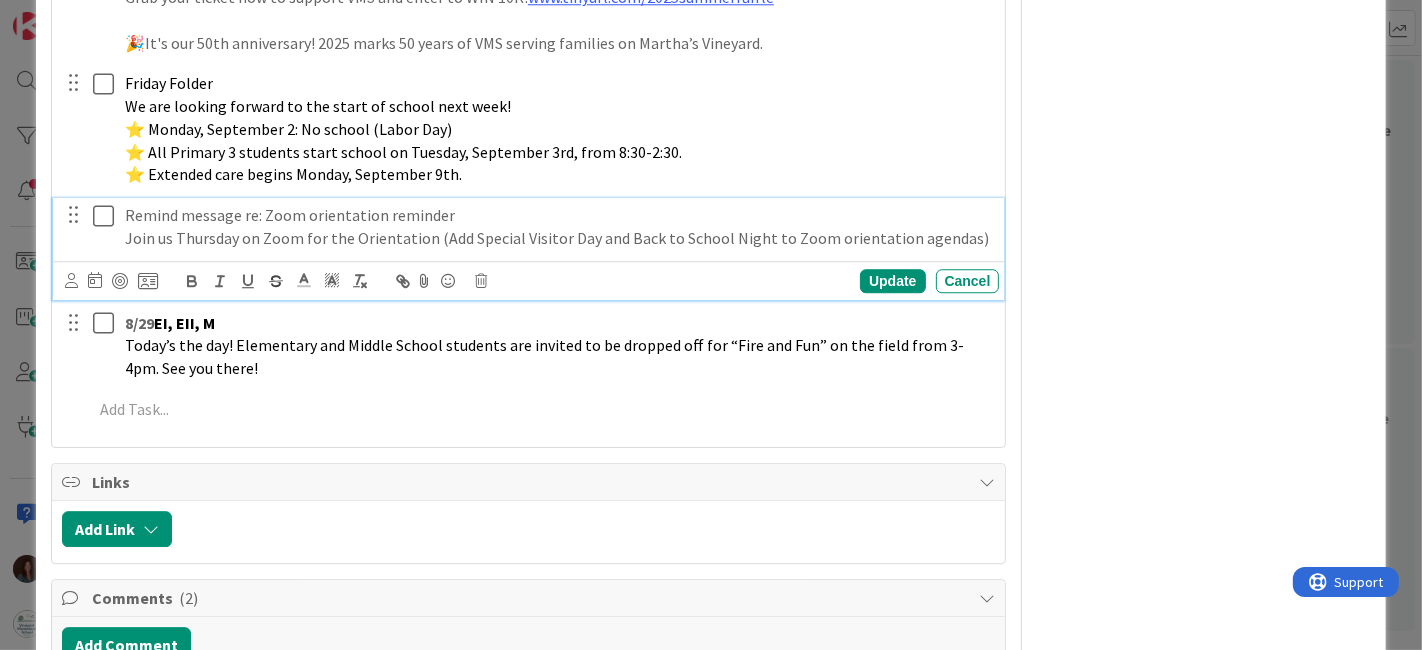 drag, startPoint x: 427, startPoint y: 236, endPoint x: 557, endPoint y: 427, distance: 231.04329 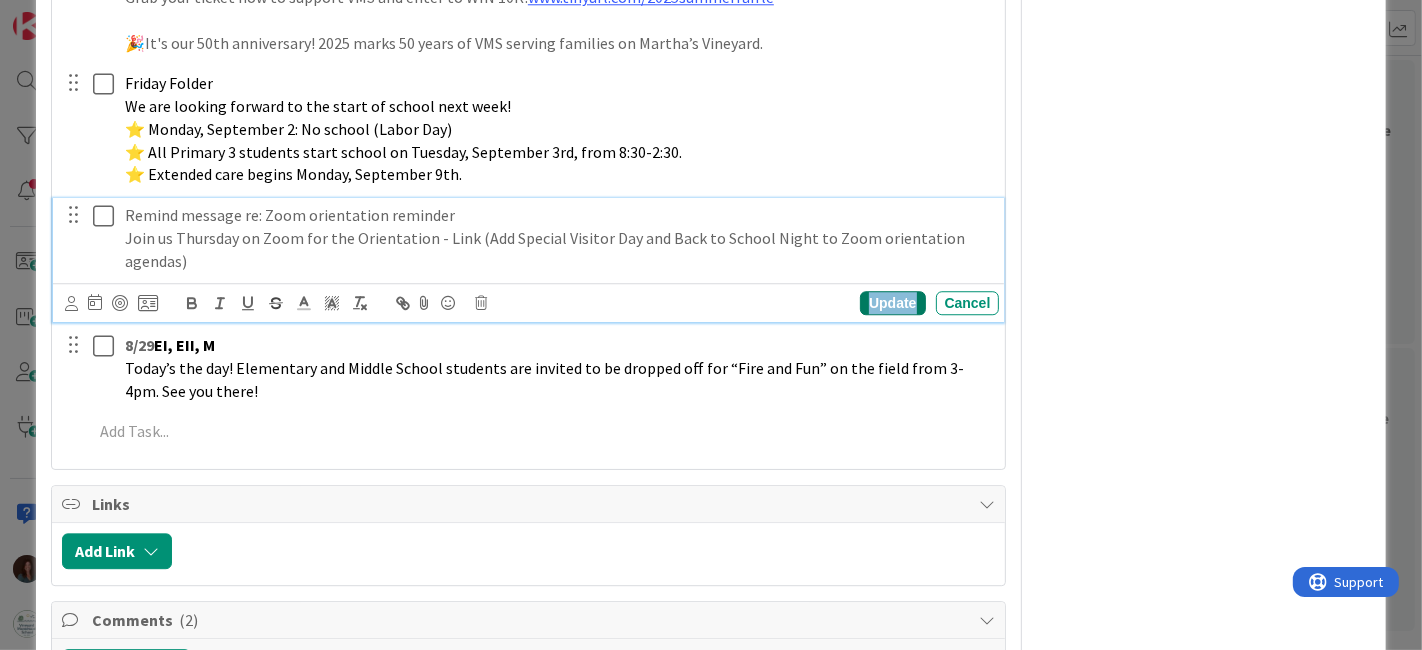 click on "Update" at bounding box center (892, 303) 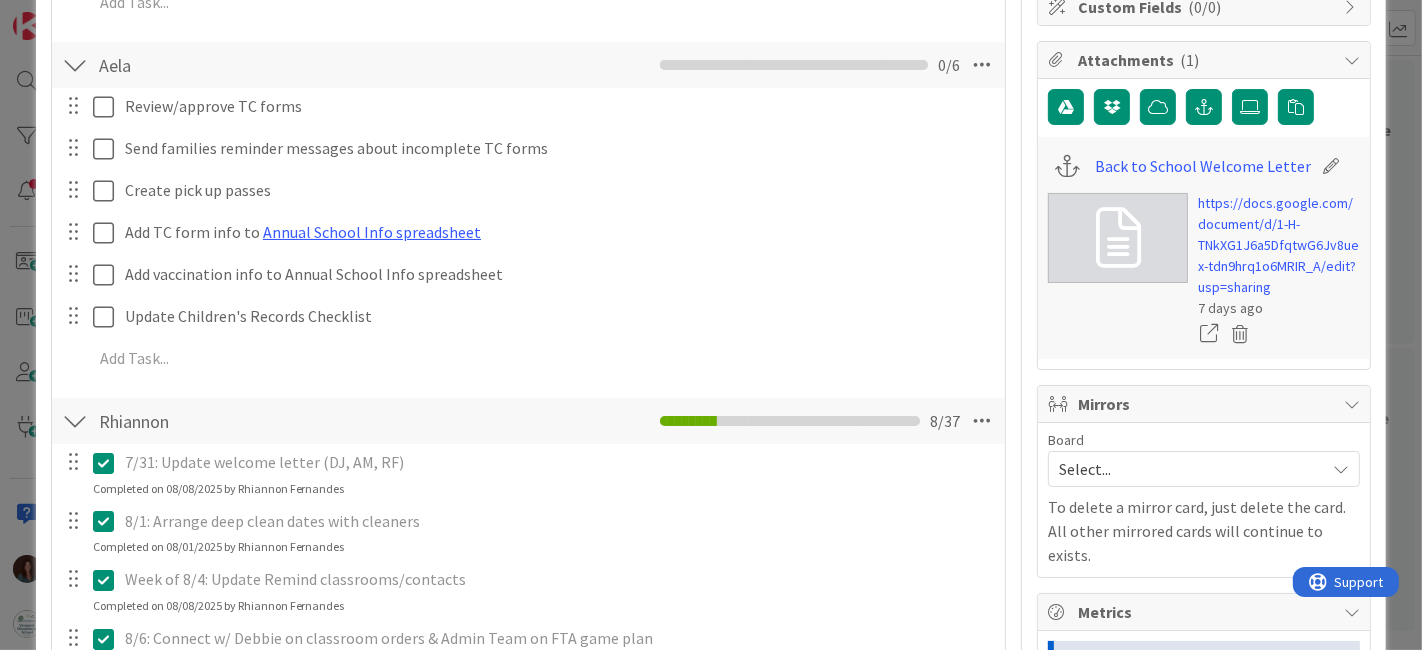 scroll, scrollTop: 0, scrollLeft: 0, axis: both 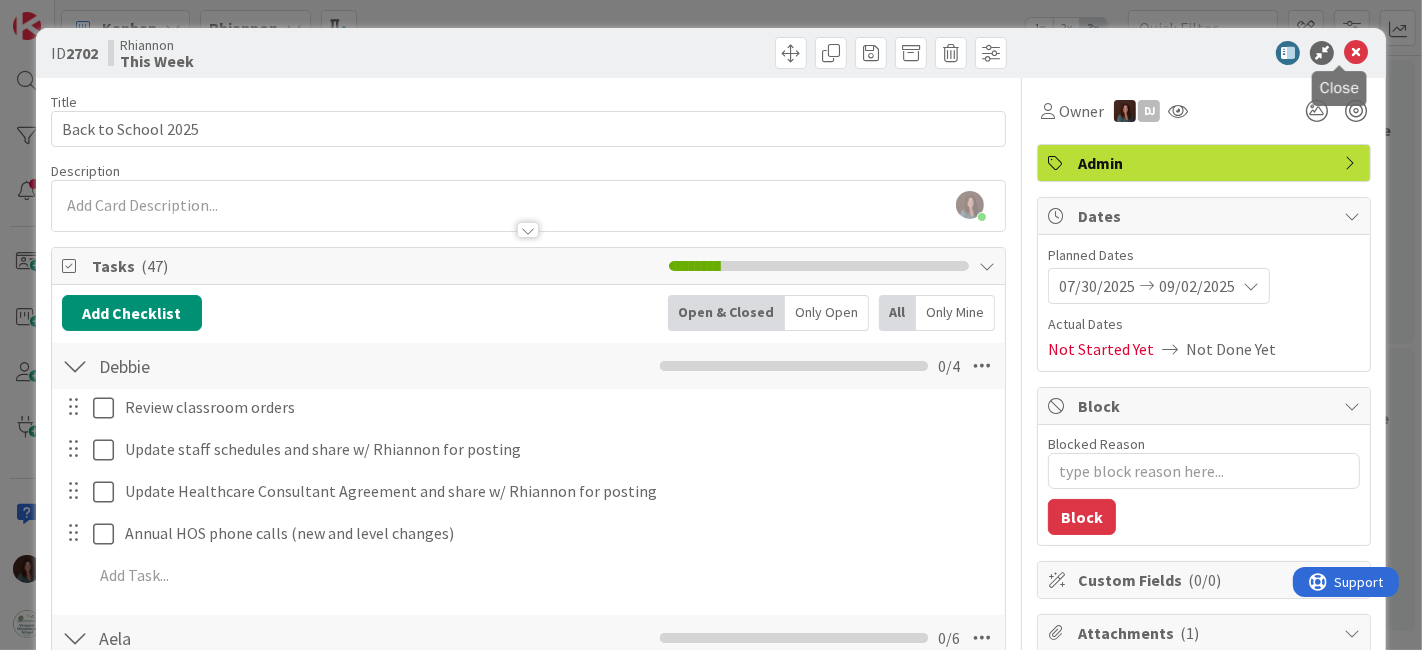 click at bounding box center (1356, 53) 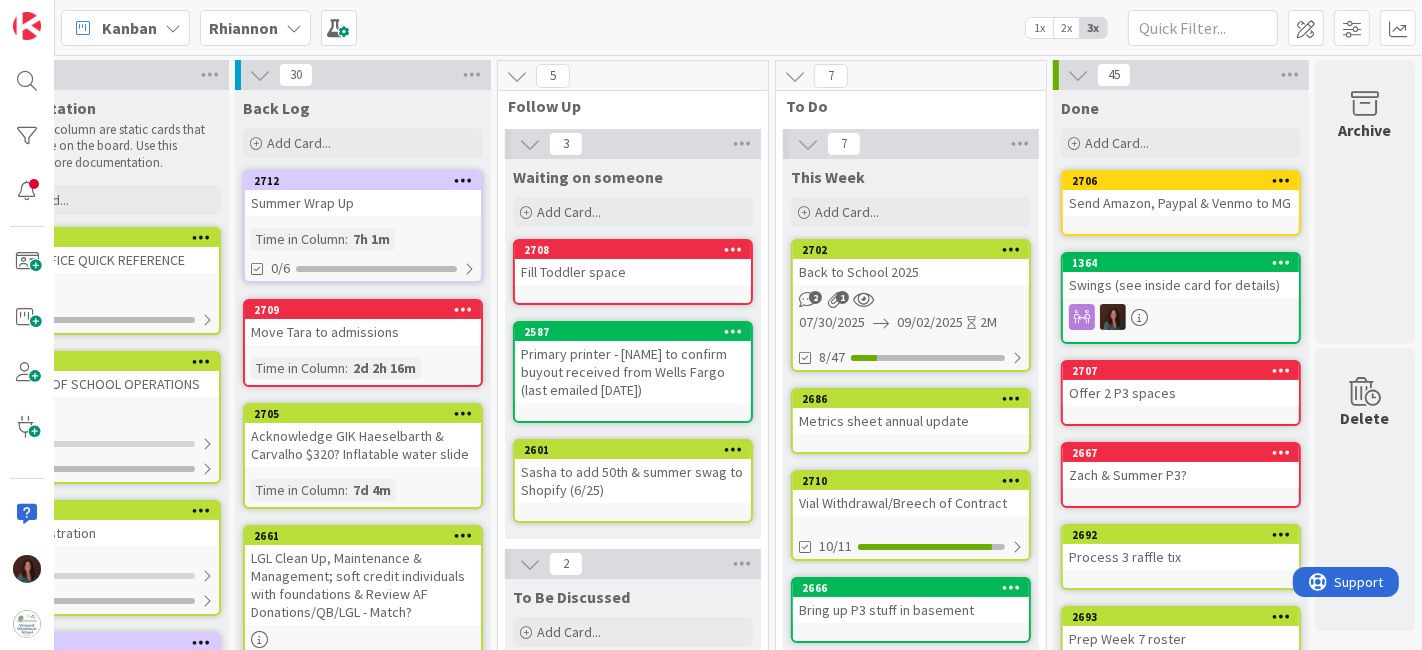 scroll, scrollTop: 333, scrollLeft: 104, axis: both 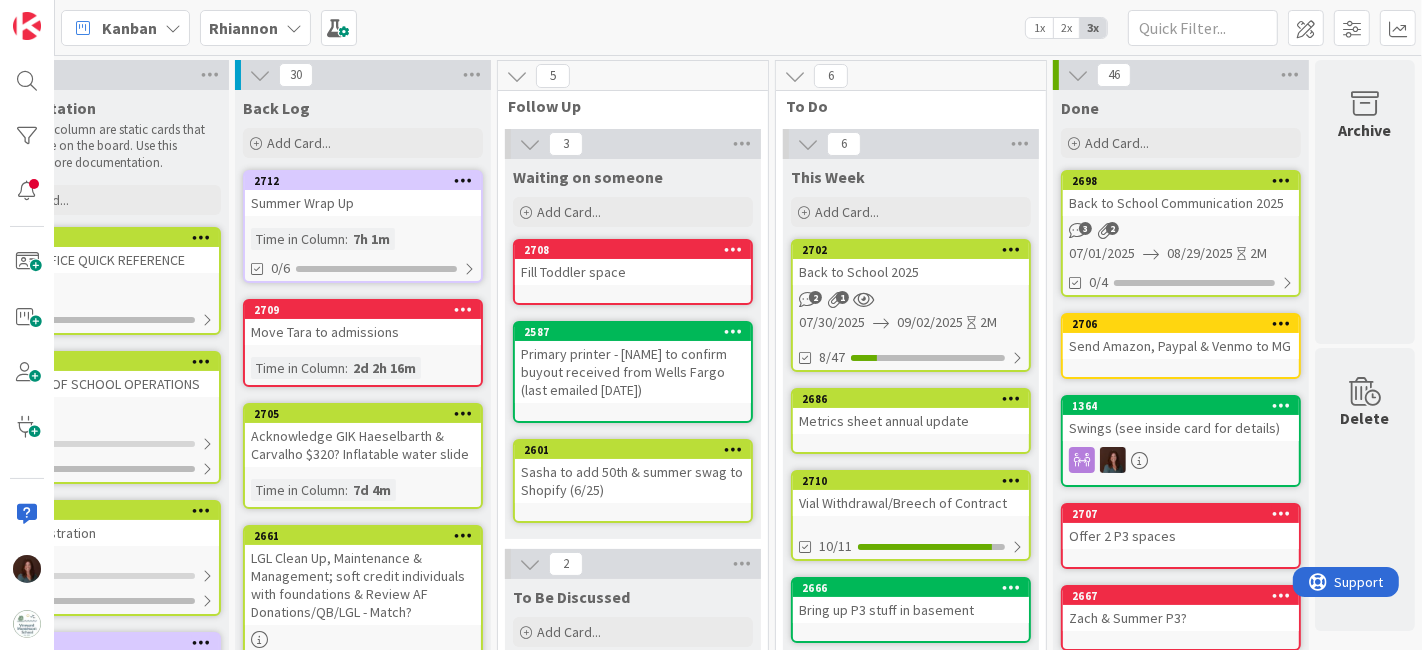 click on "Back to School Communication 2025" at bounding box center [1181, 203] 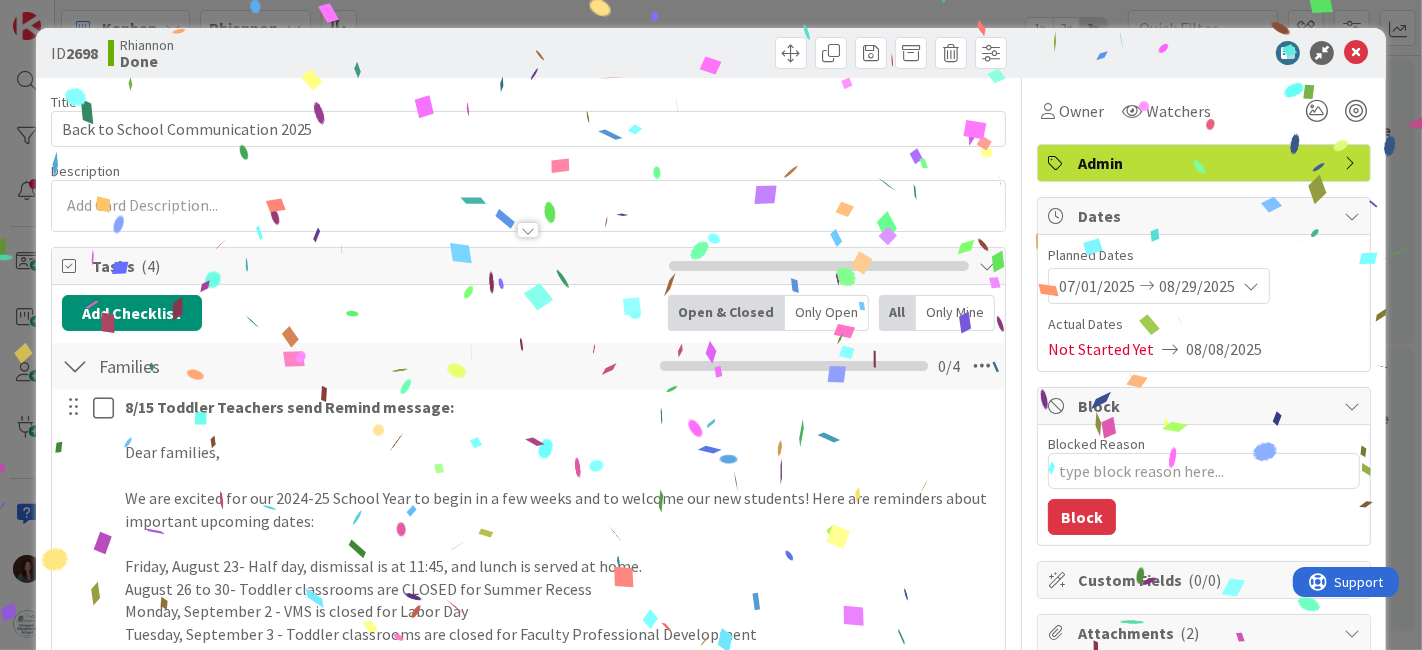 type on "x" 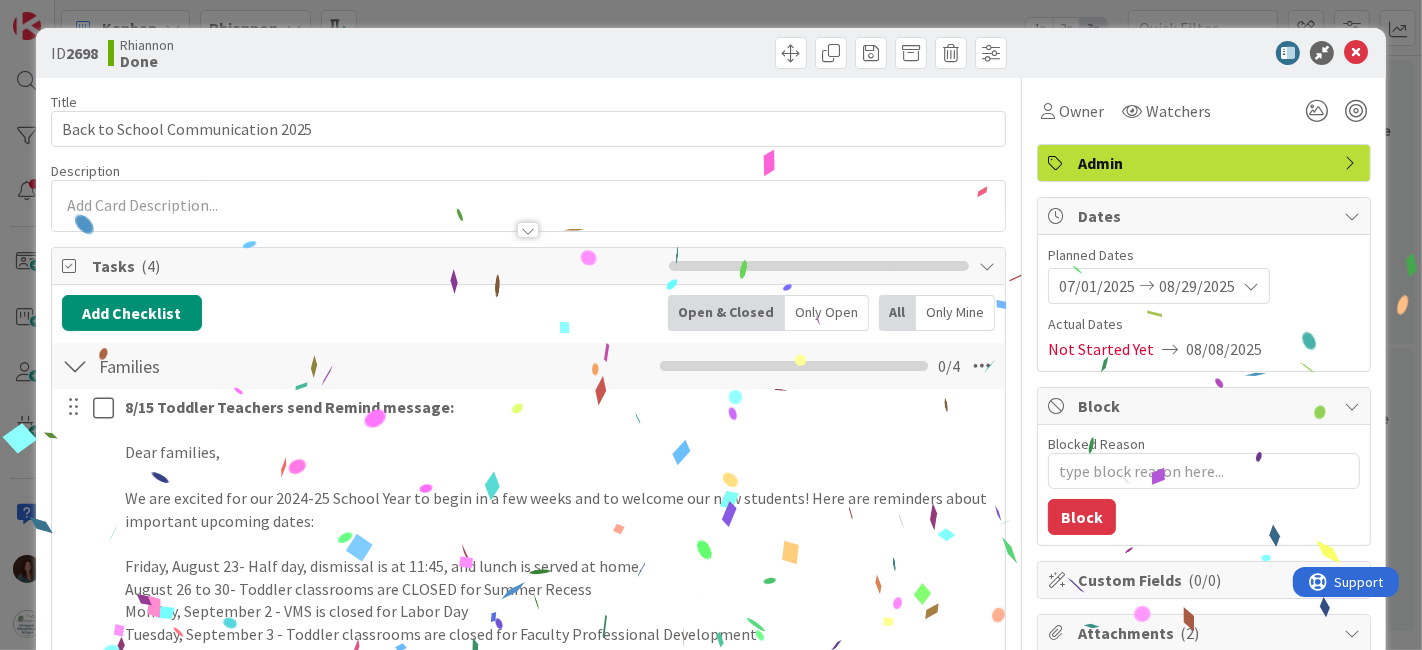 scroll, scrollTop: 444, scrollLeft: 0, axis: vertical 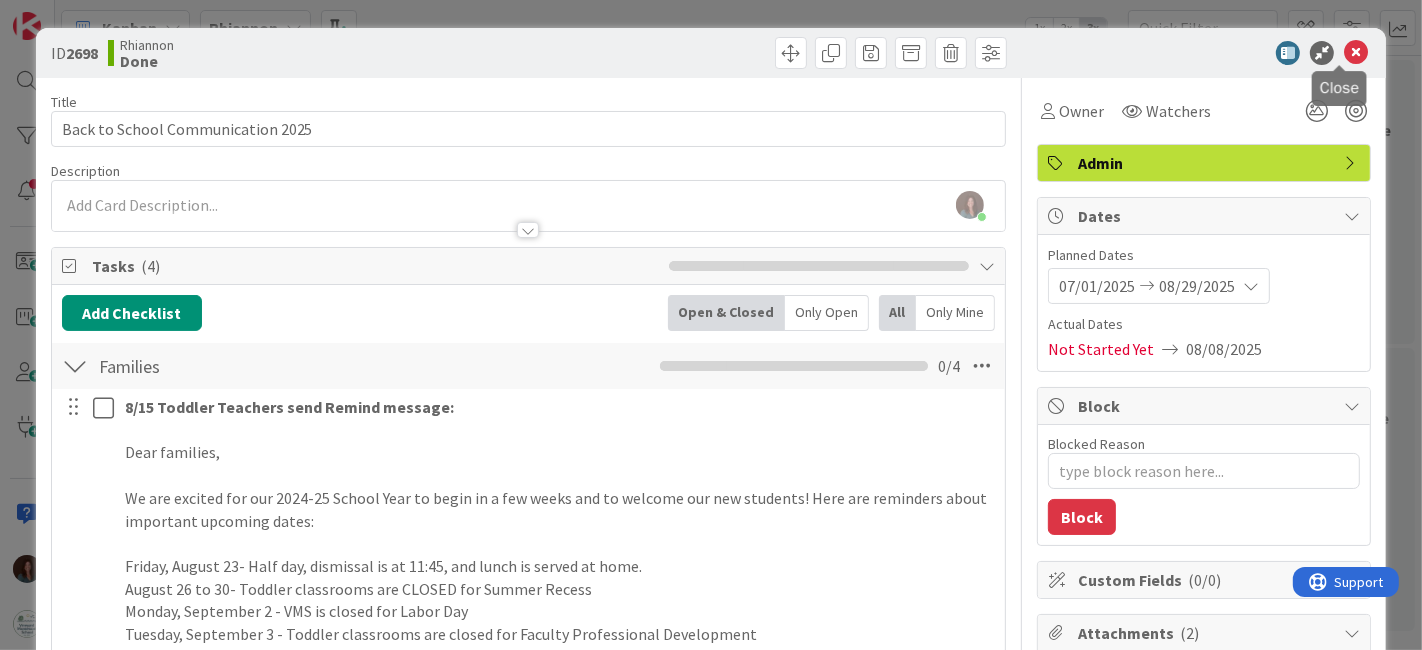click at bounding box center (1356, 53) 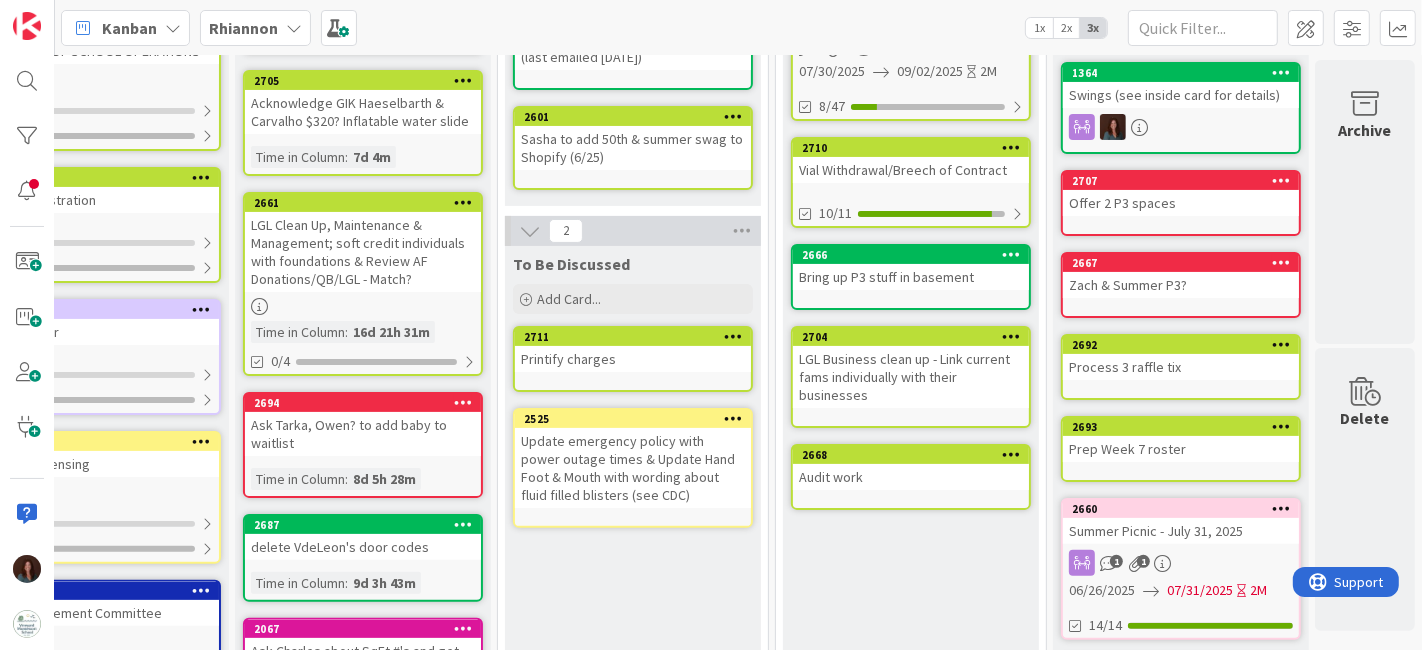 scroll, scrollTop: 0, scrollLeft: 104, axis: horizontal 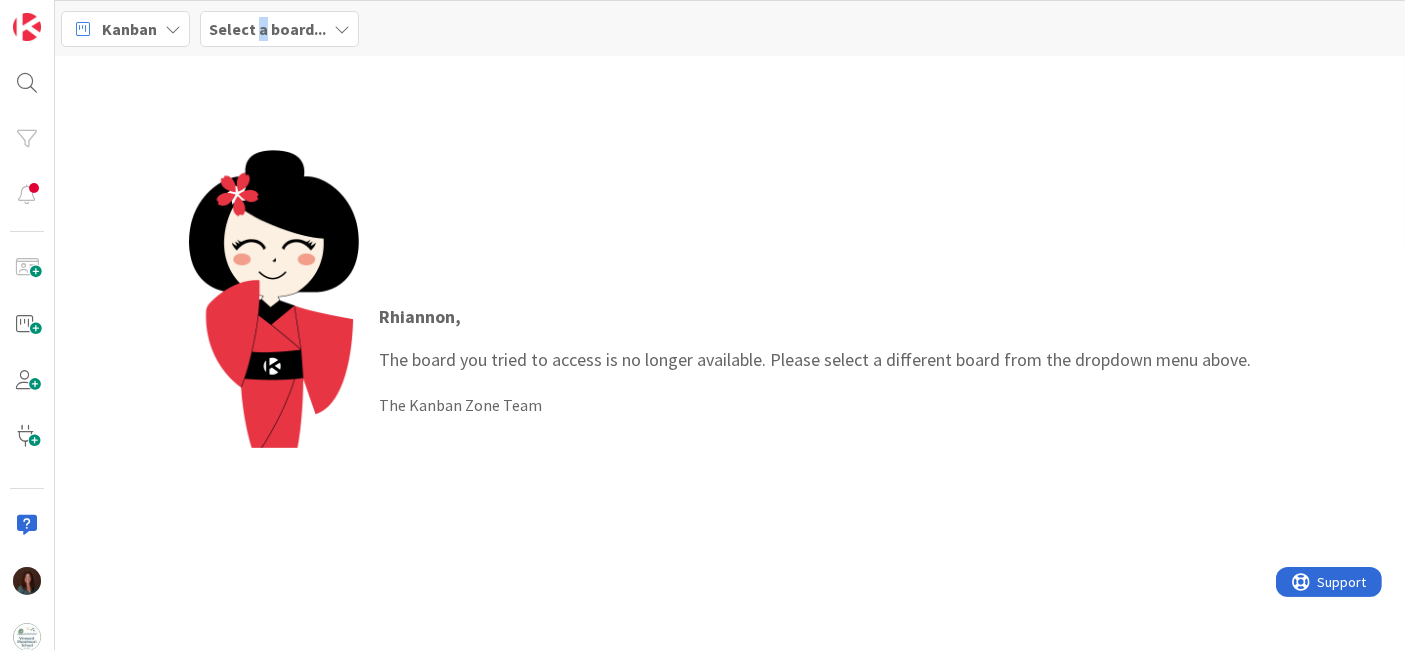 drag, startPoint x: 257, startPoint y: 35, endPoint x: 251, endPoint y: 44, distance: 10.816654 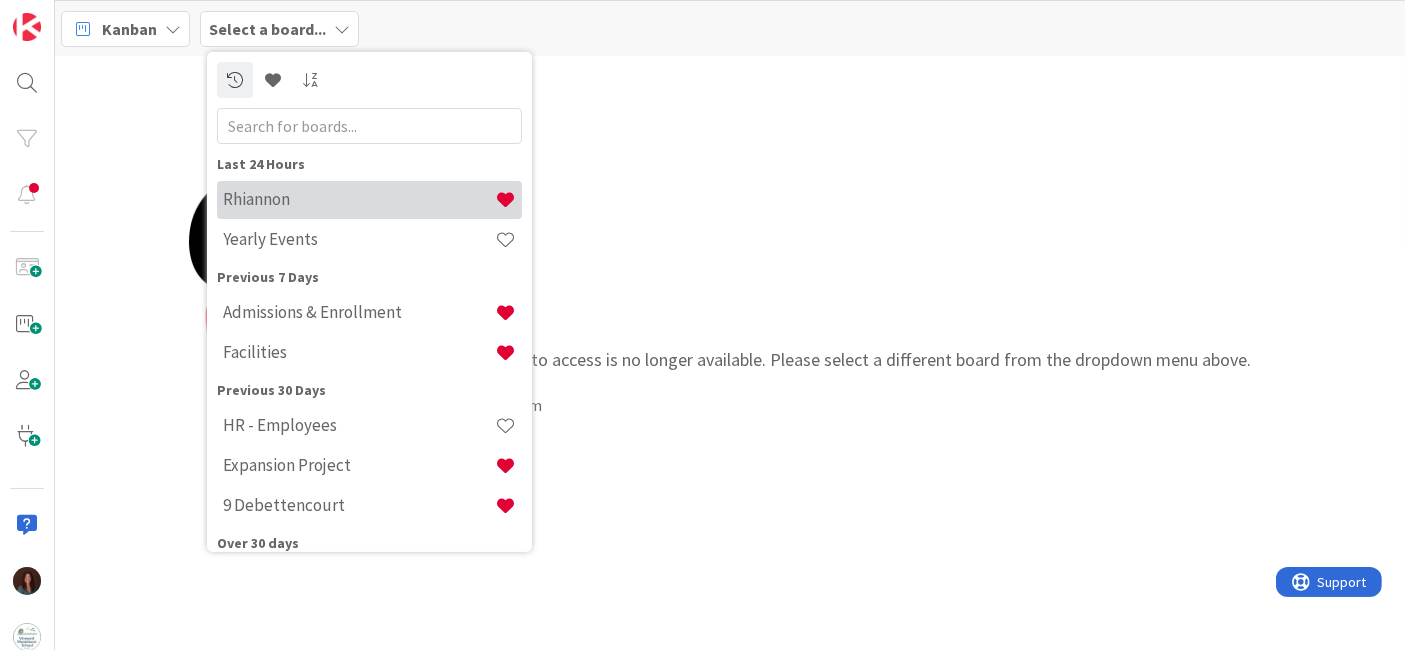 click on "Rhiannon" at bounding box center (359, 199) 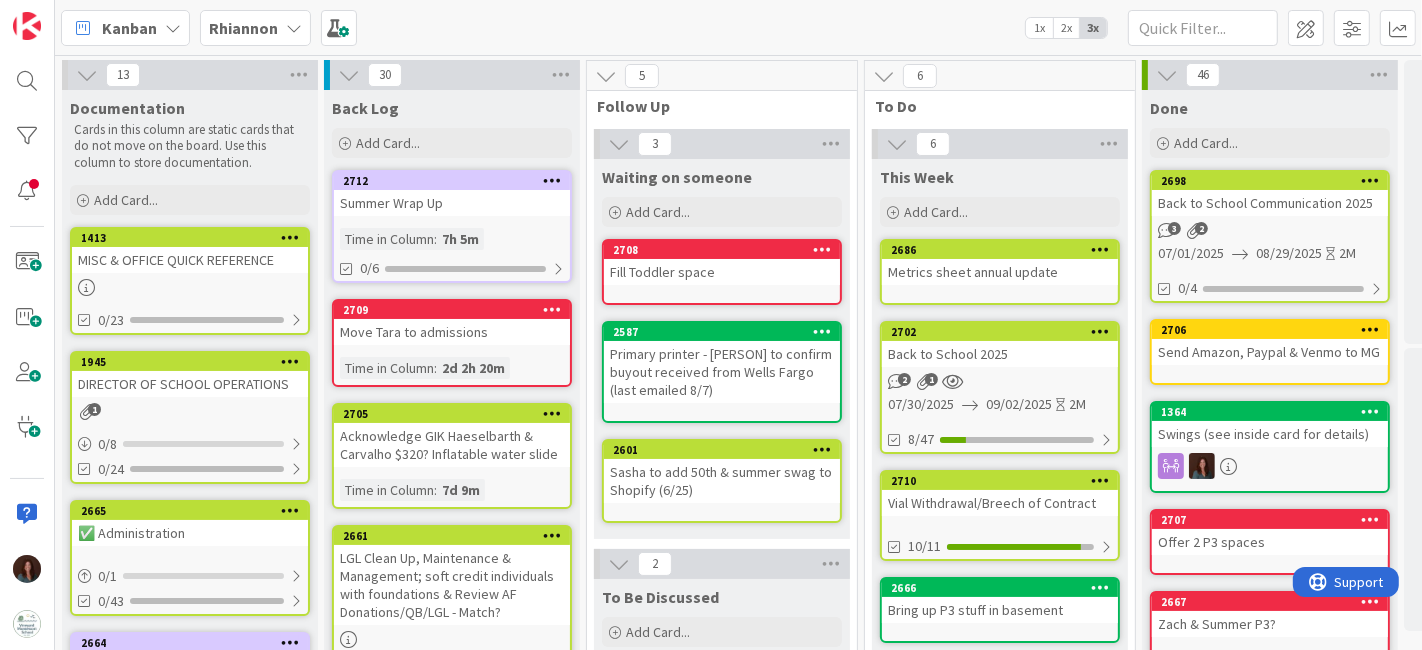 scroll, scrollTop: 0, scrollLeft: 0, axis: both 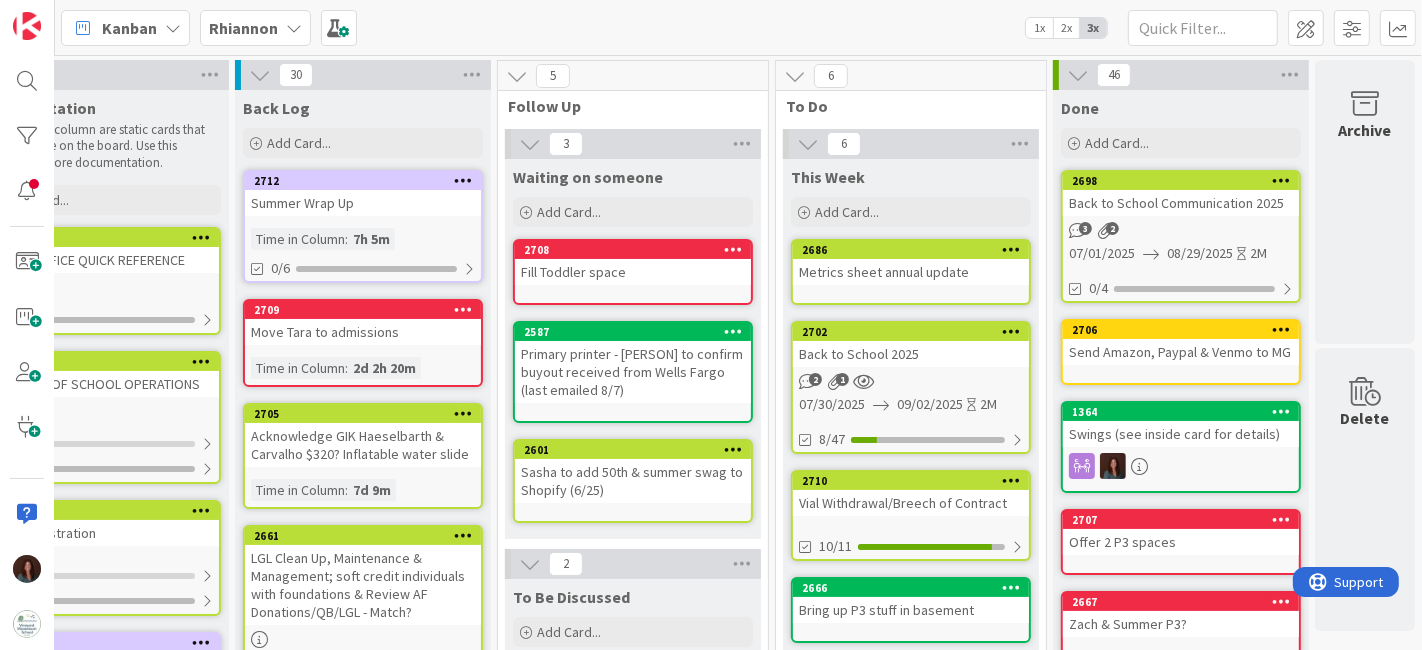 click on "Metrics sheet annual update" at bounding box center (911, 272) 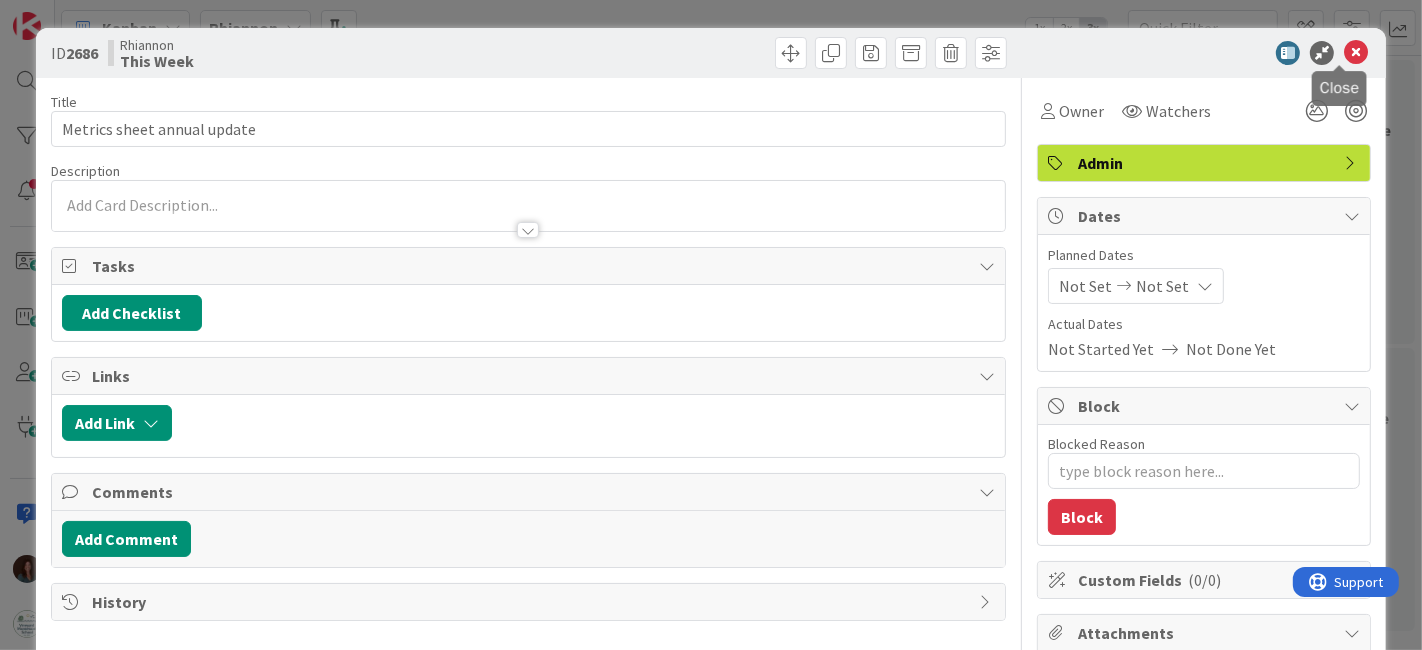 scroll, scrollTop: 0, scrollLeft: 0, axis: both 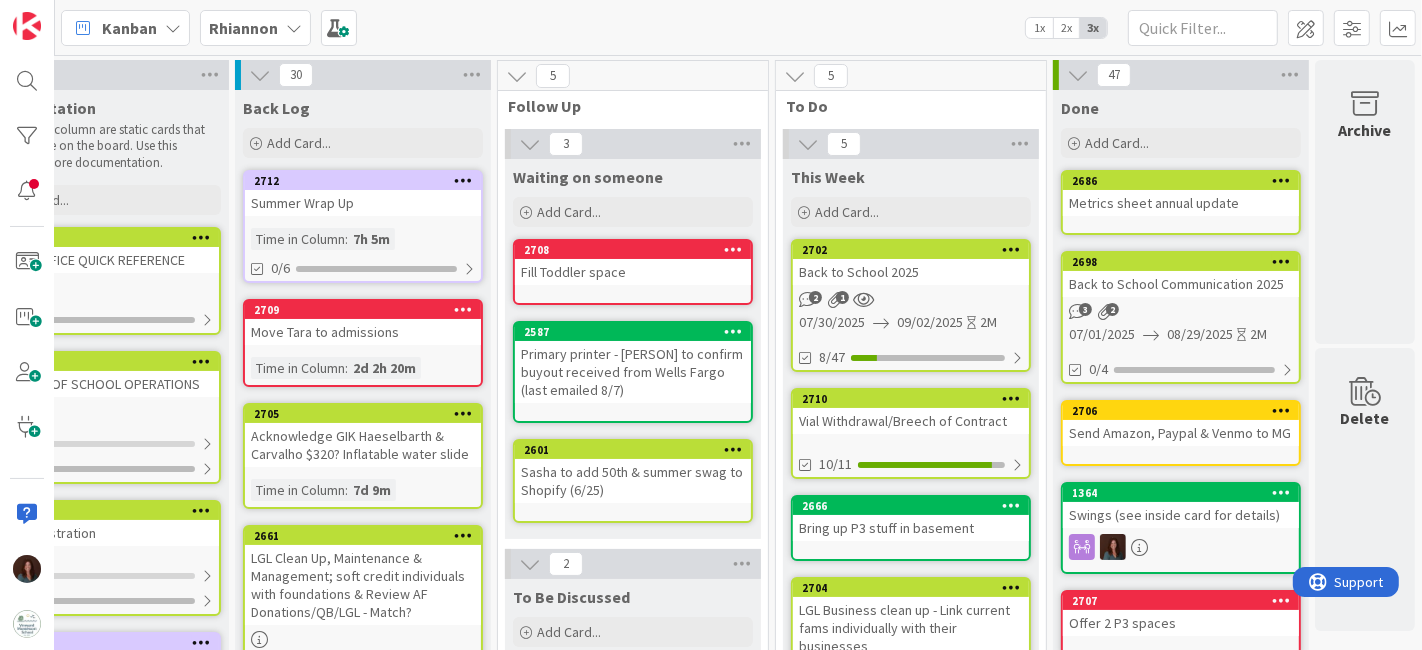 click on "Back to School 2025" at bounding box center (911, 272) 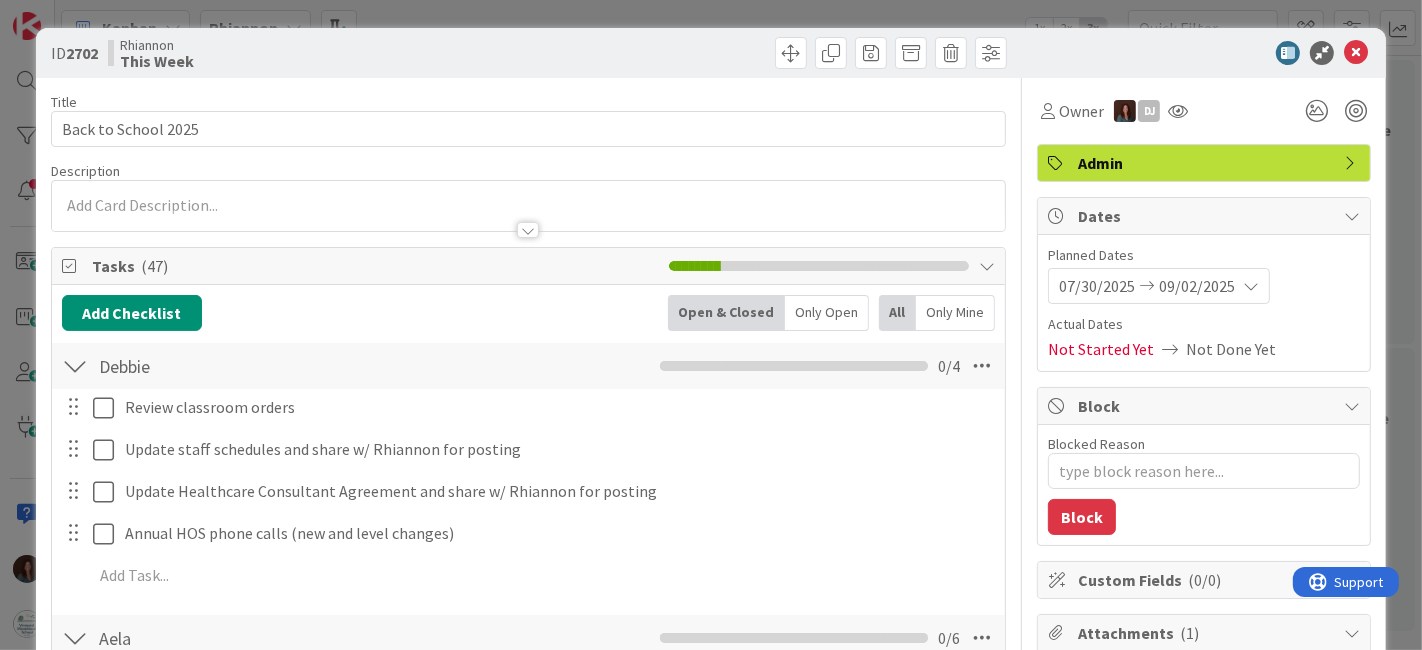 scroll, scrollTop: 555, scrollLeft: 0, axis: vertical 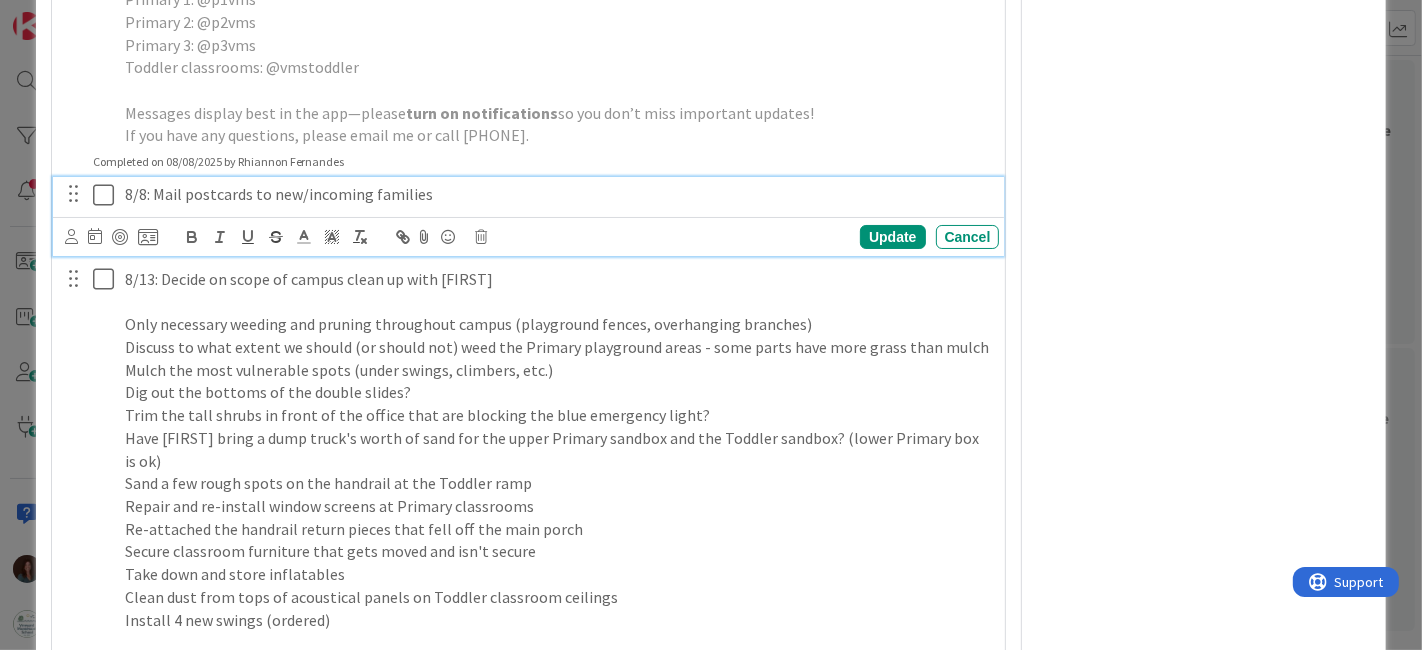 type on "x" 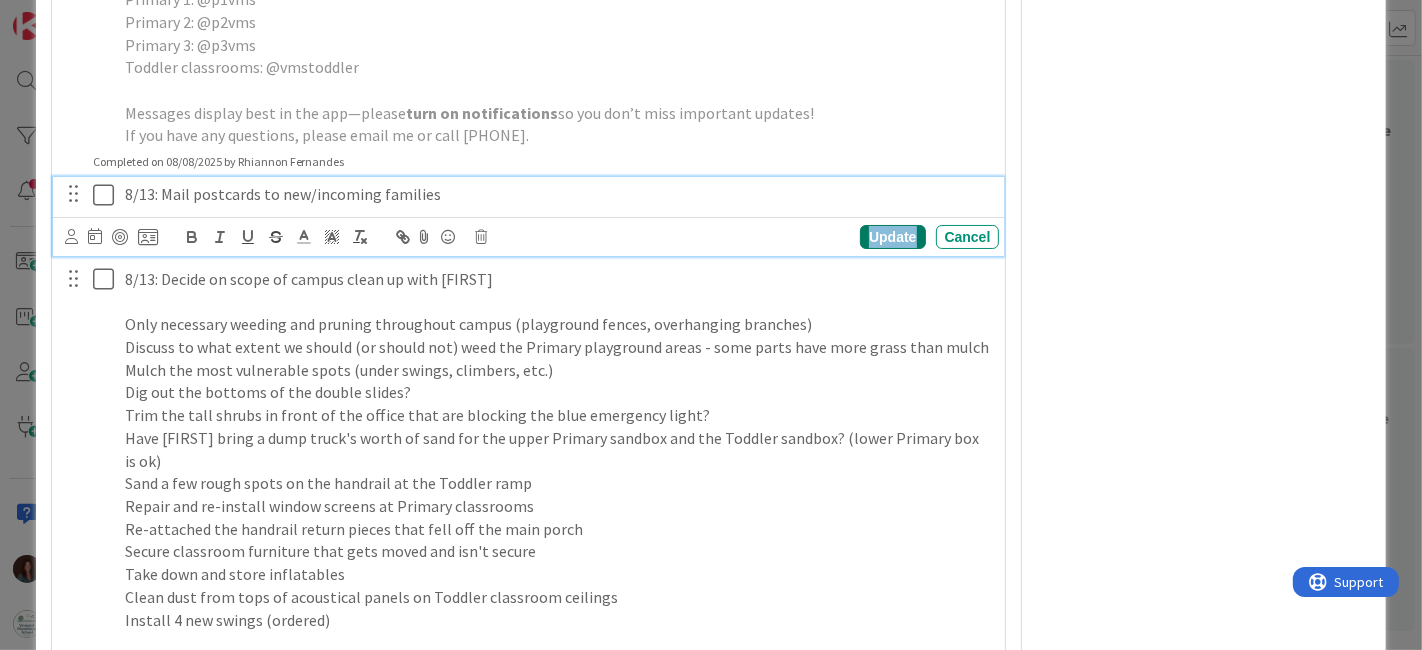 click on "Update" at bounding box center (892, 237) 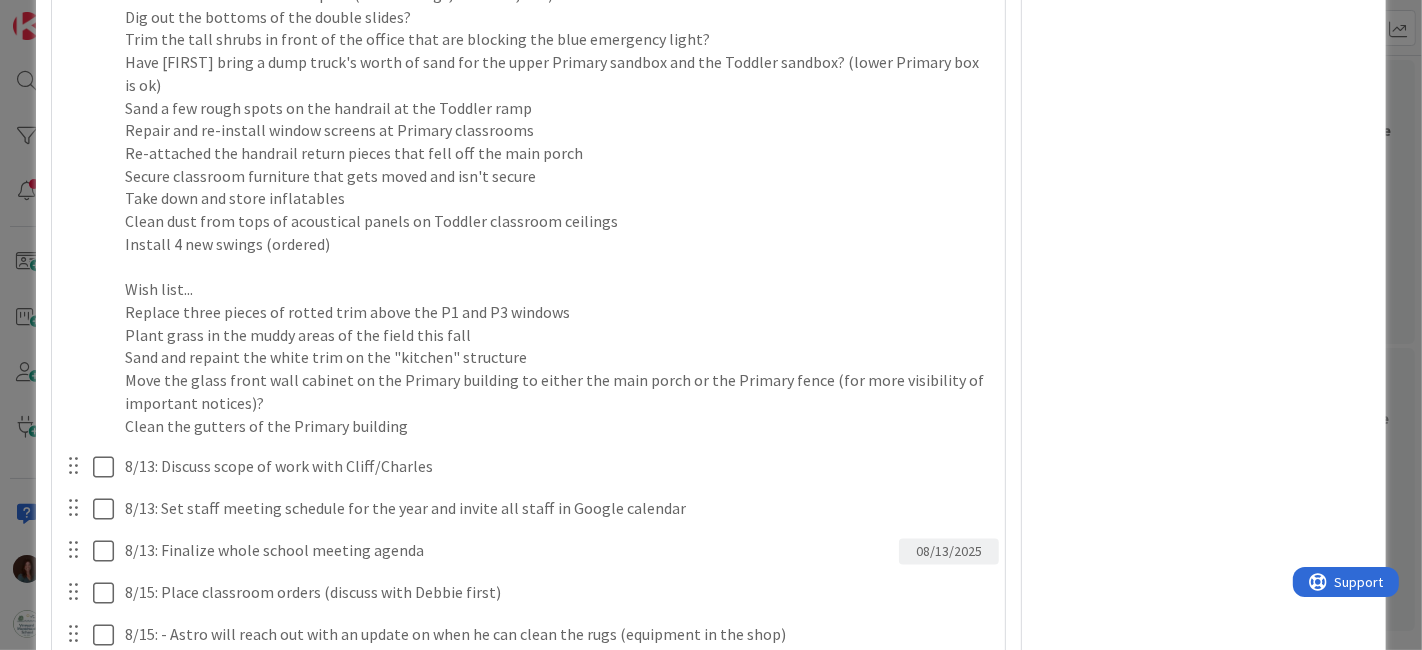 scroll, scrollTop: 3000, scrollLeft: 0, axis: vertical 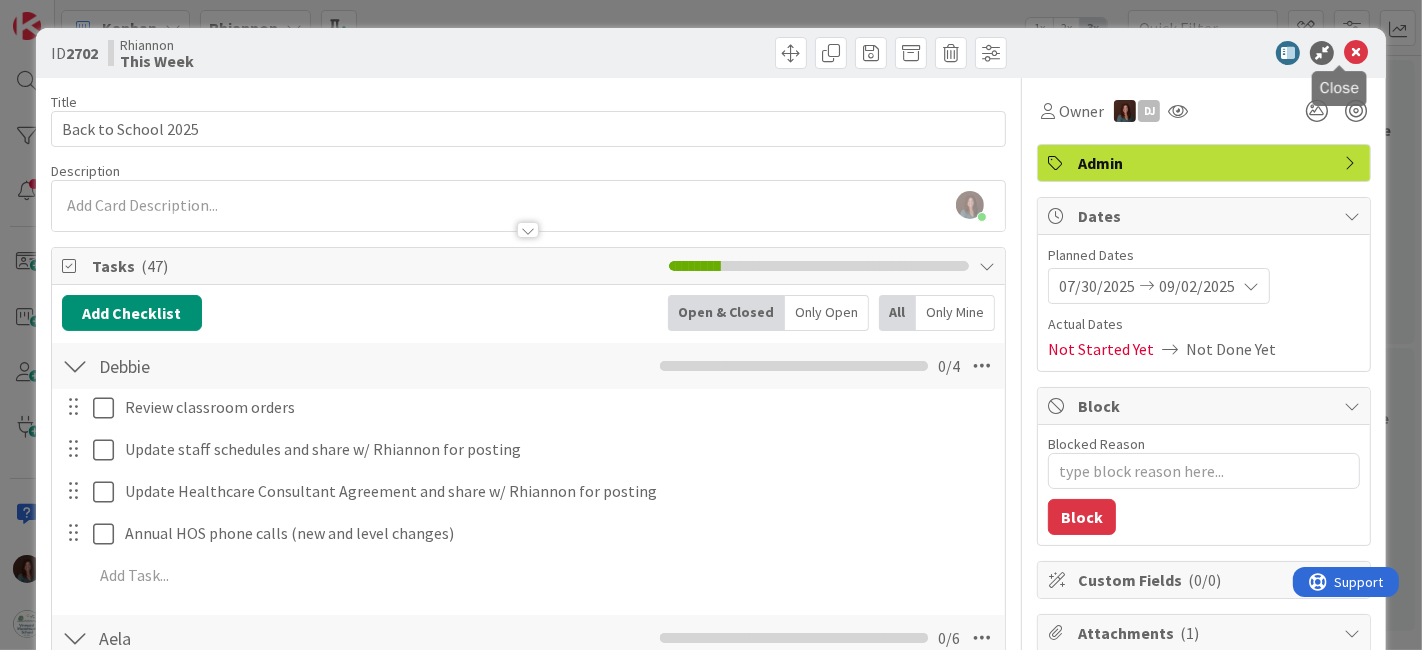 click at bounding box center (1356, 53) 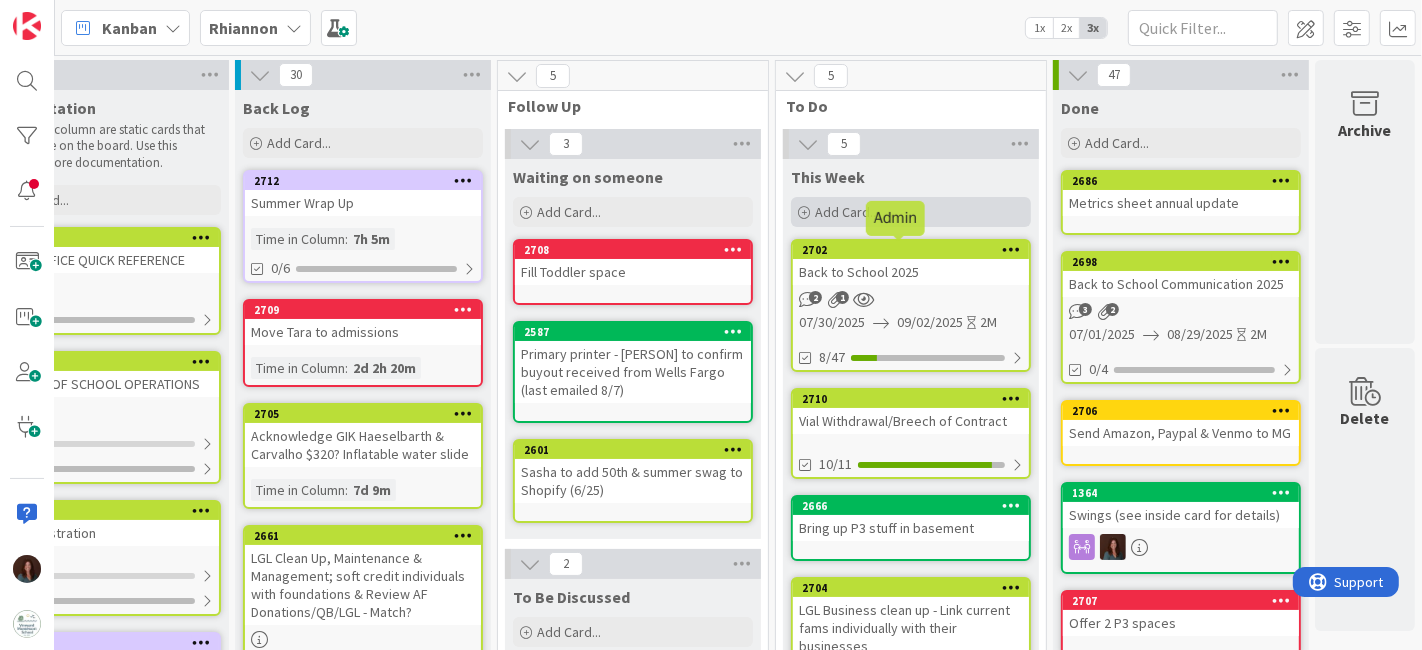 scroll, scrollTop: 0, scrollLeft: 0, axis: both 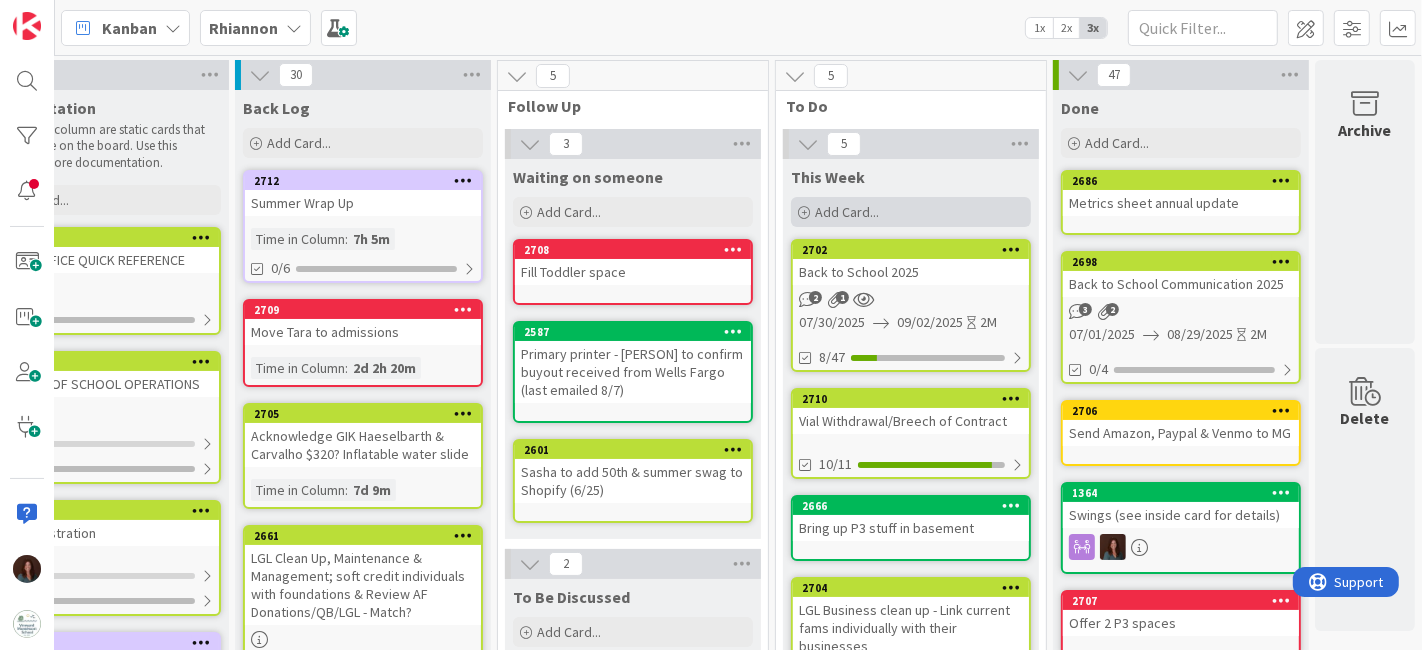 click on "Add Card..." at bounding box center (911, 212) 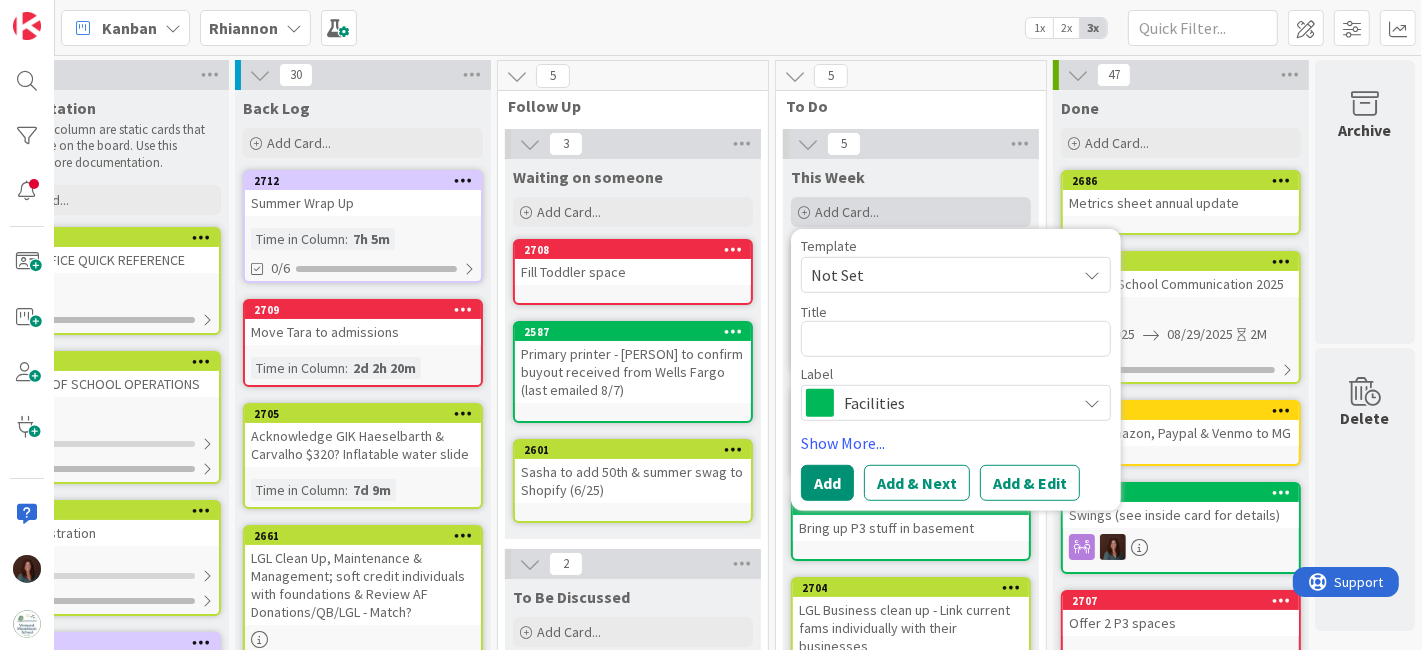 type on "x" 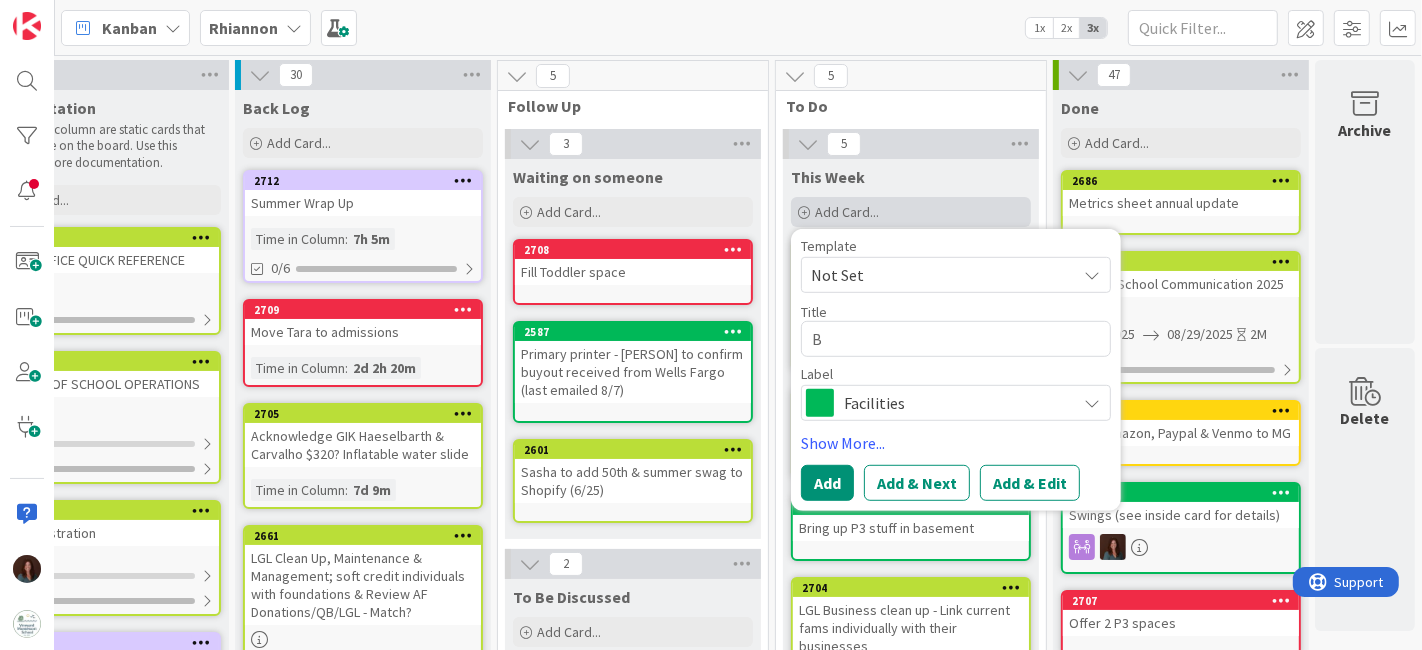type on "x" 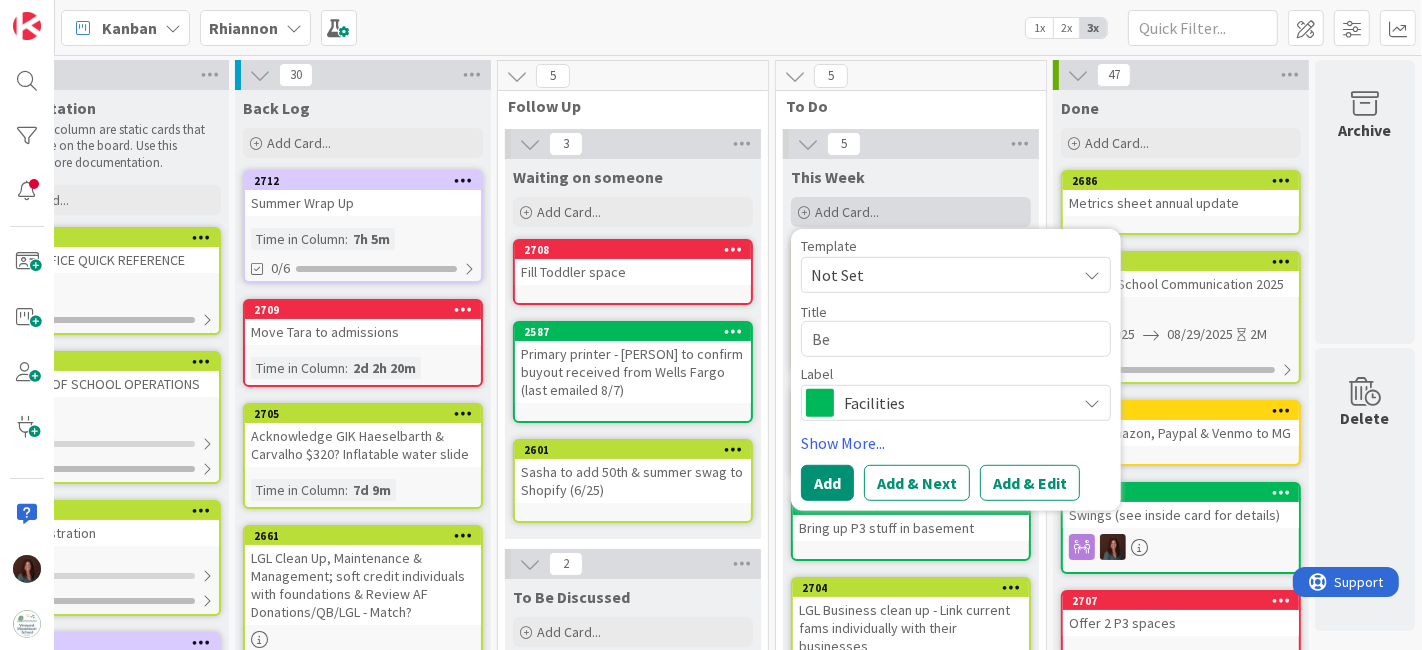 type on "Ben" 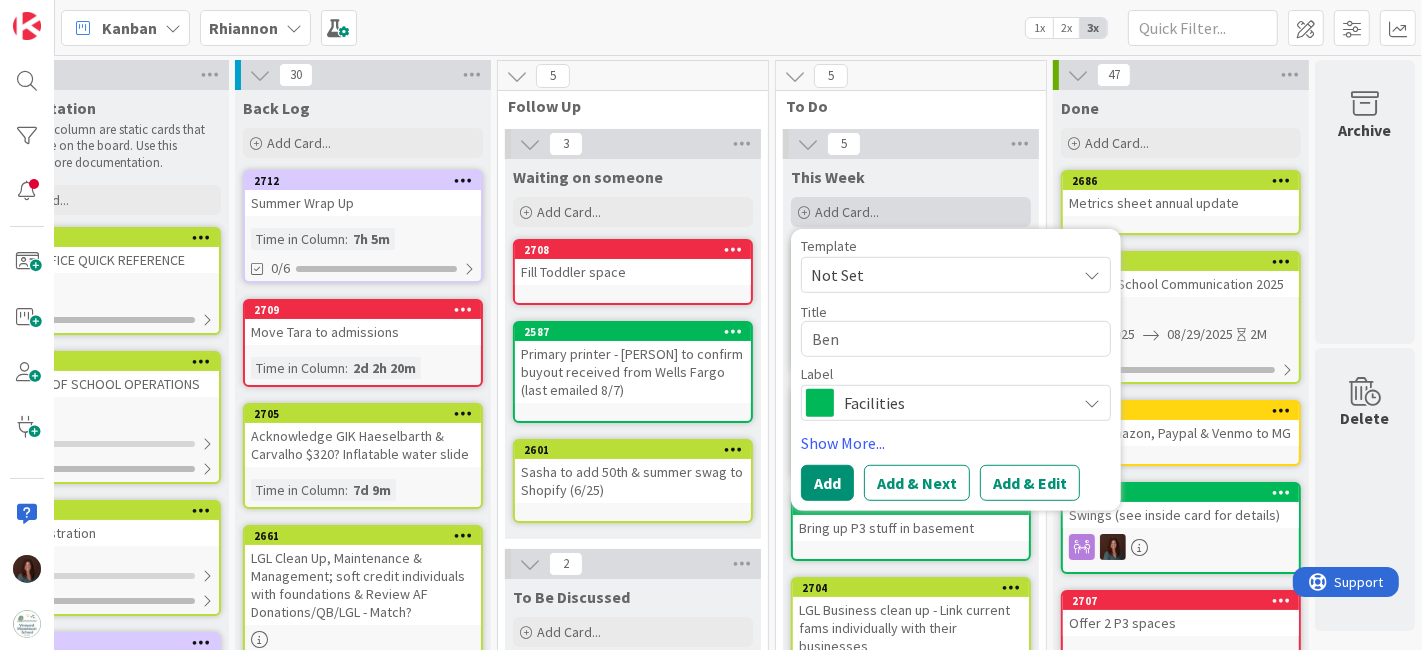 type on "x" 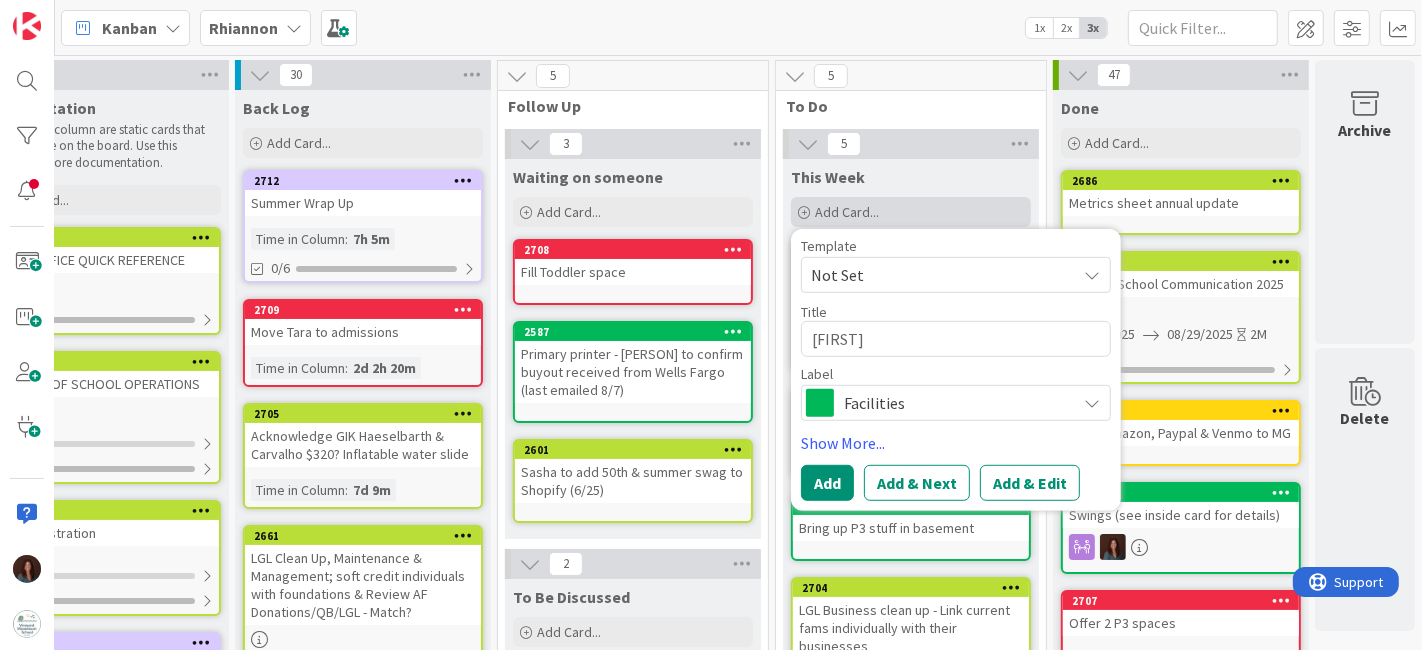 type on "x" 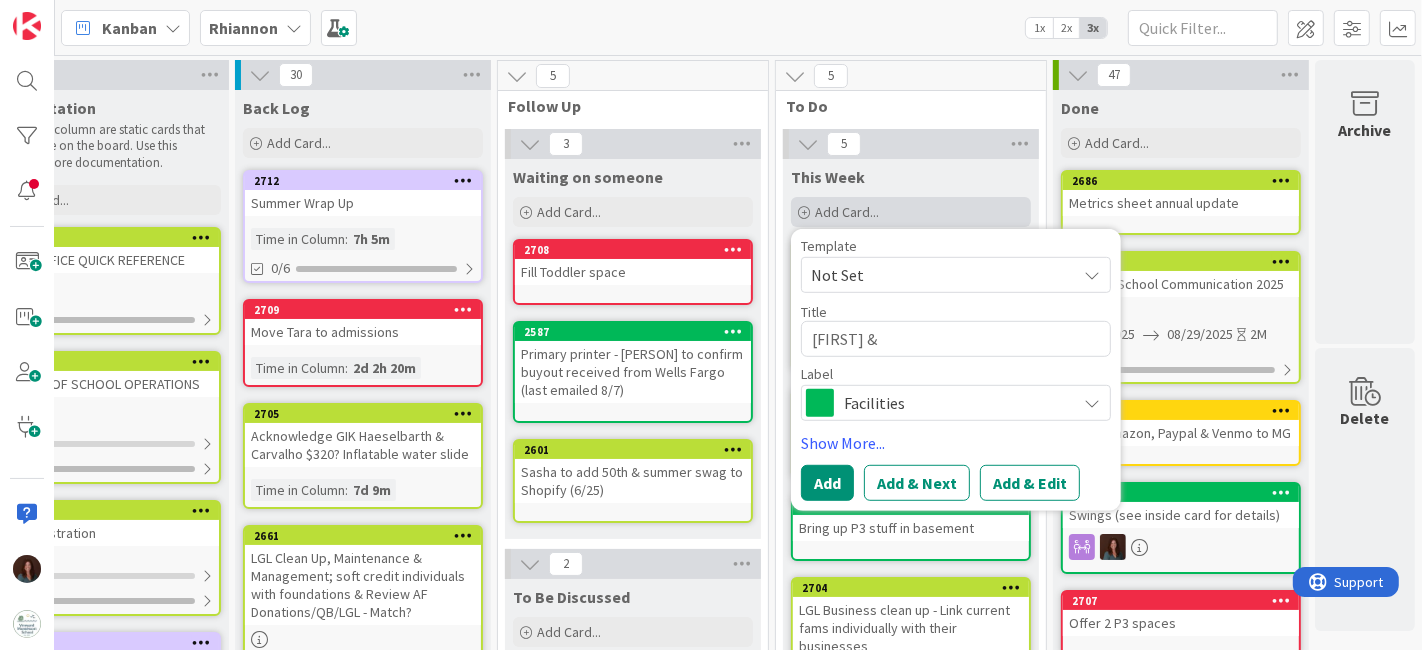 type on "x" 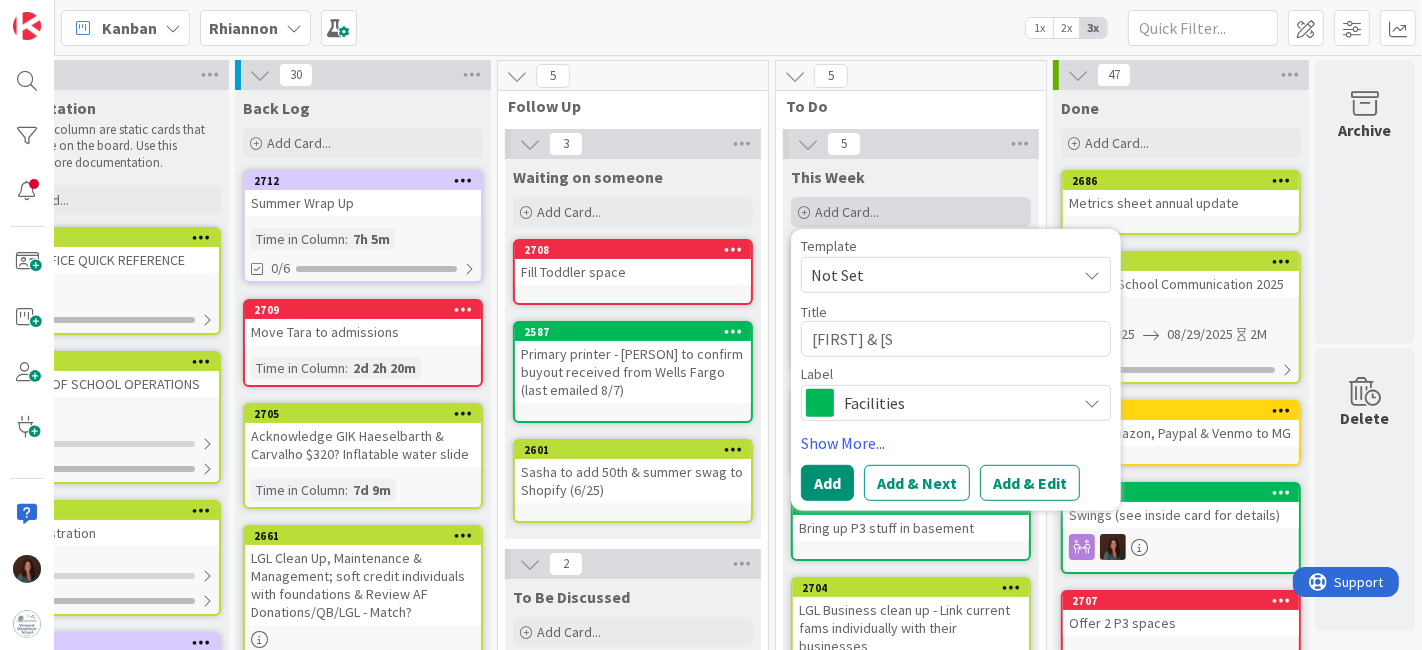 type on "x" 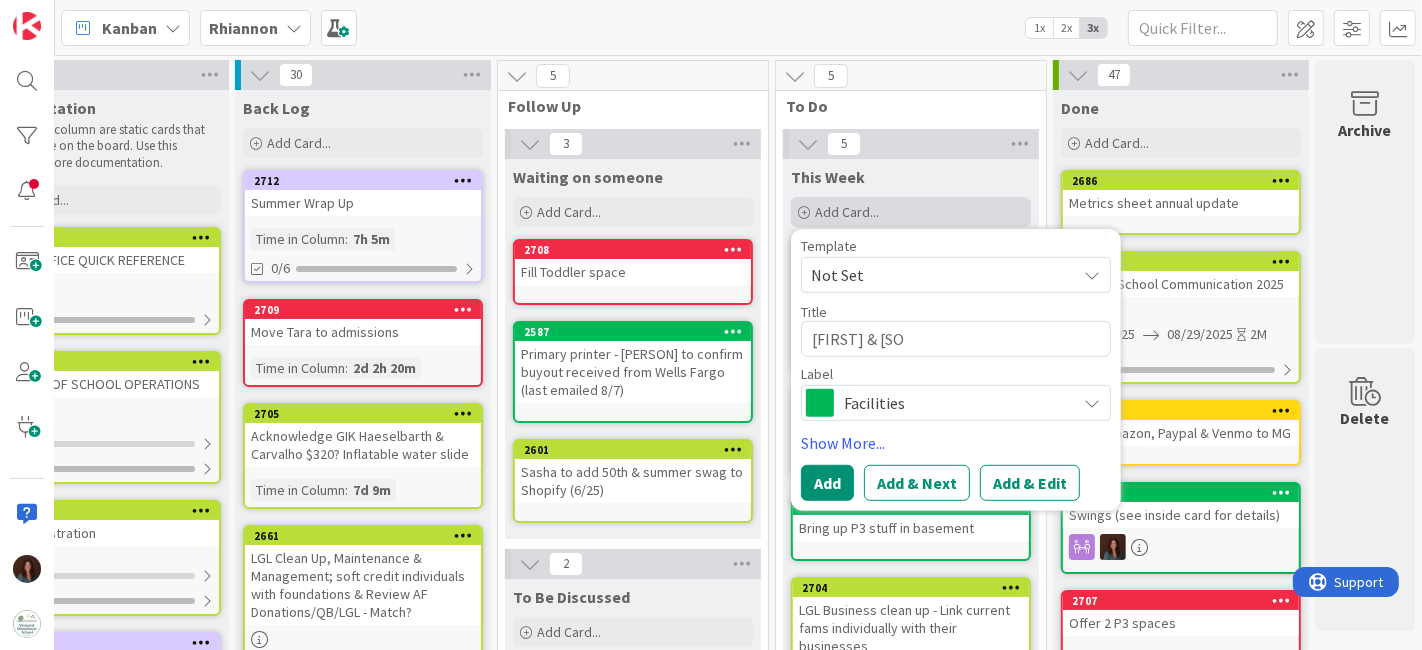 type on "x" 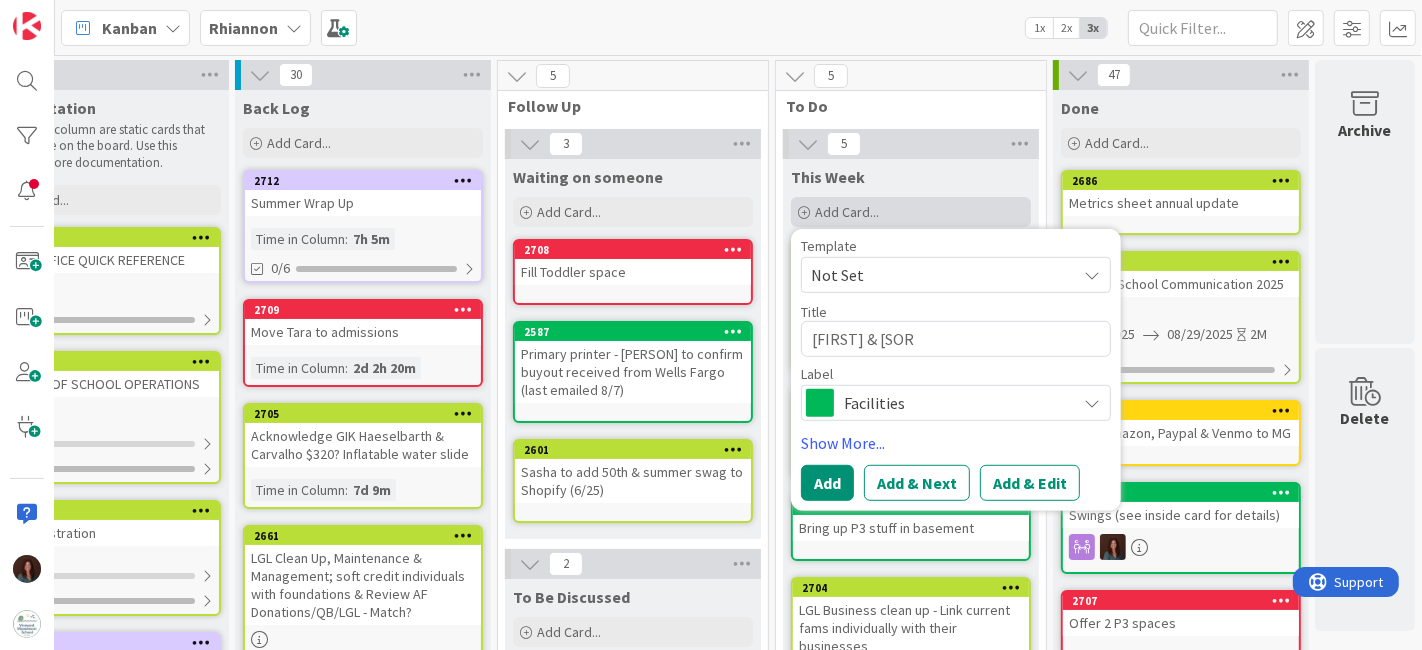 type on "x" 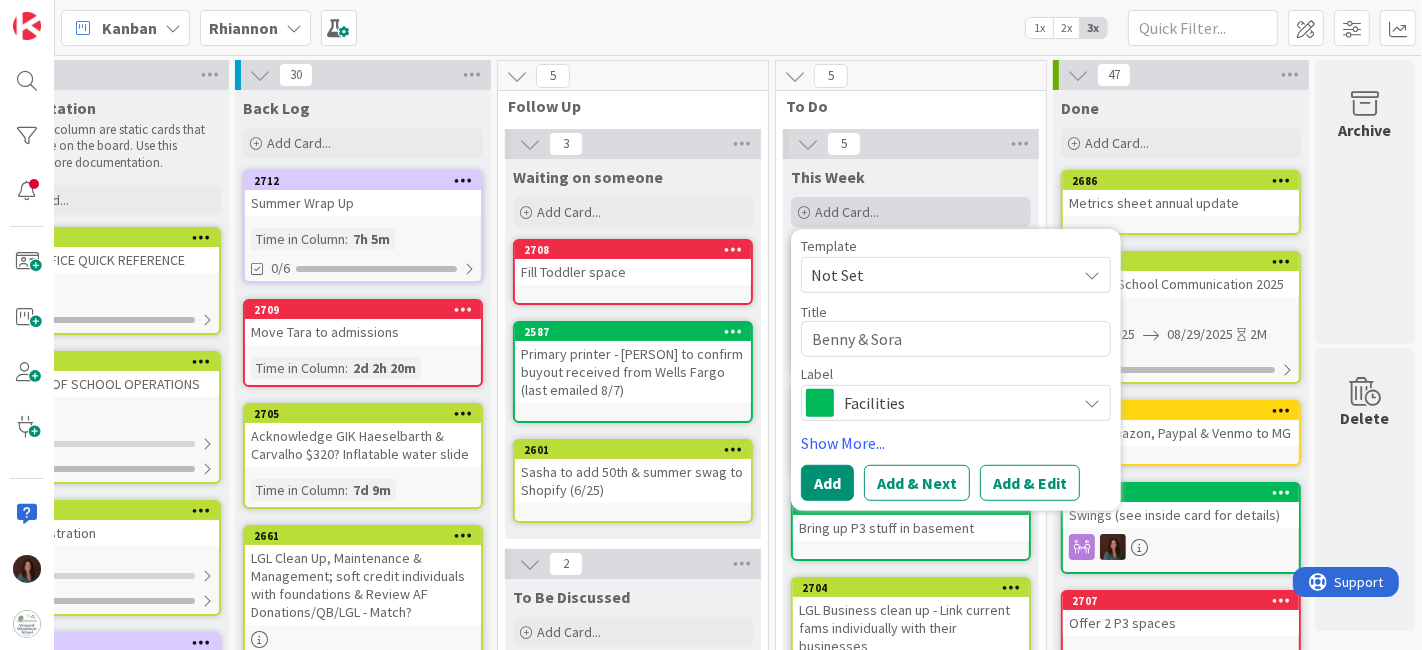 type on "x" 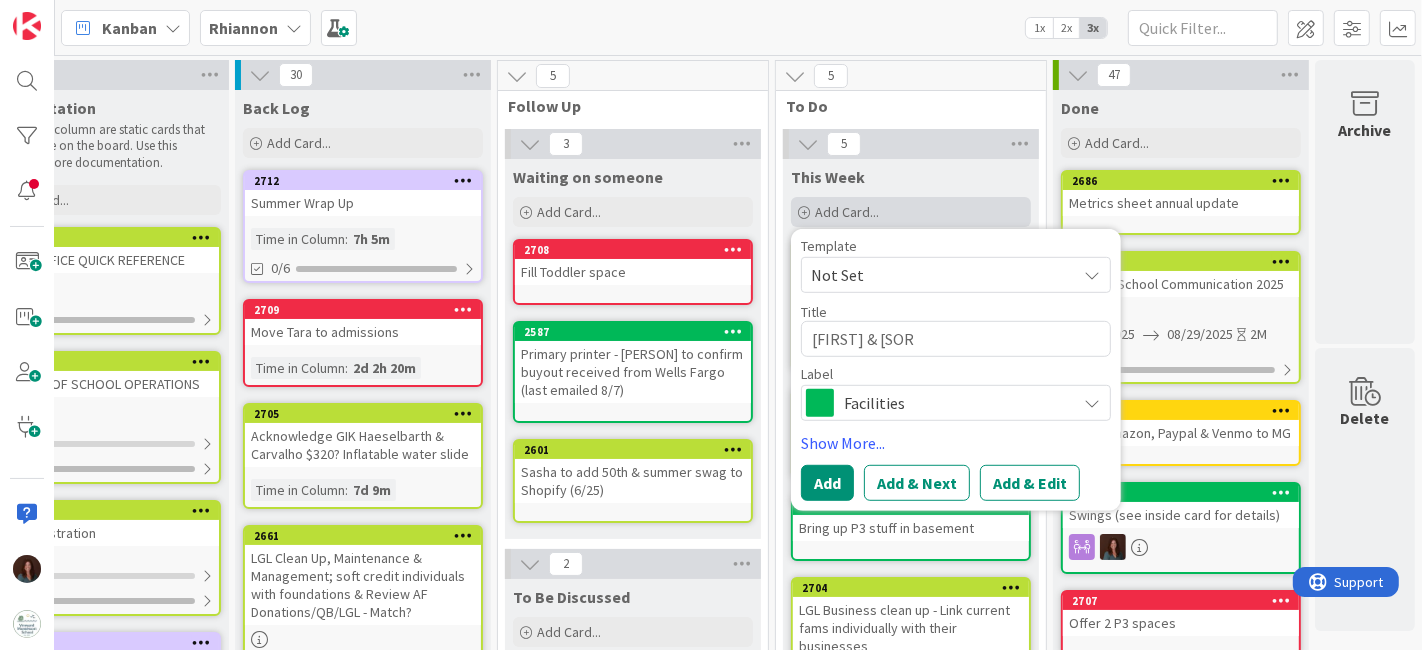 type on "x" 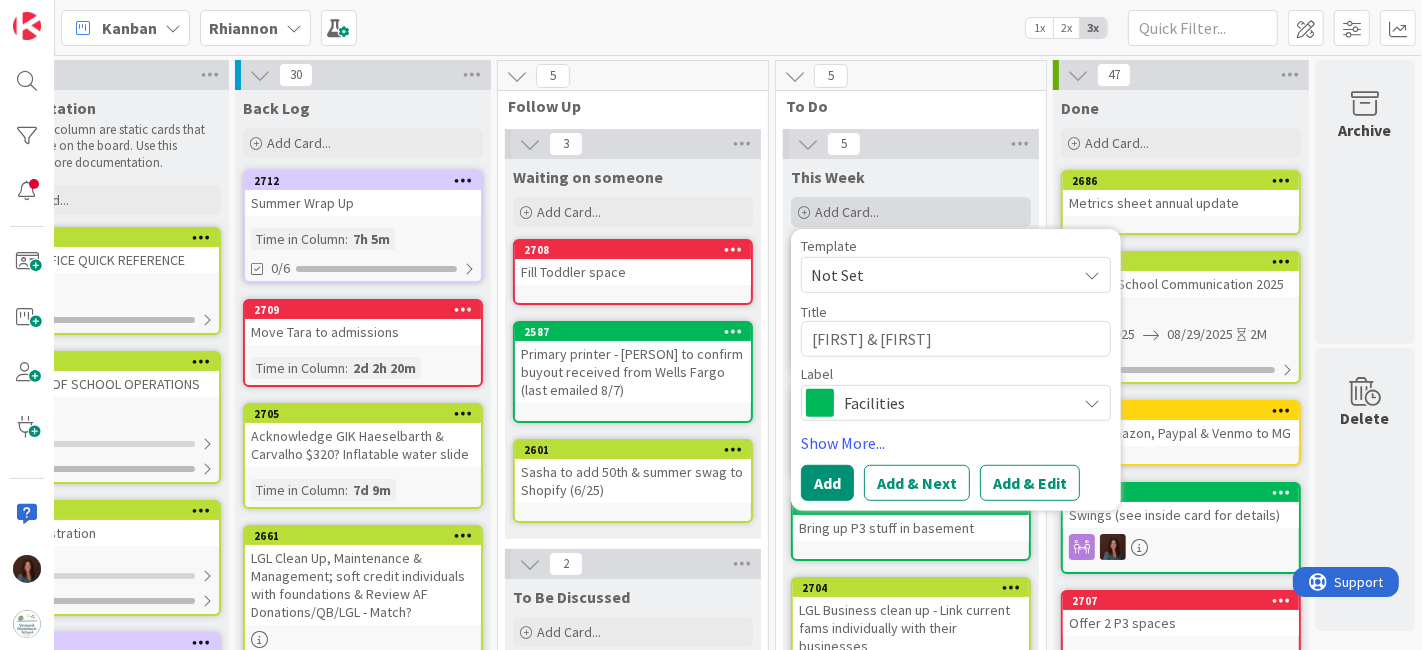 type on "x" 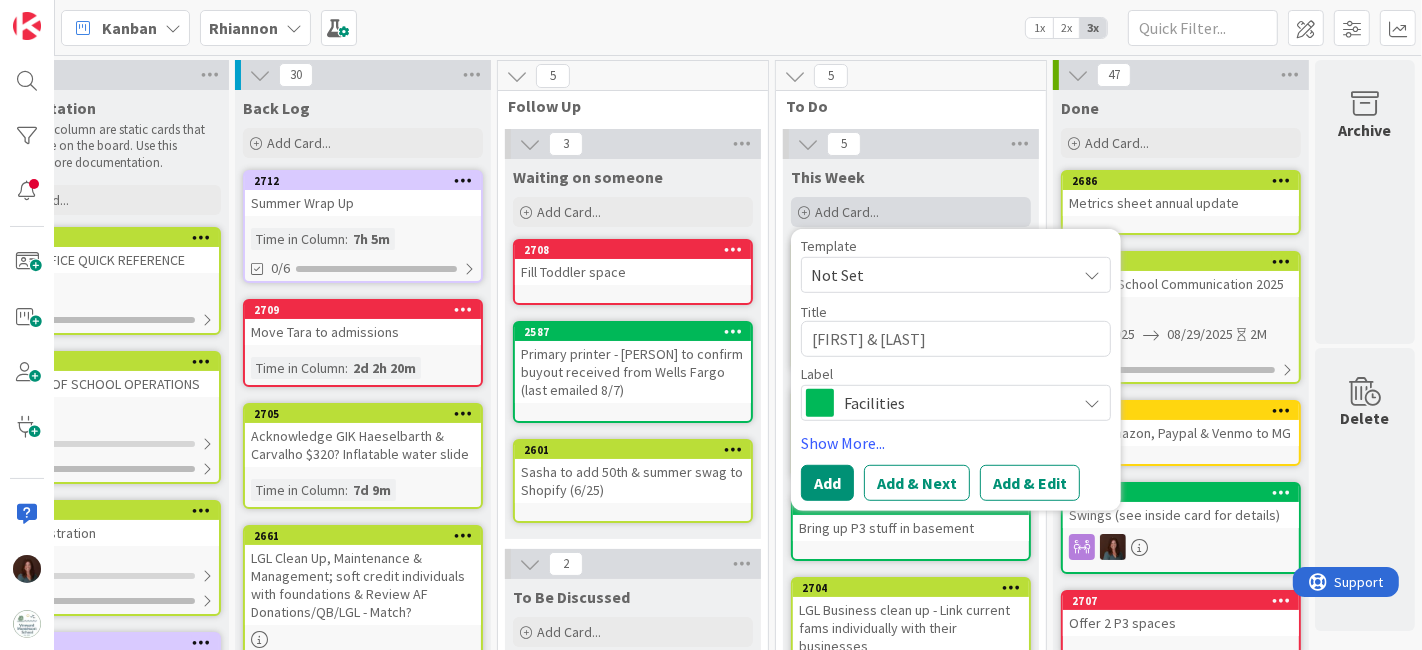 type on "x" 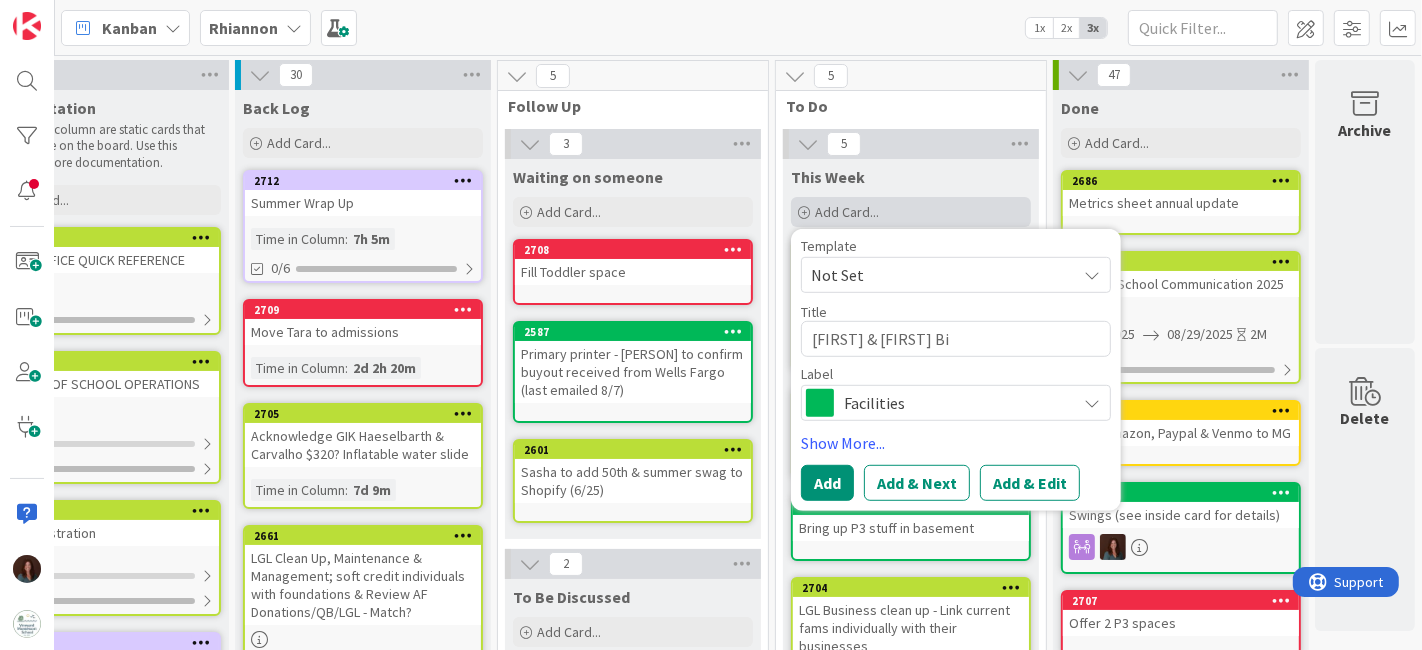 type on "x" 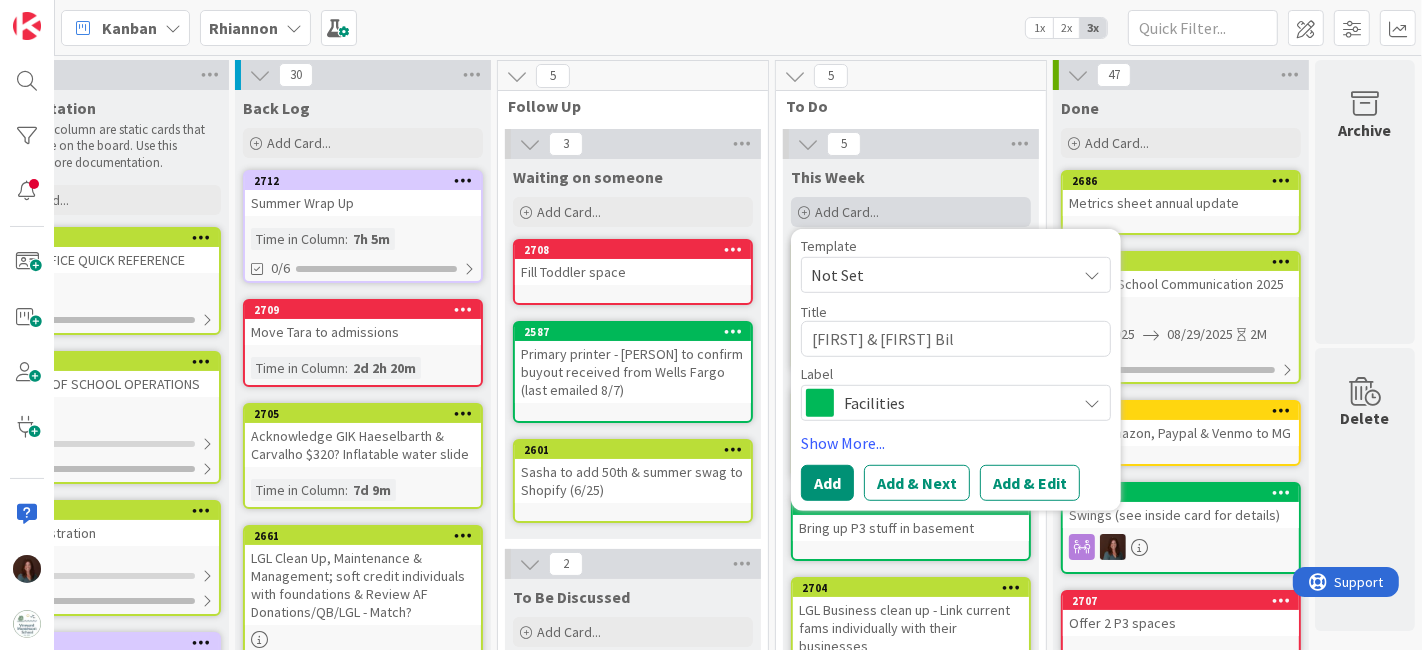 type on "x" 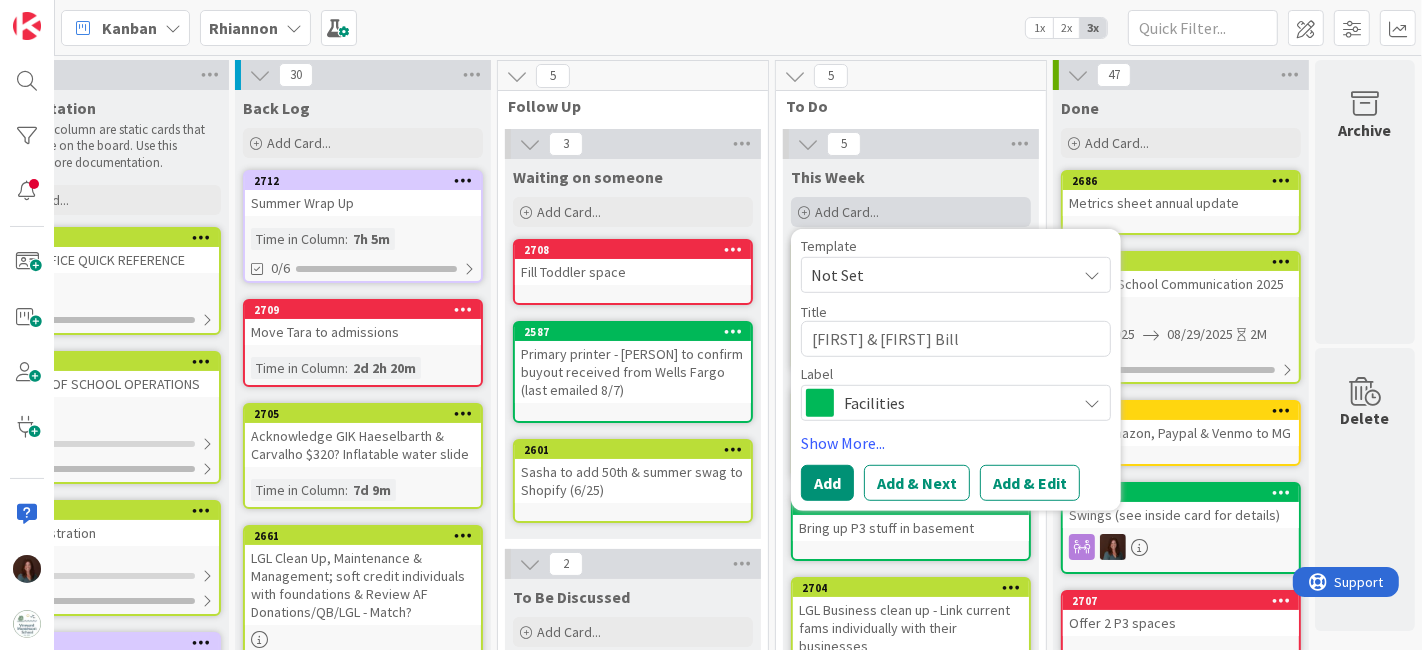 type on "x" 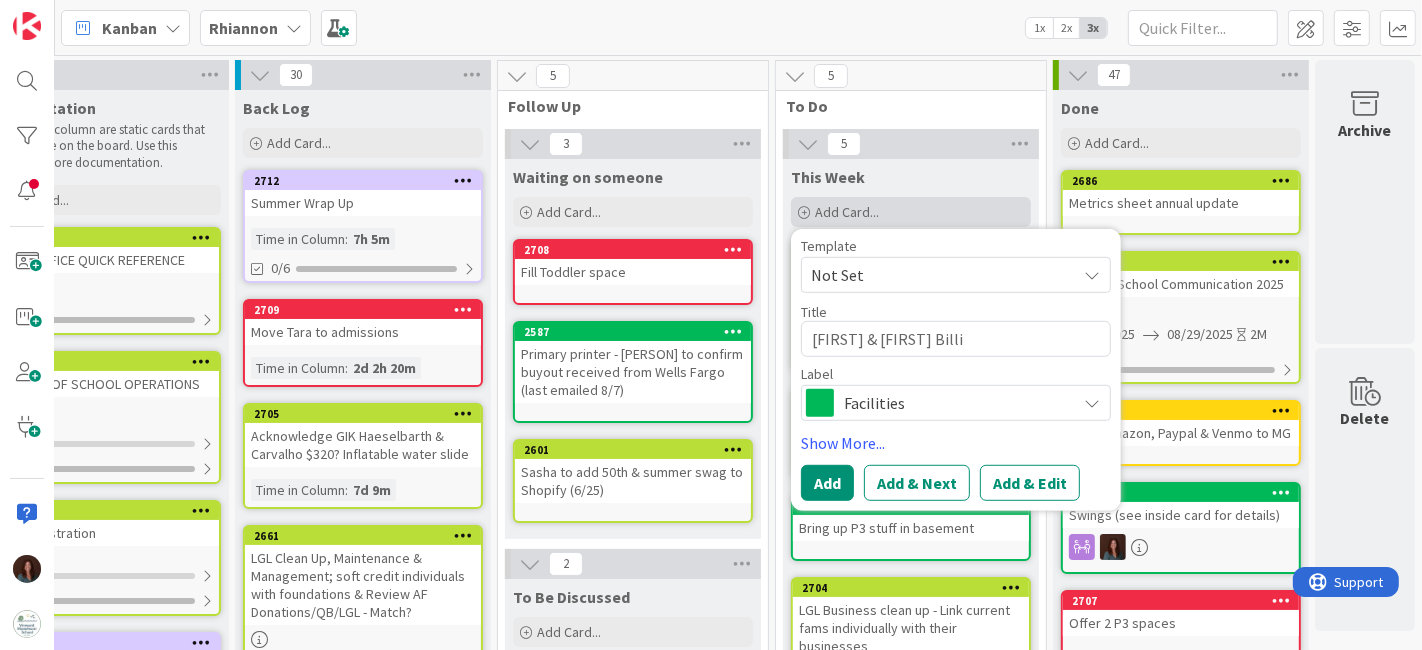 type on "x" 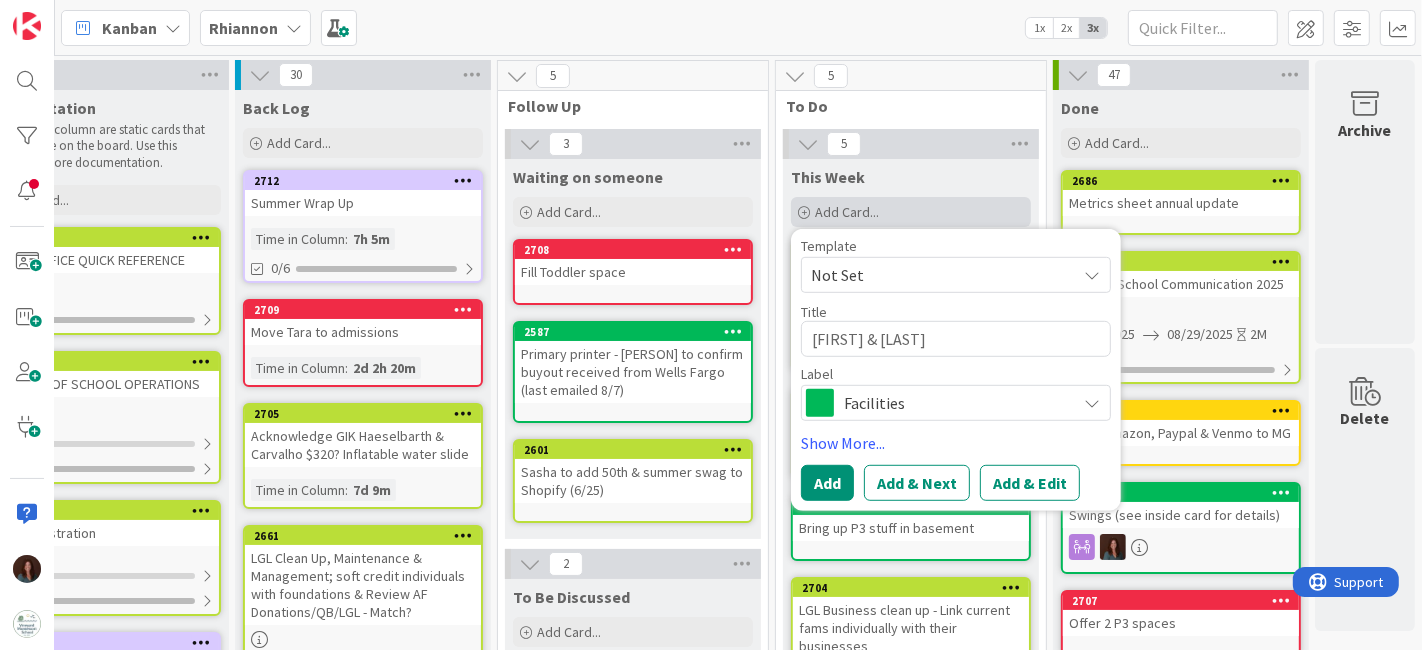 type on "x" 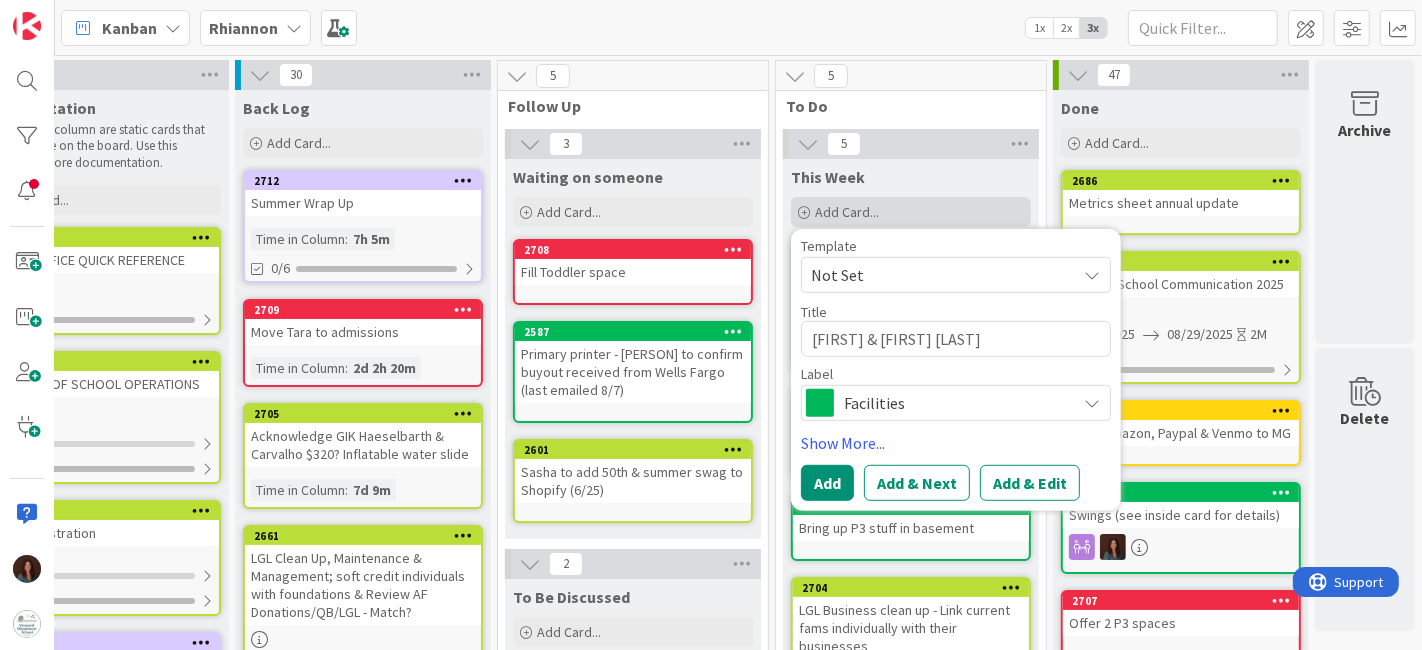 type on "x" 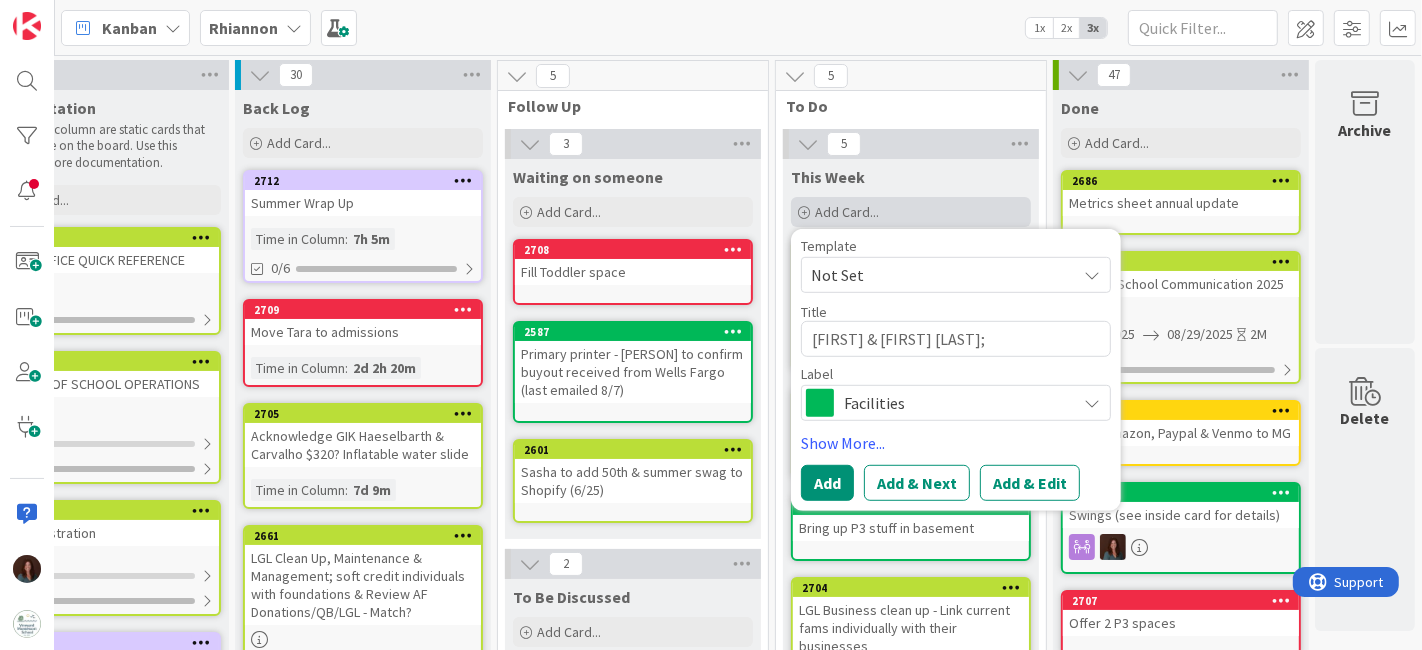 type on "x" 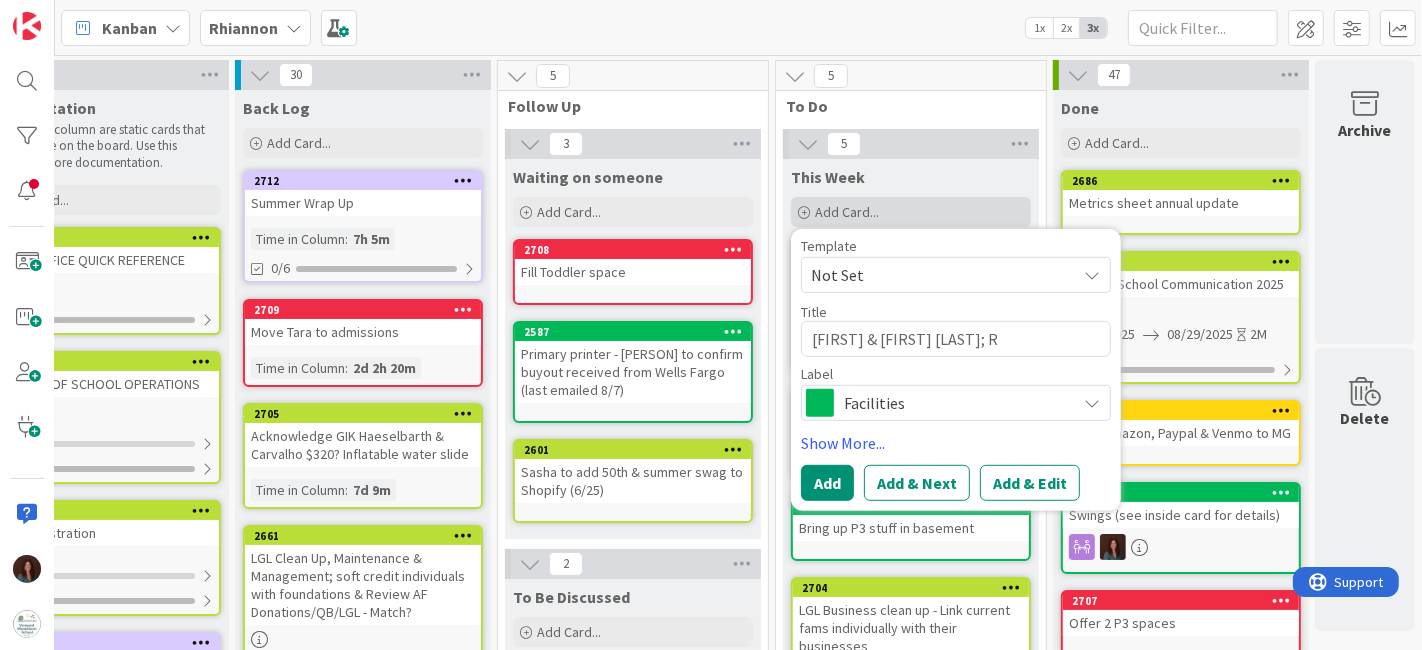 type on "x" 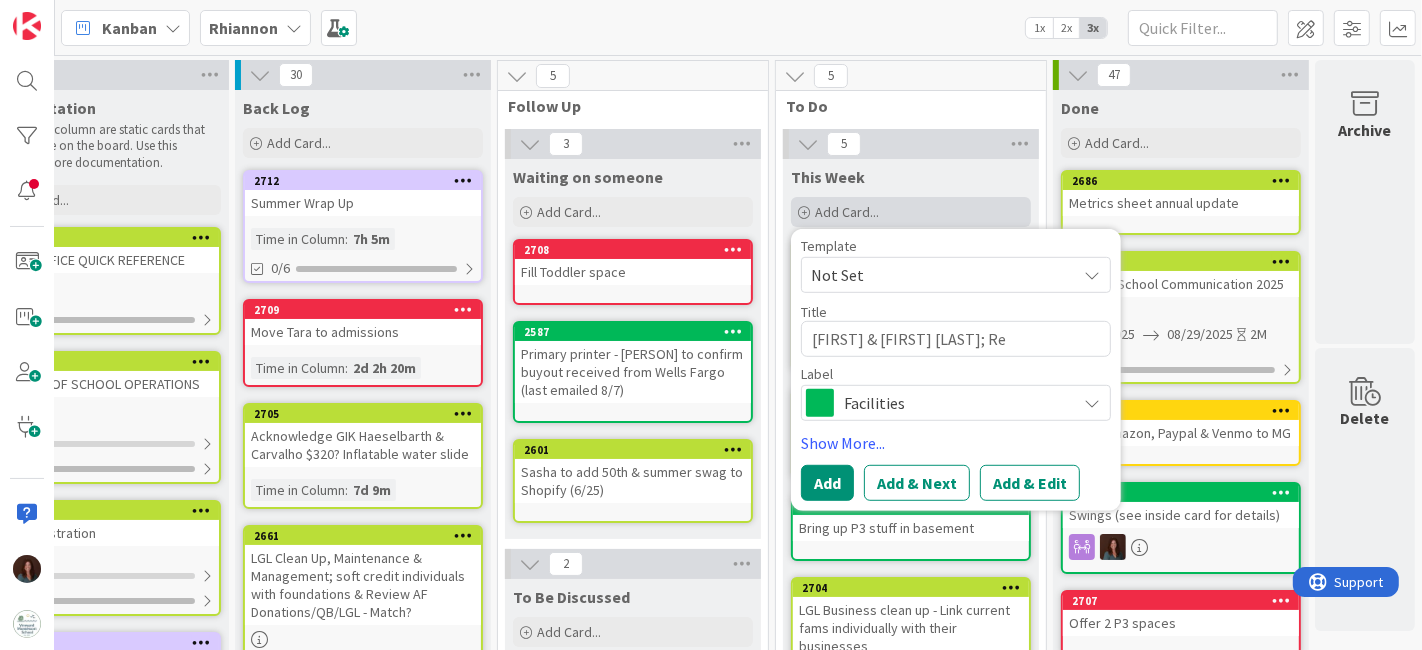 type on "x" 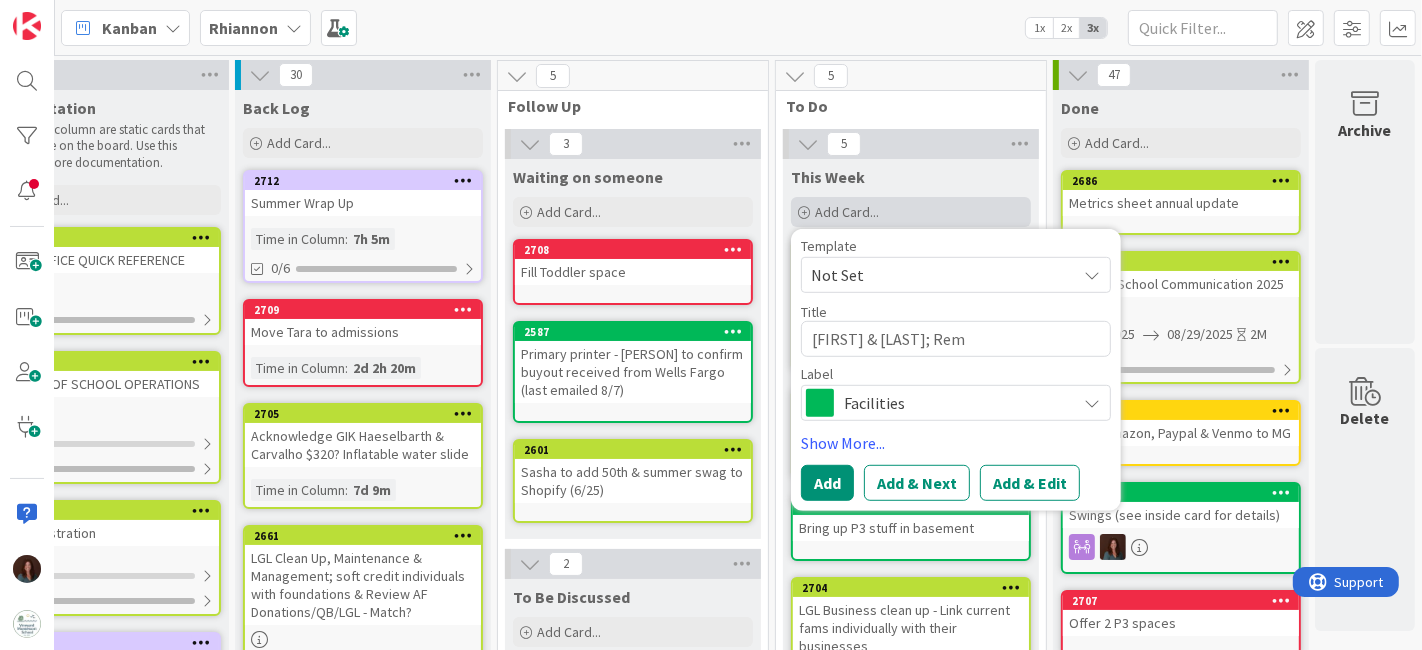 type on "x" 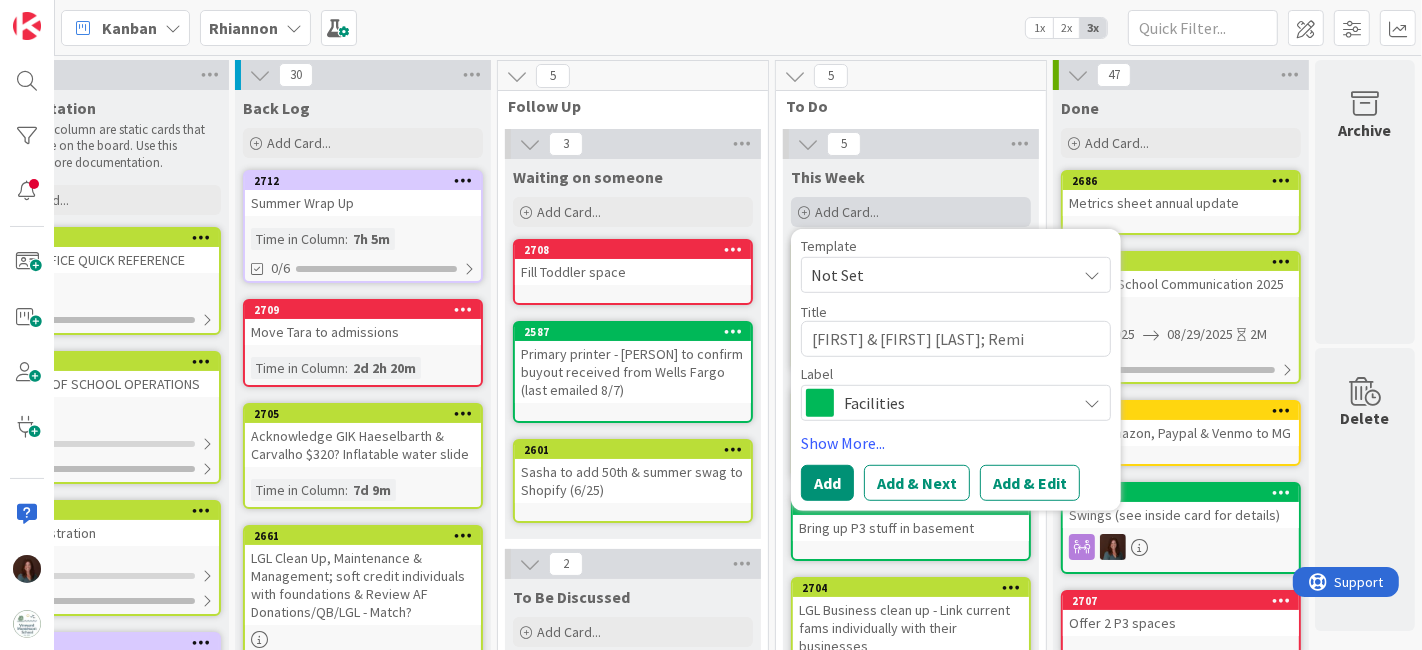 type on "x" 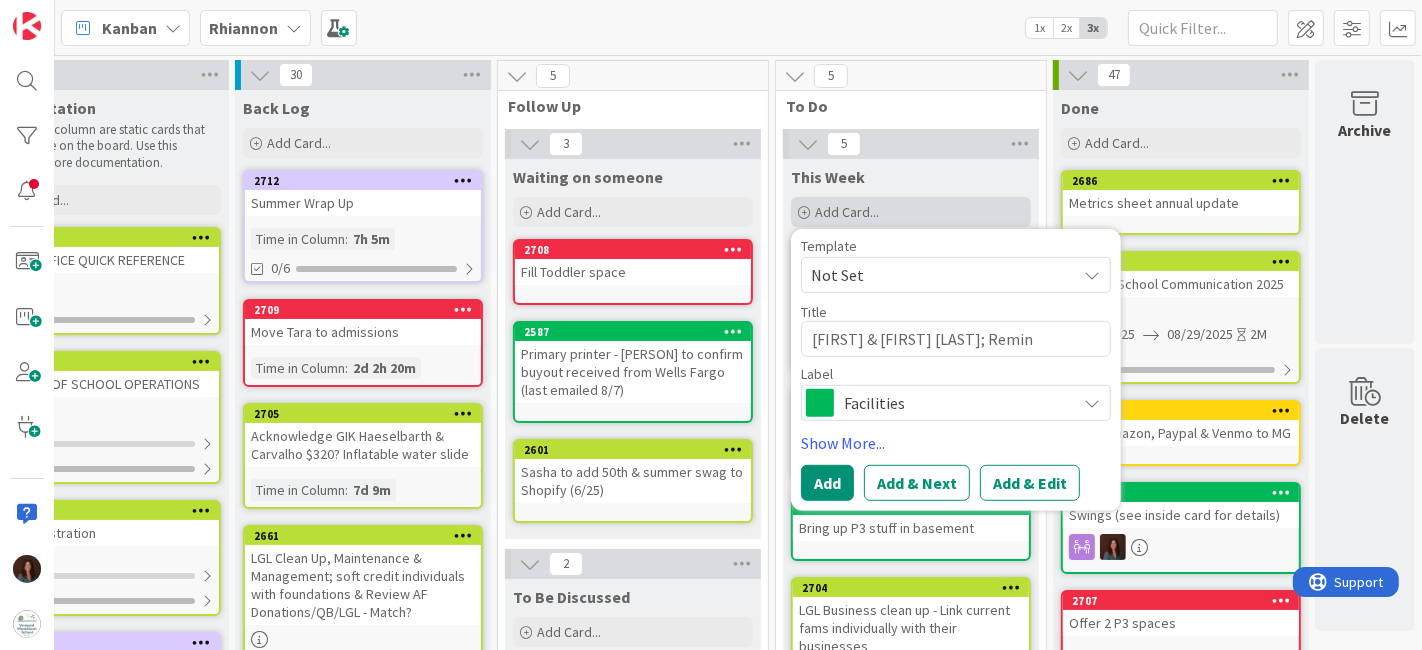type on "x" 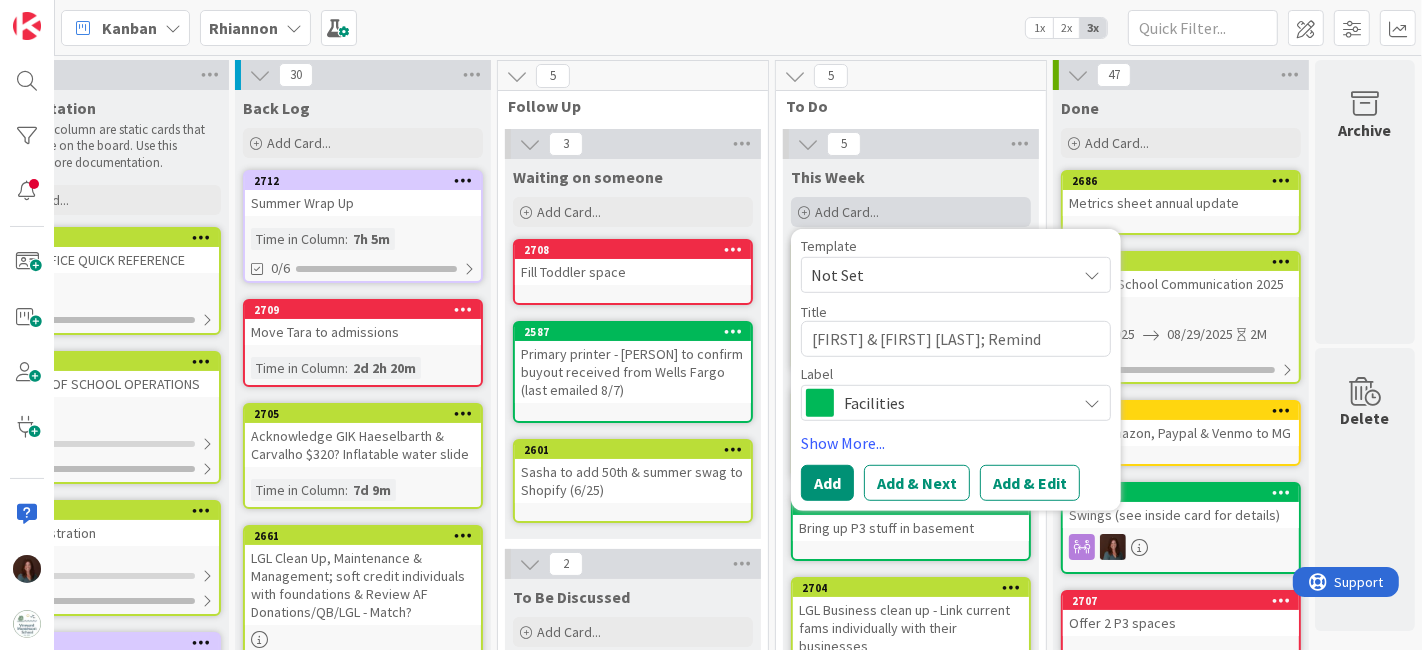 type on "x" 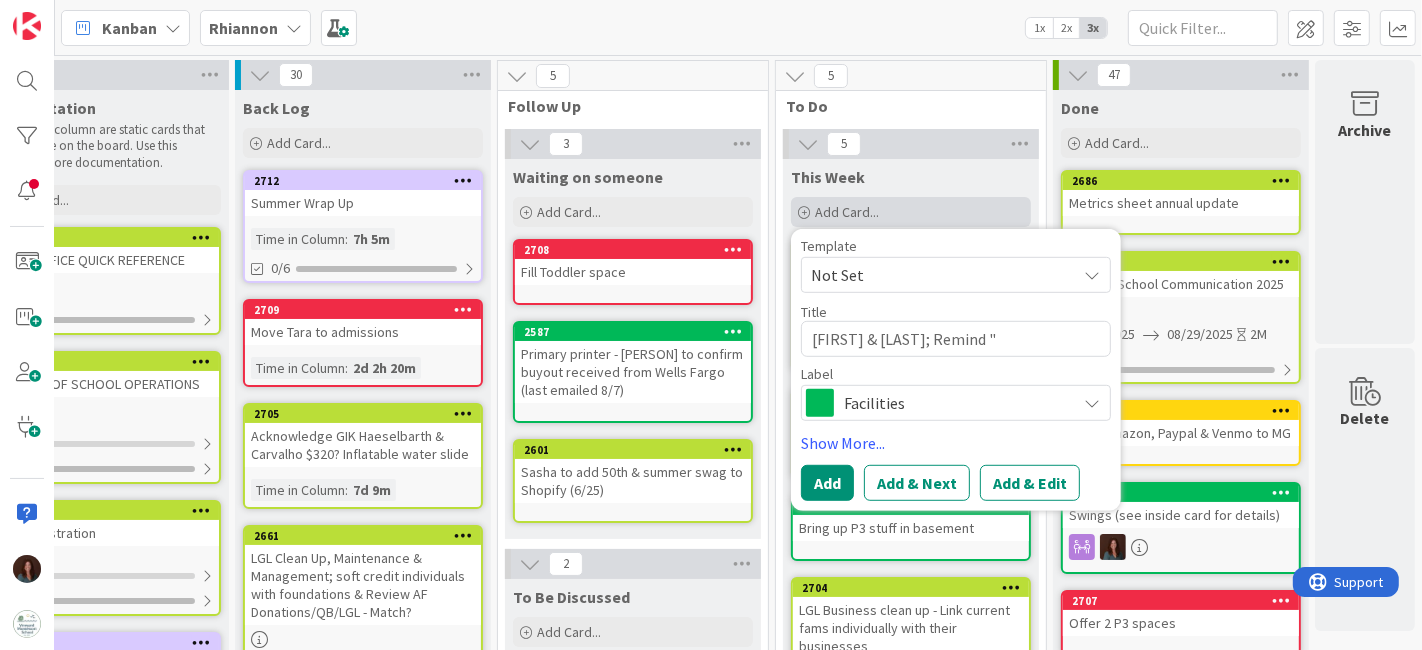type on "x" 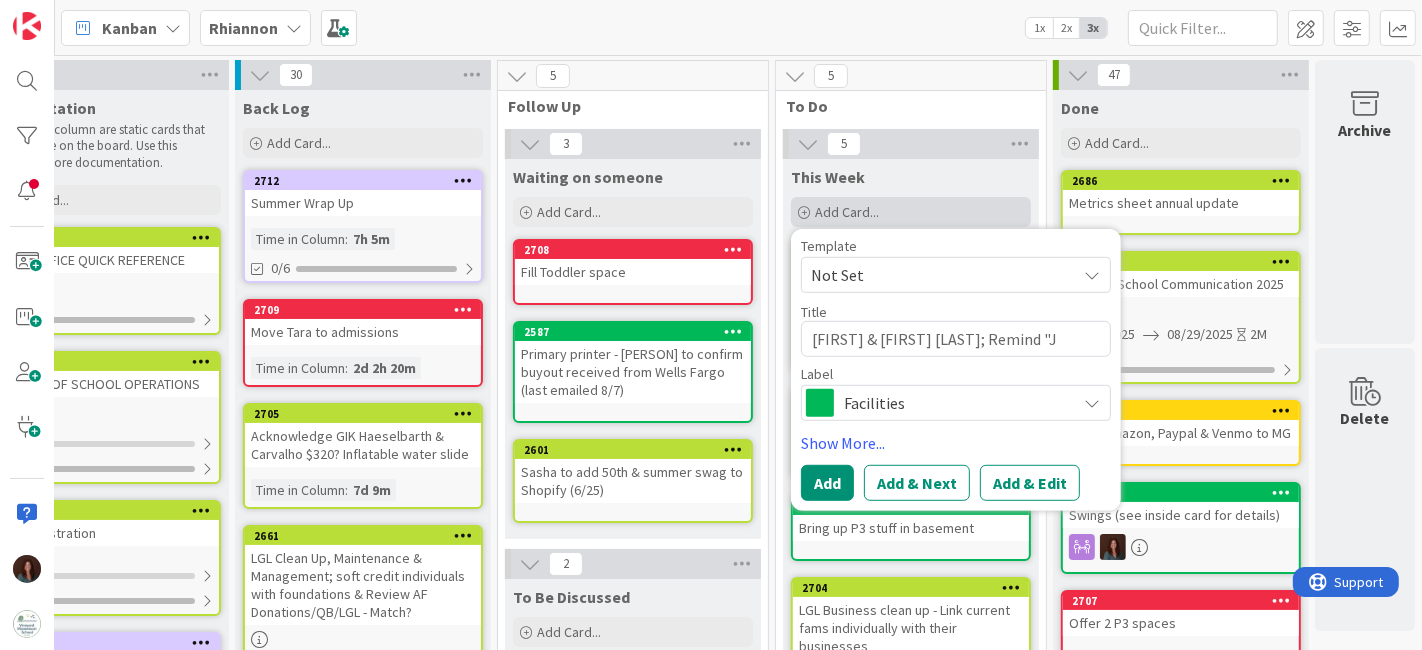 type on "x" 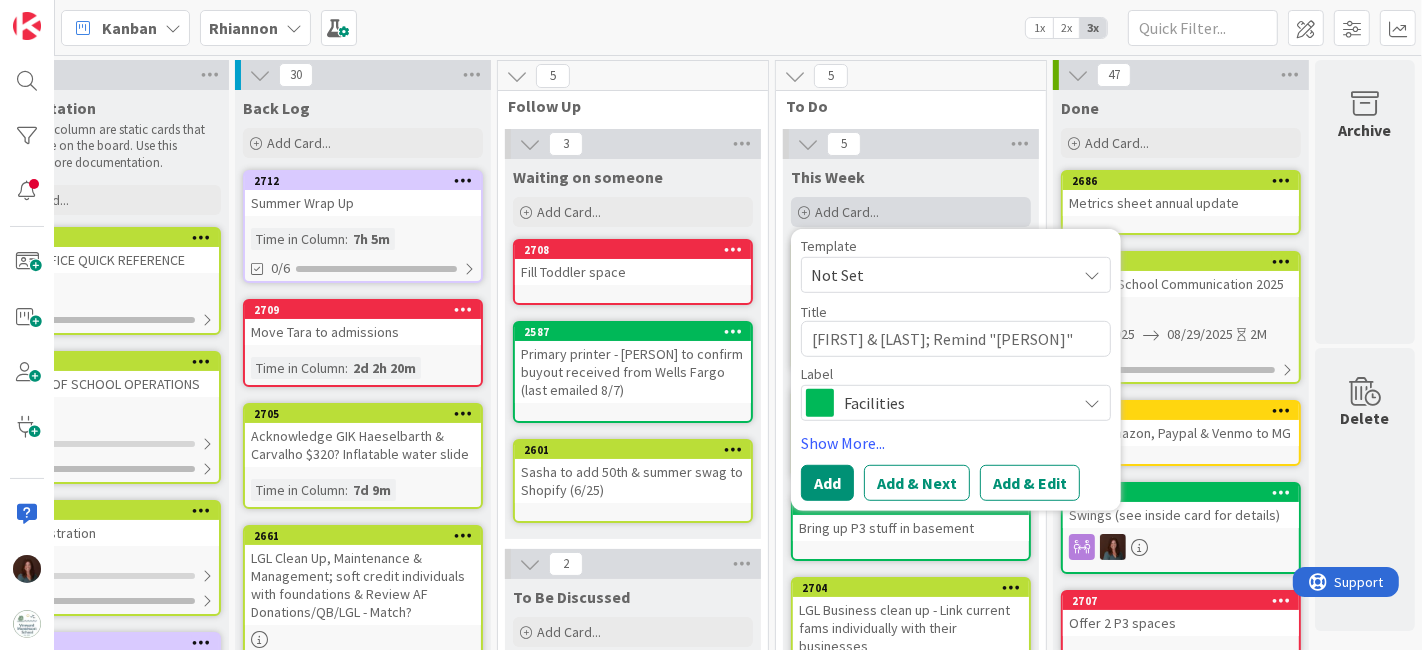 type on "x" 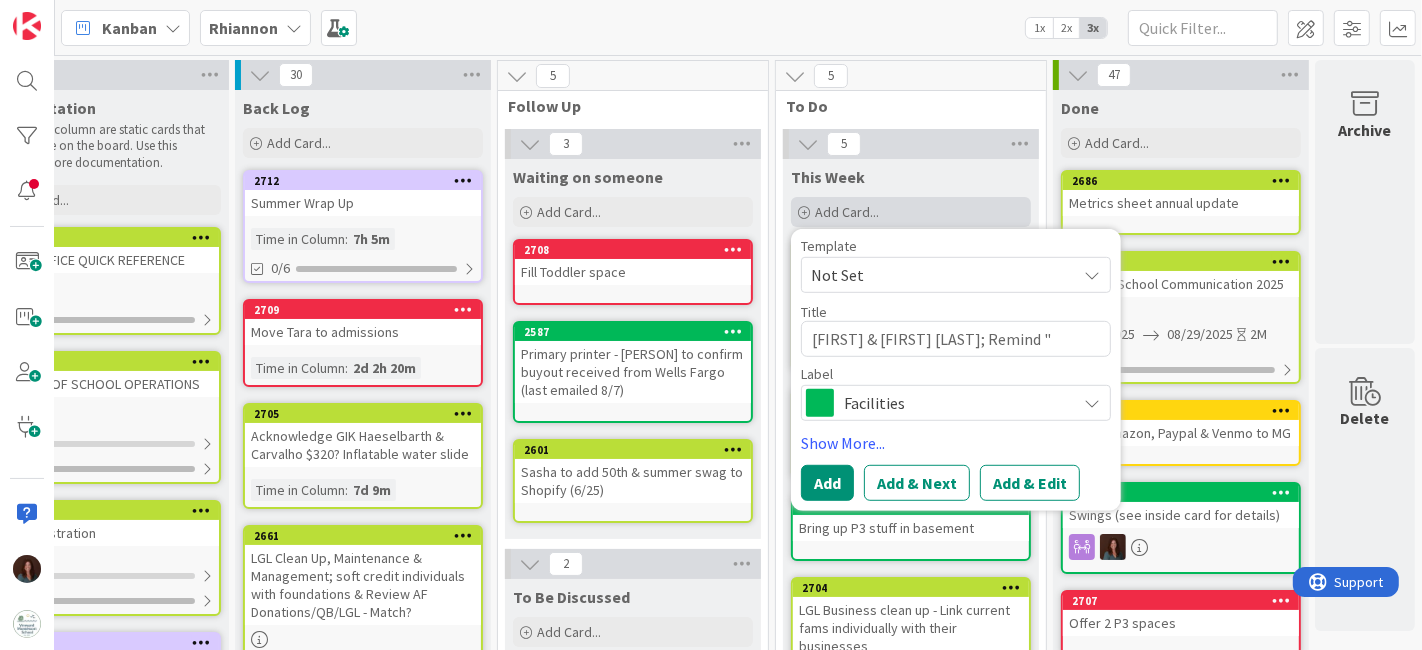 type on "x" 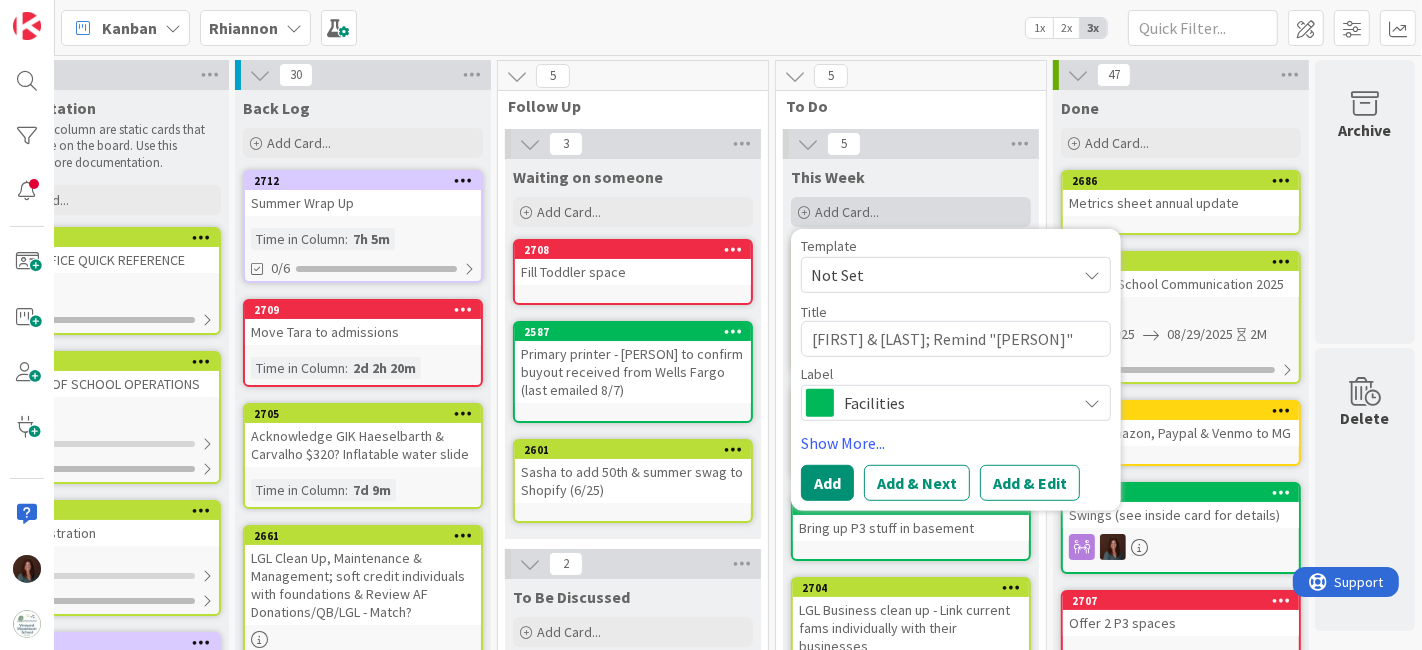 type on "x" 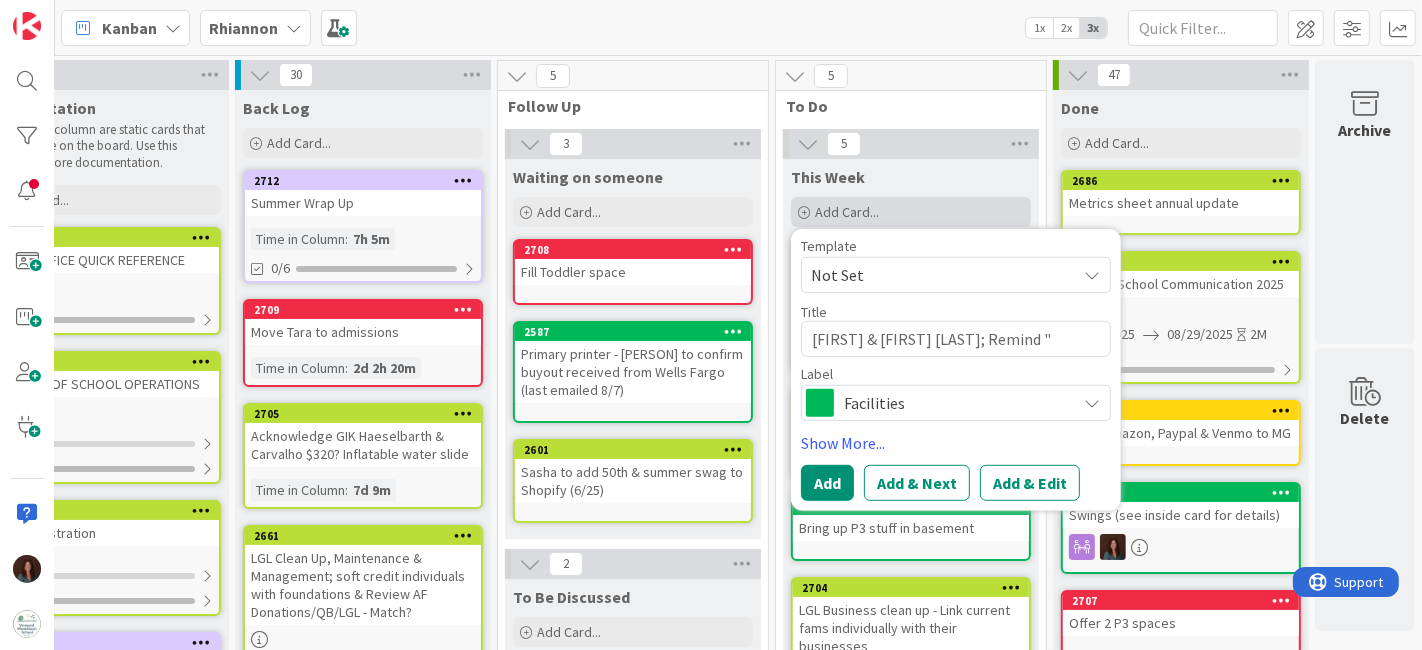type on "x" 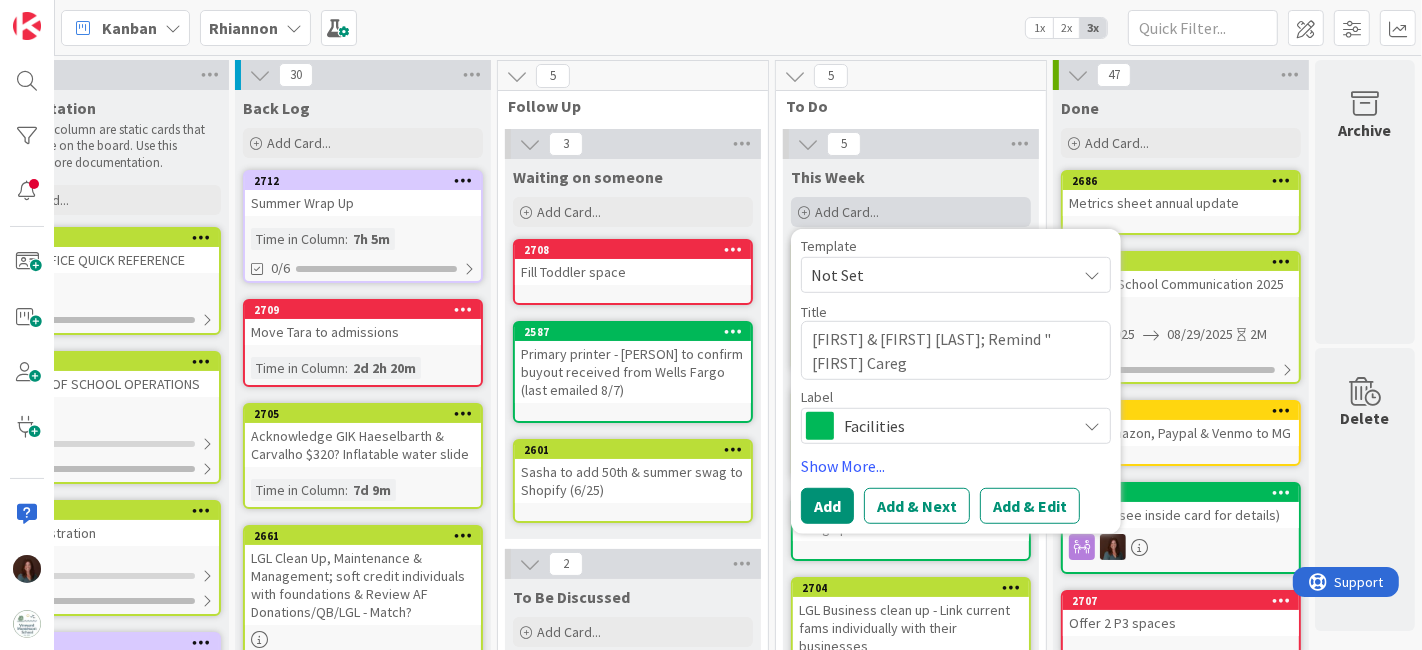 type on "x" 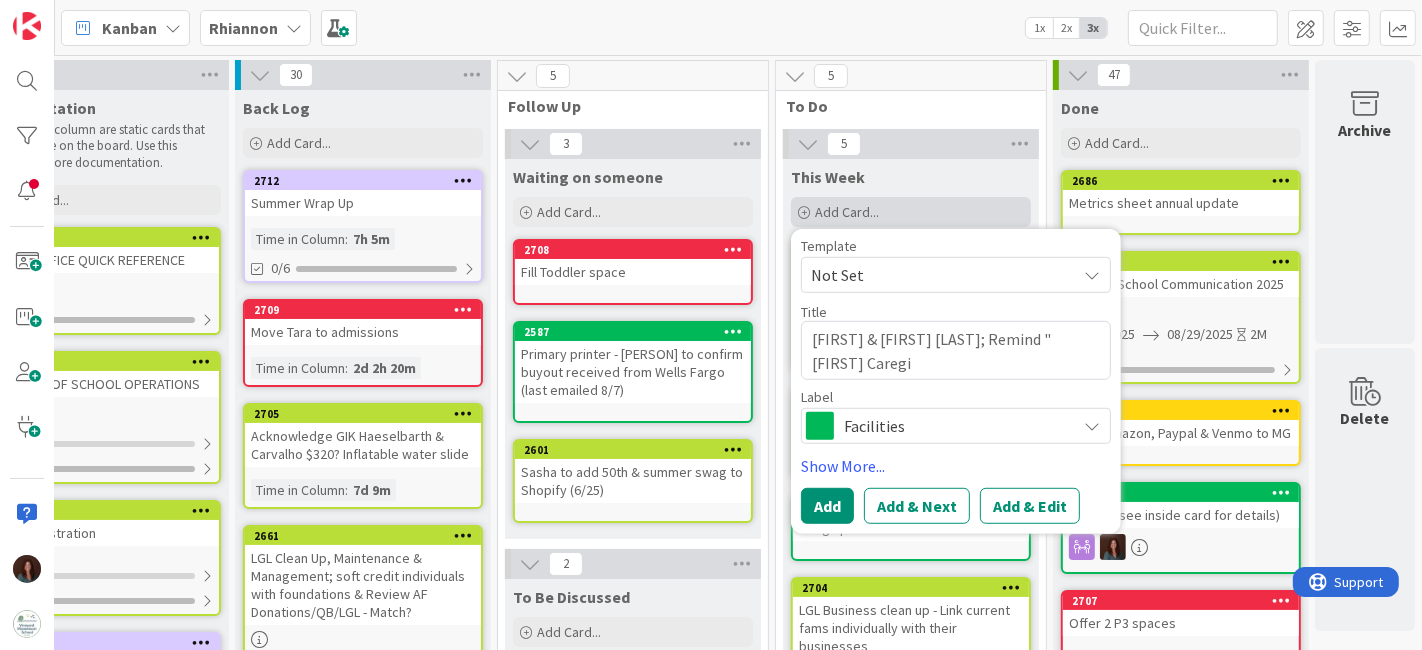 type on "x" 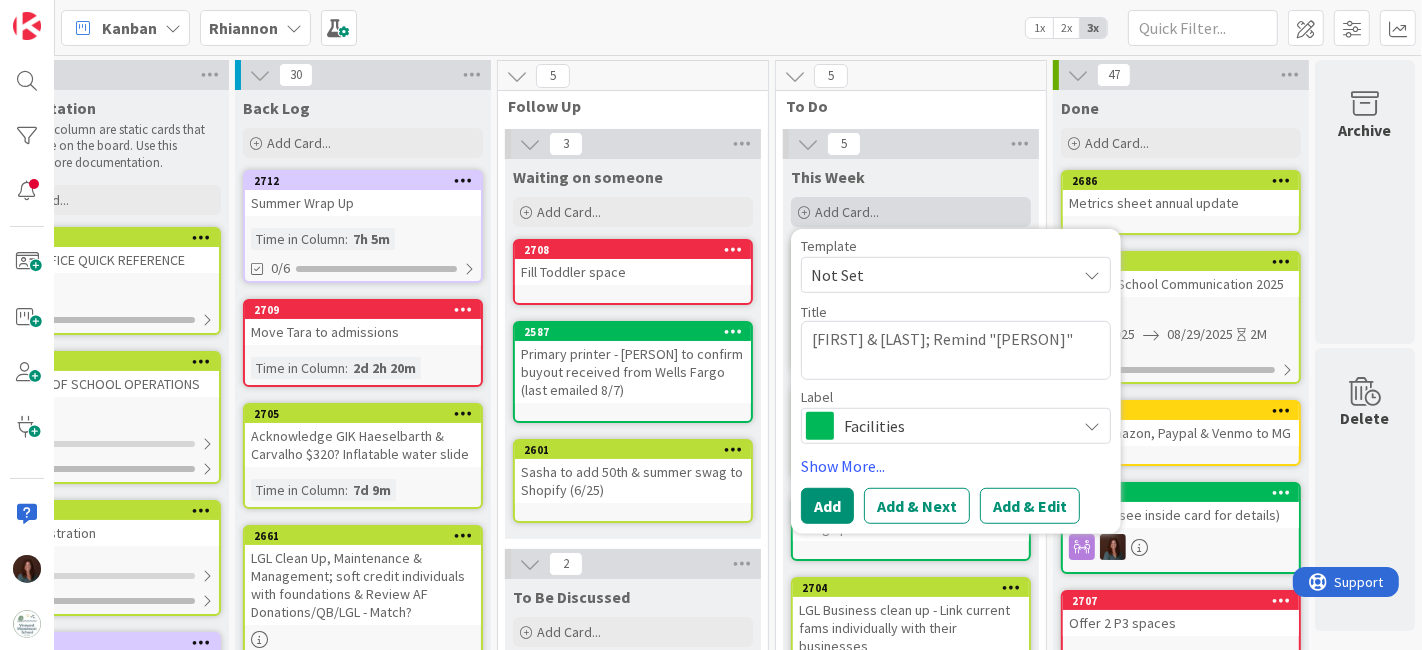 type on "x" 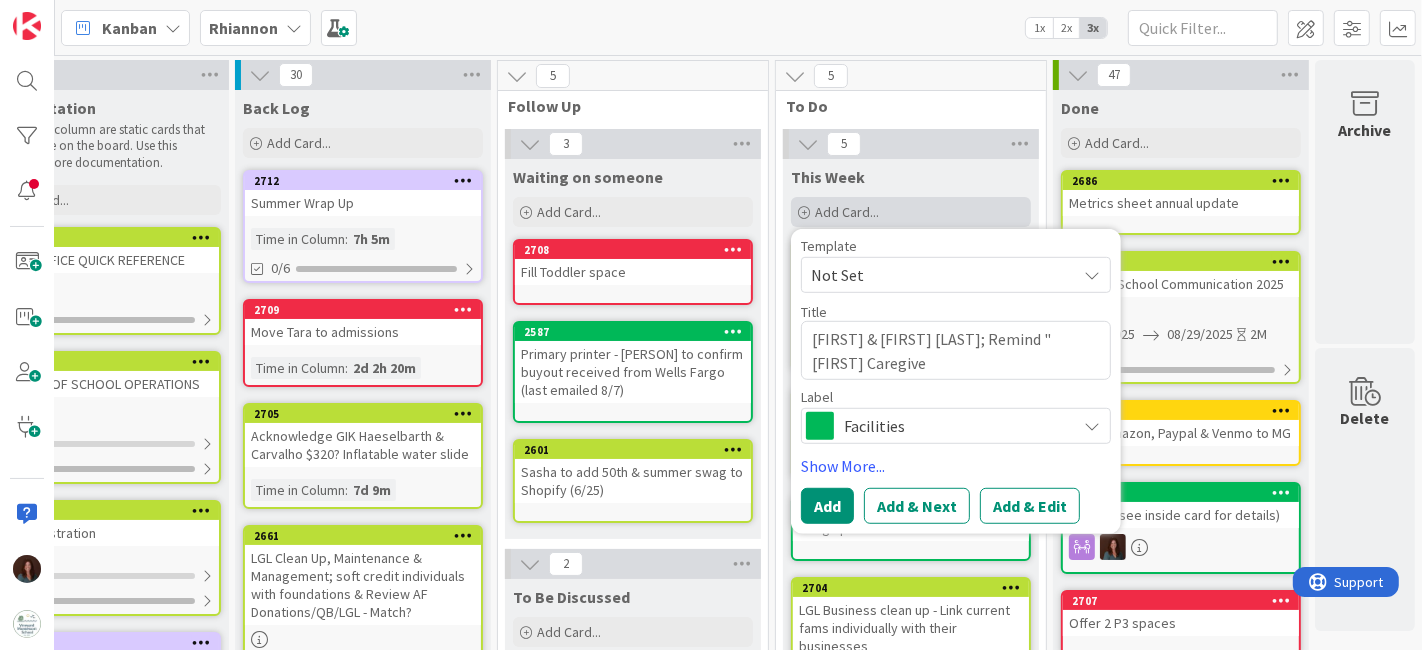 type on "x" 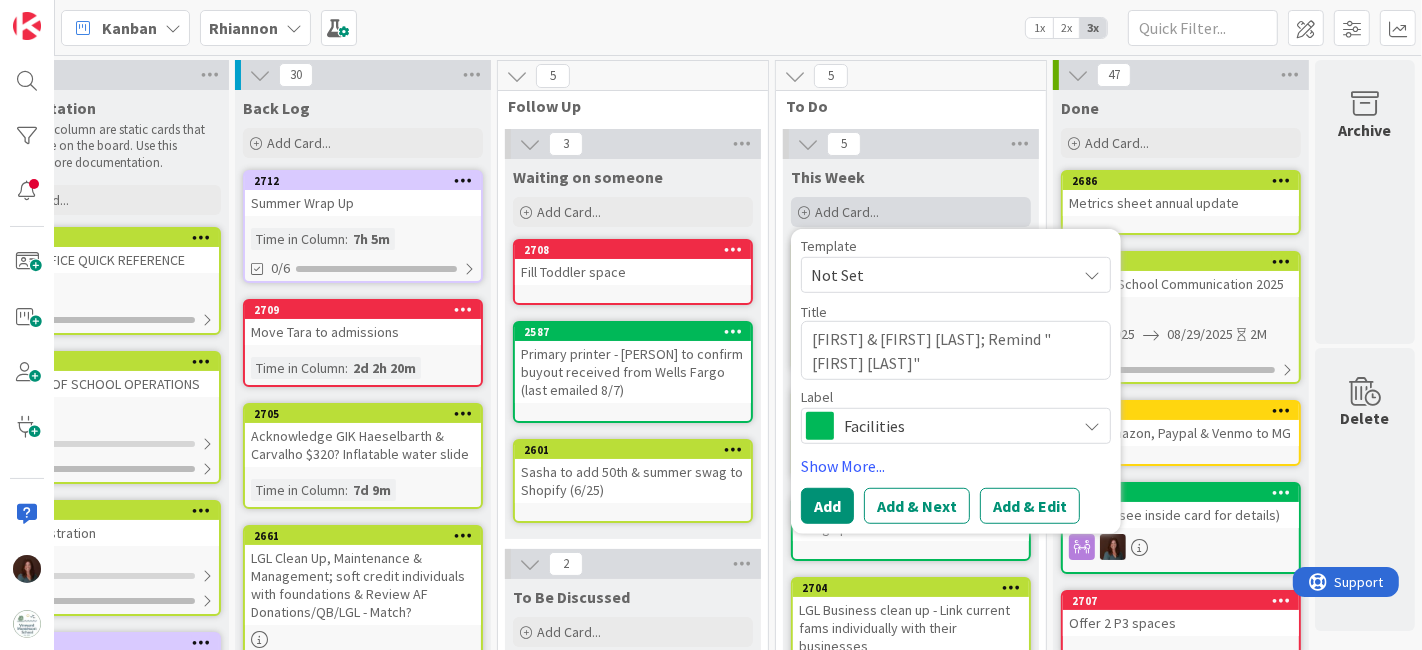 type on "x" 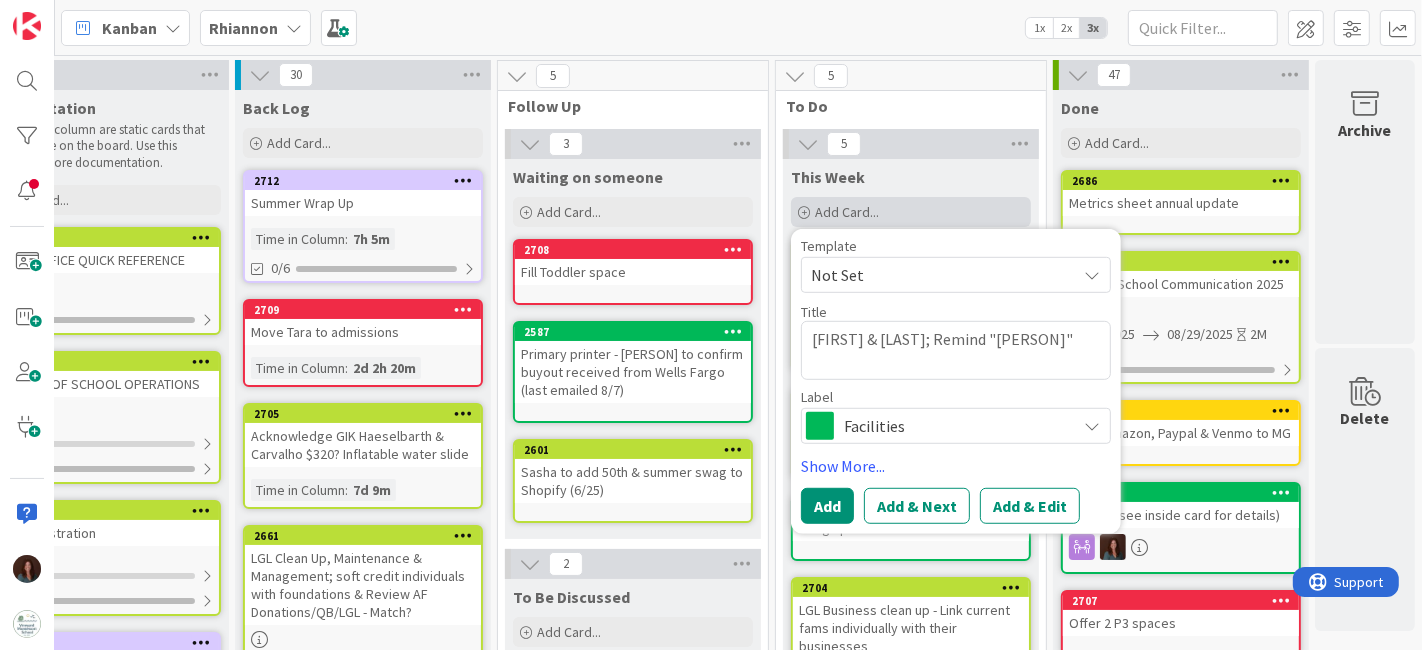 type on "x" 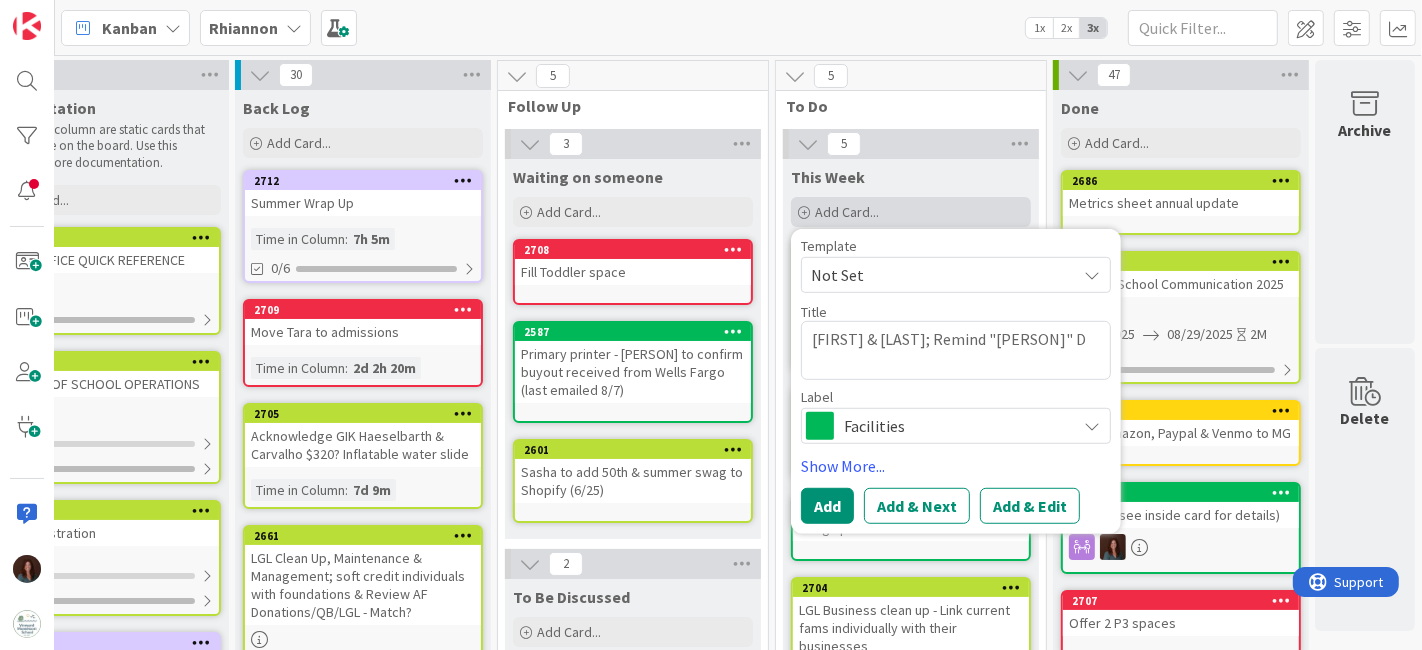 type on "x" 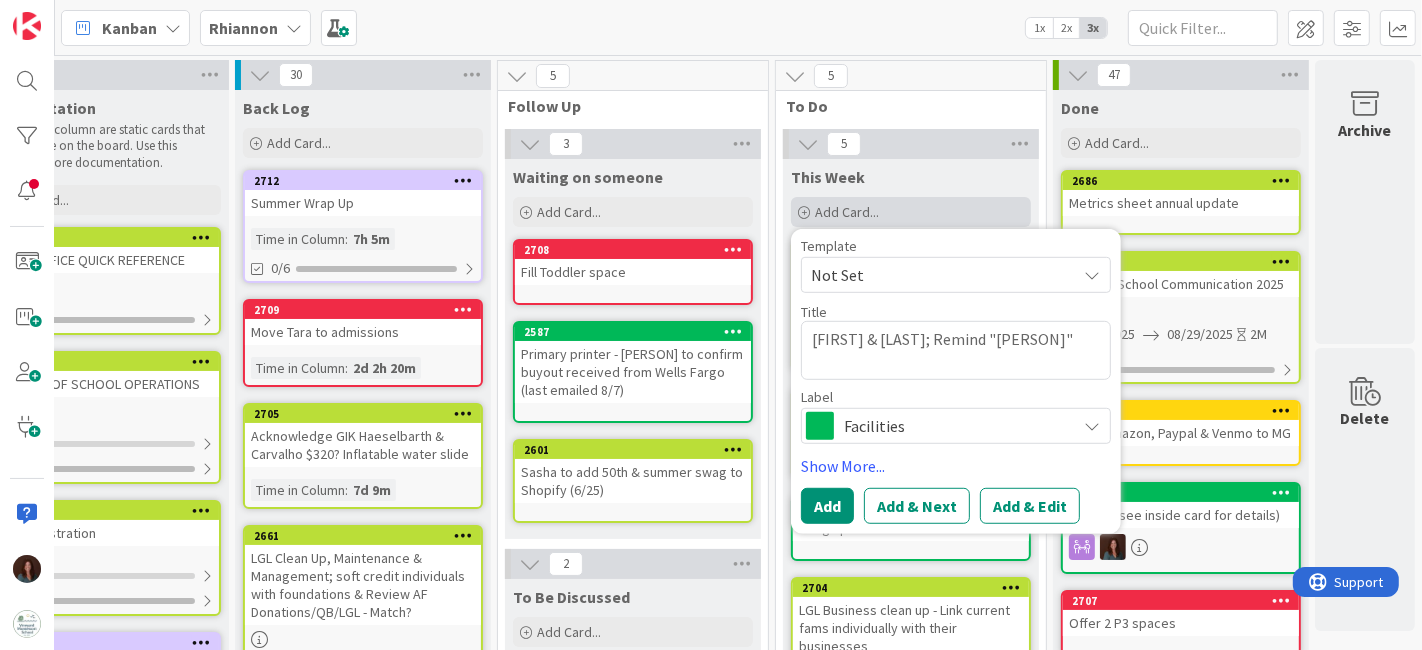 type on "x" 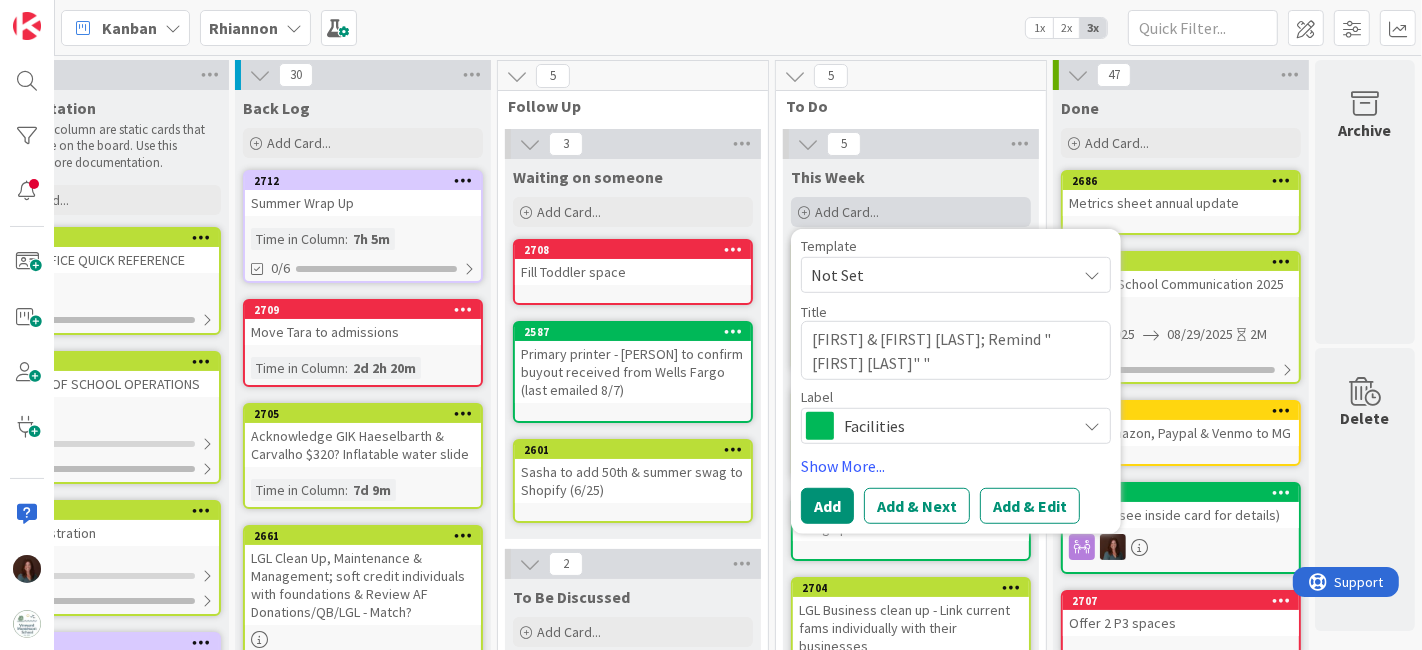 type on "x" 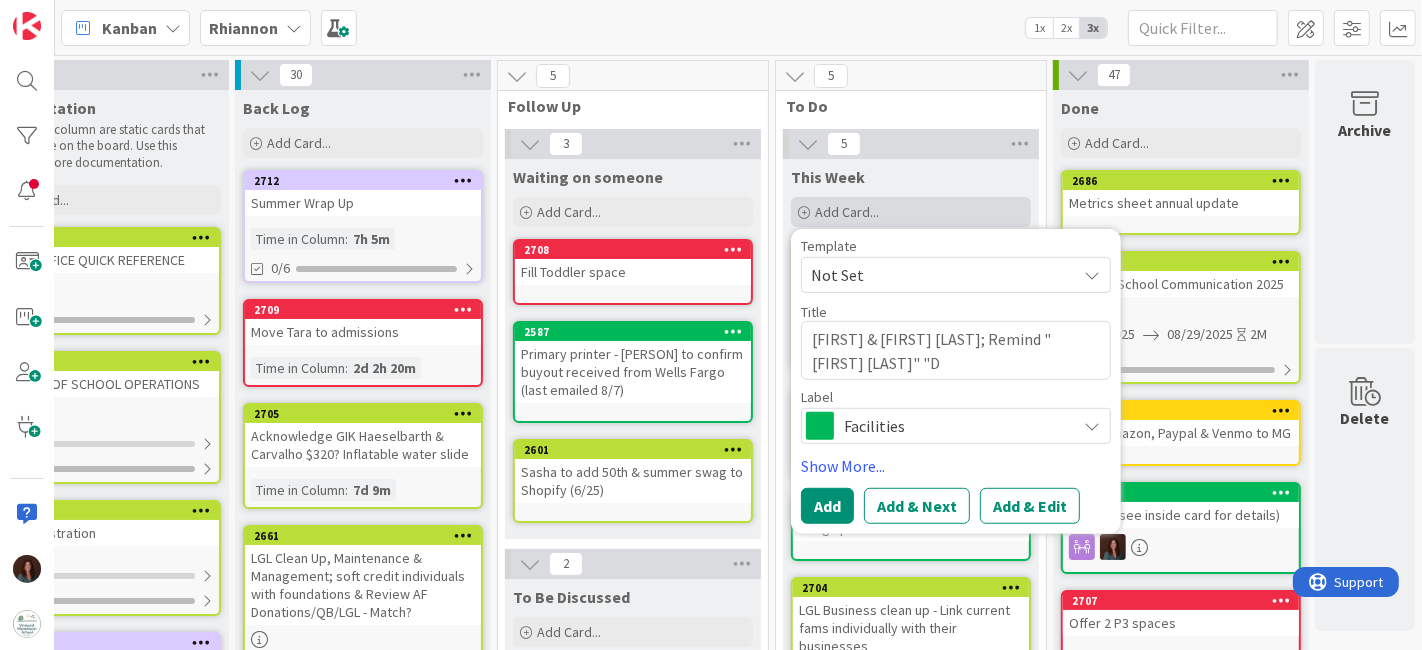 type on "x" 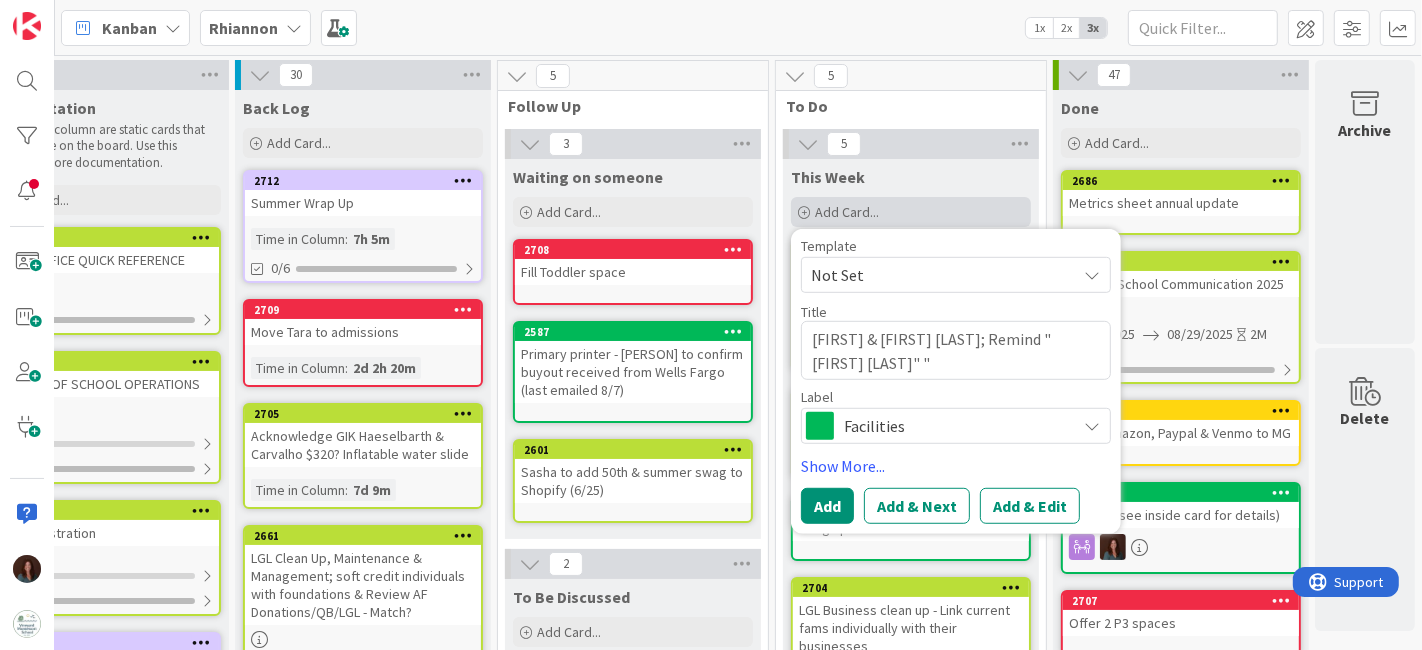 type on "x" 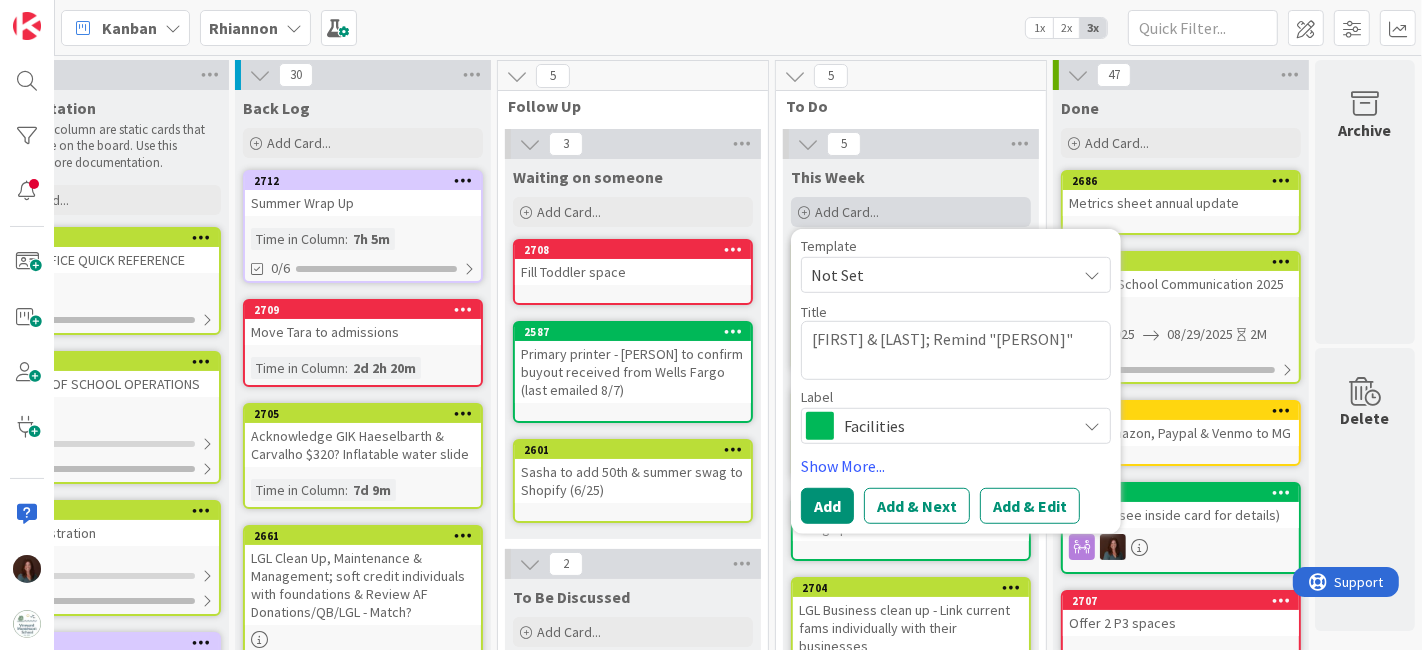 type on "x" 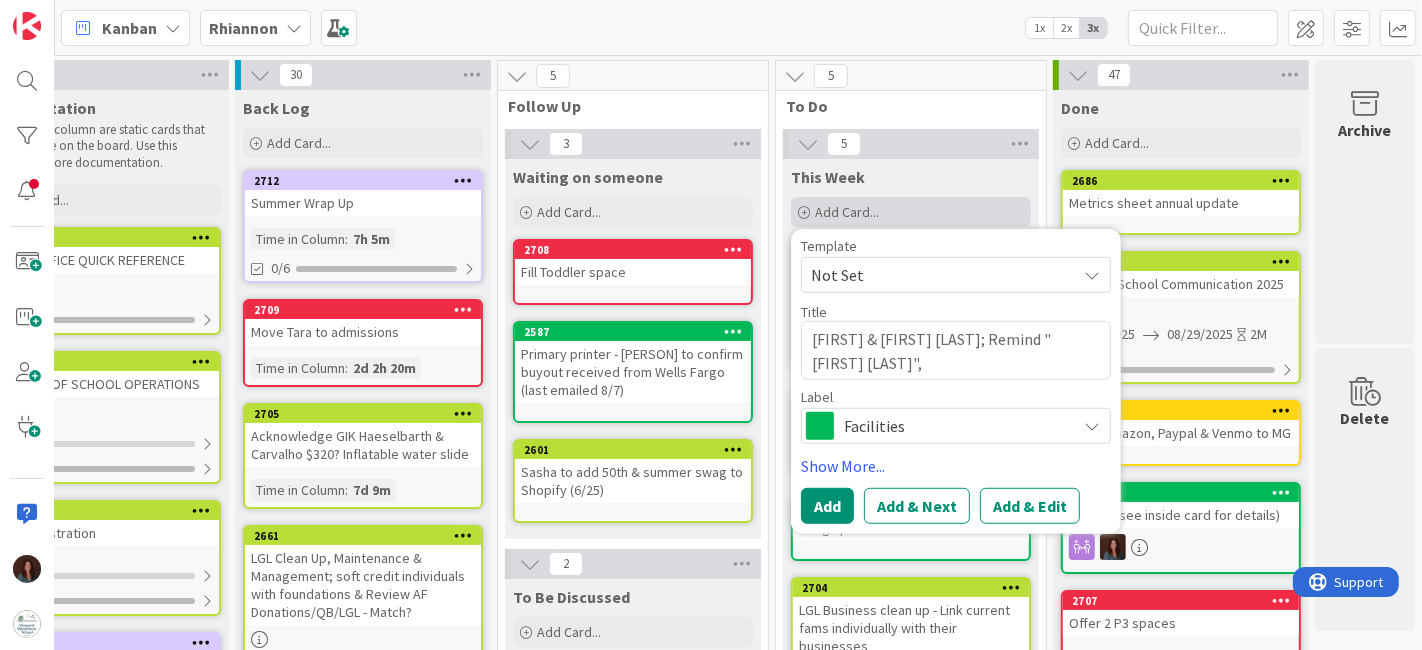 type on "x" 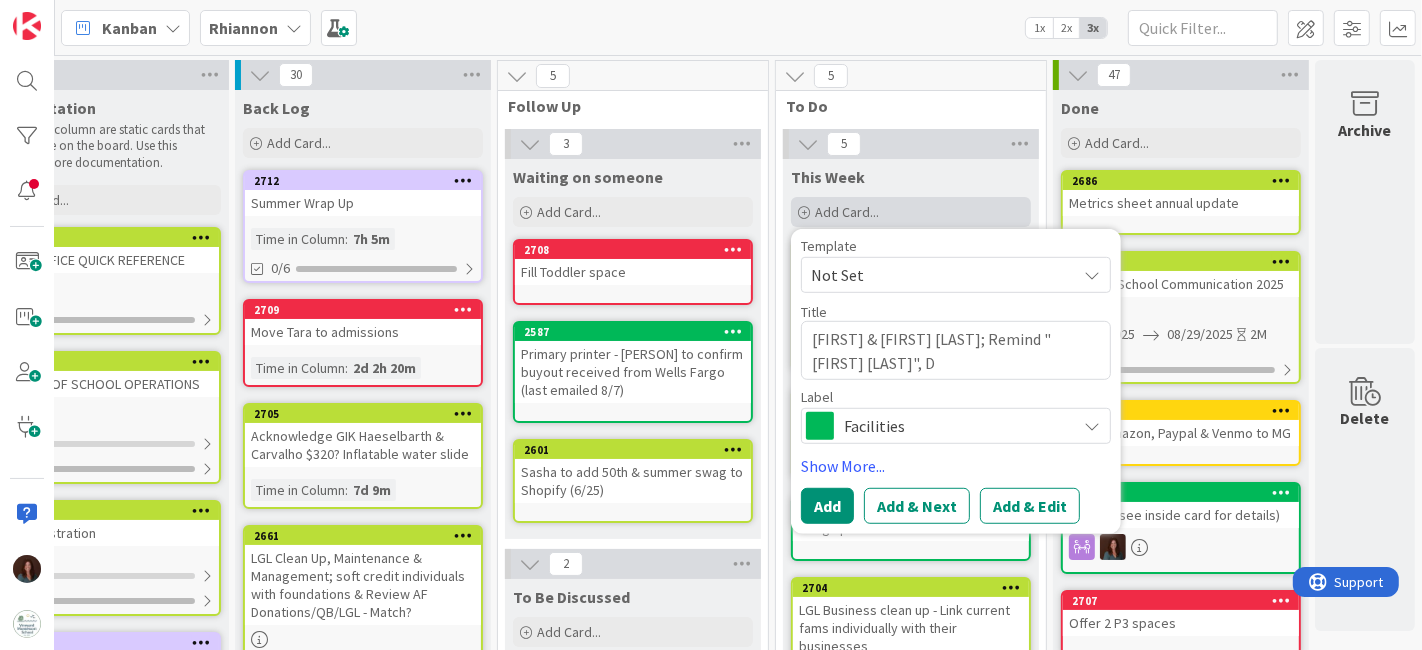 type on "x" 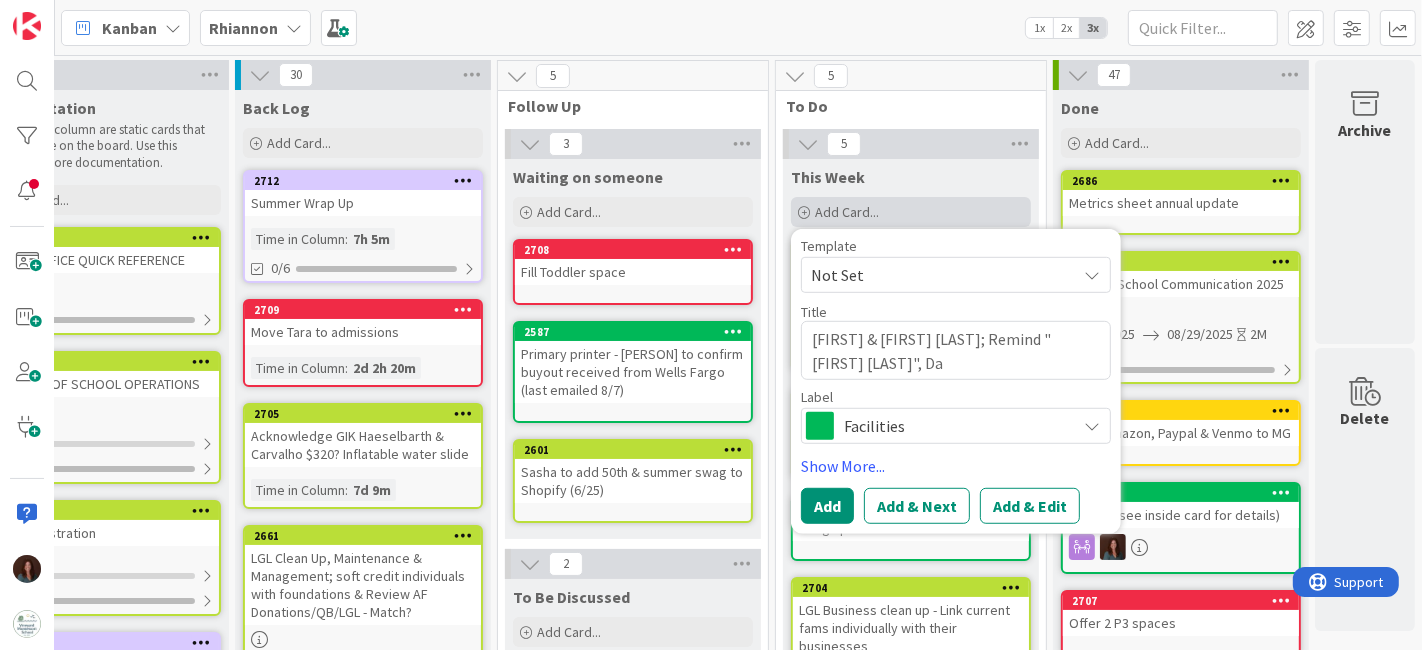 type on "x" 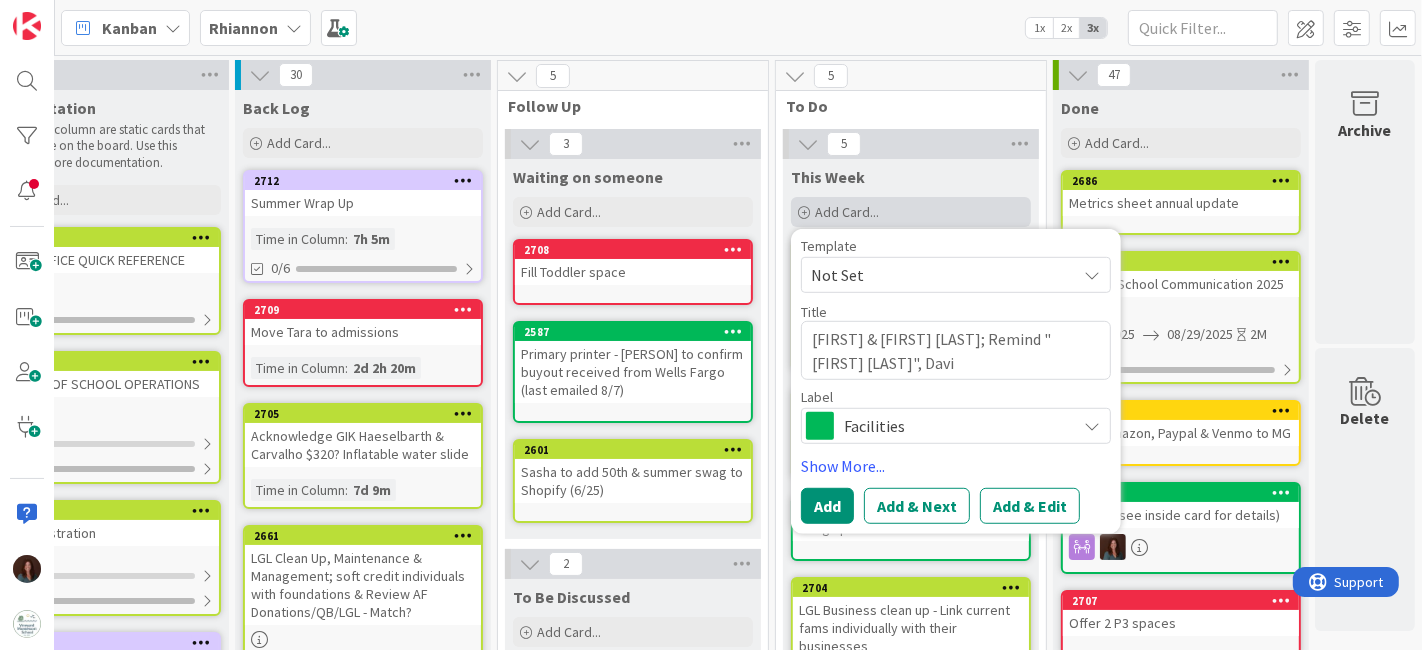 type on "x" 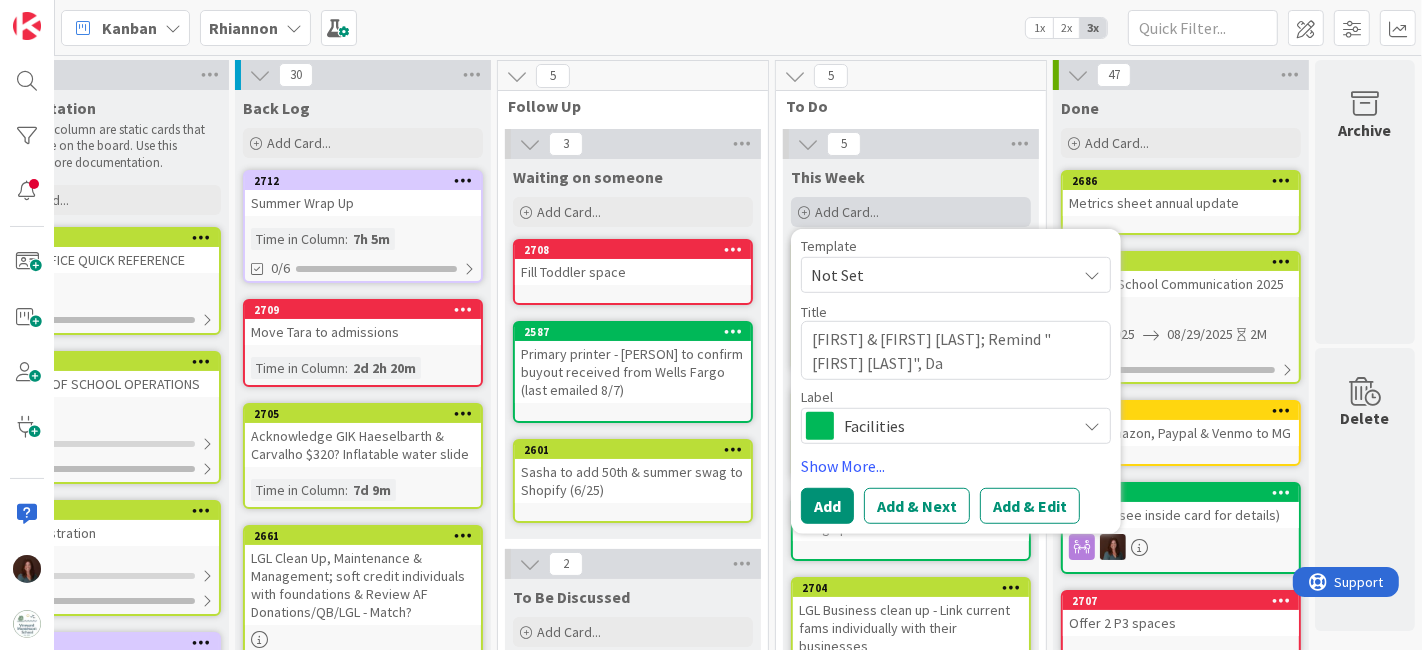 type on "x" 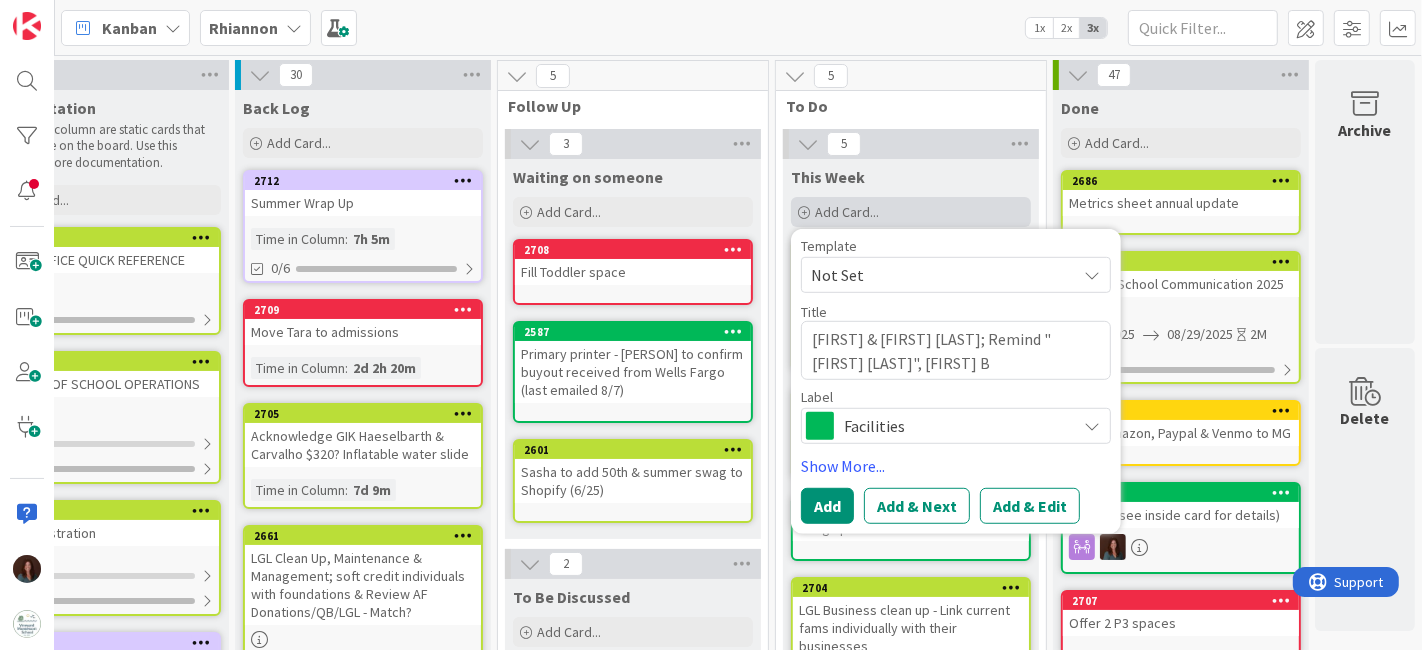 type on "x" 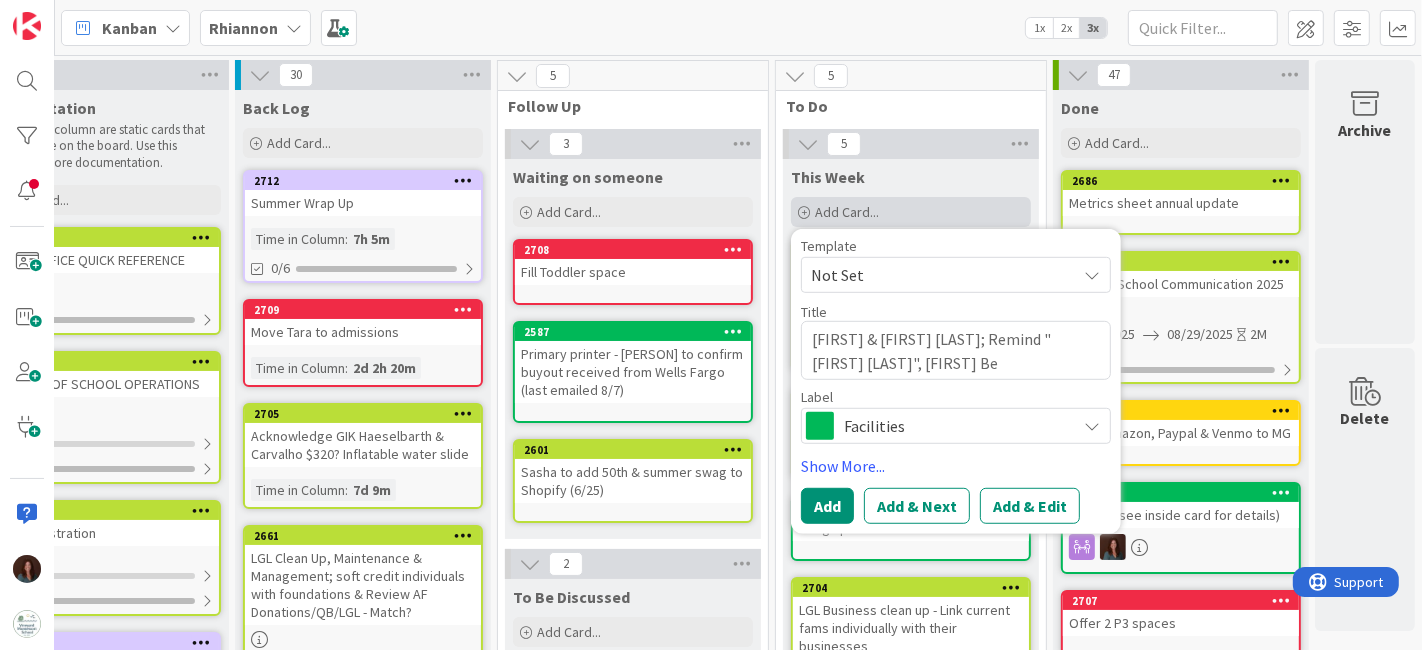 type on "x" 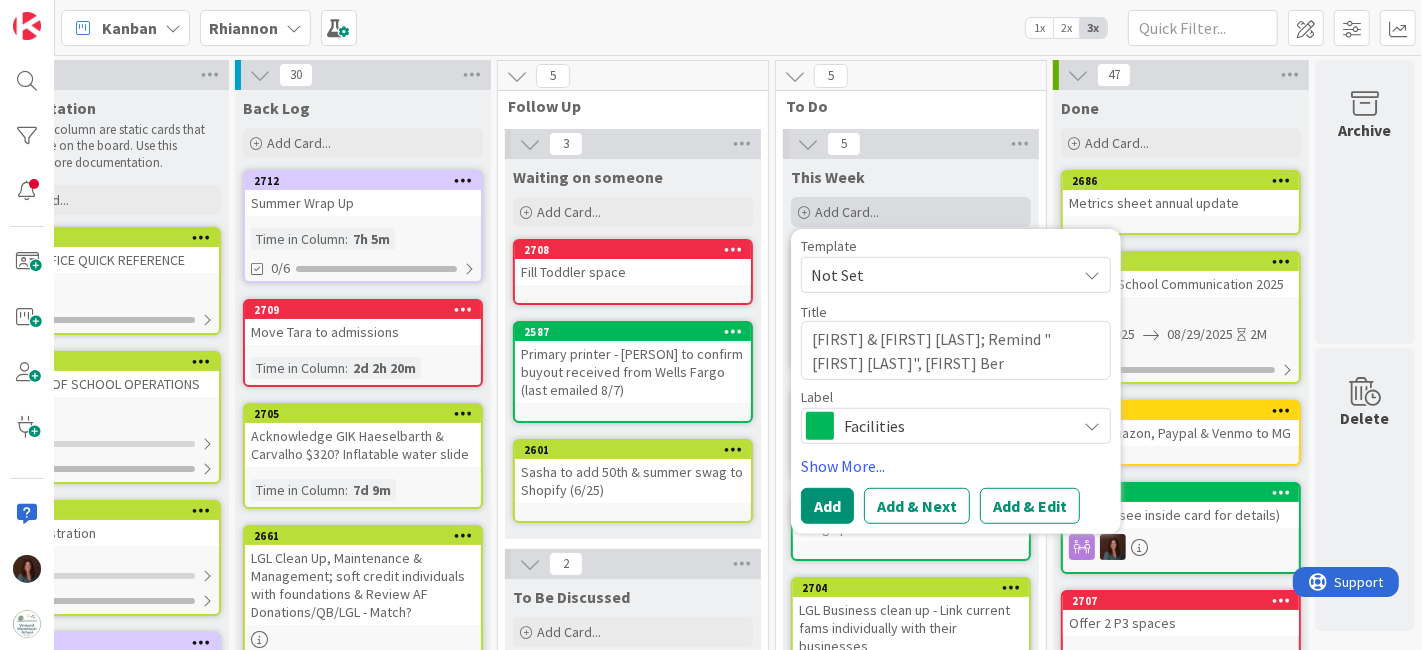 type on "x" 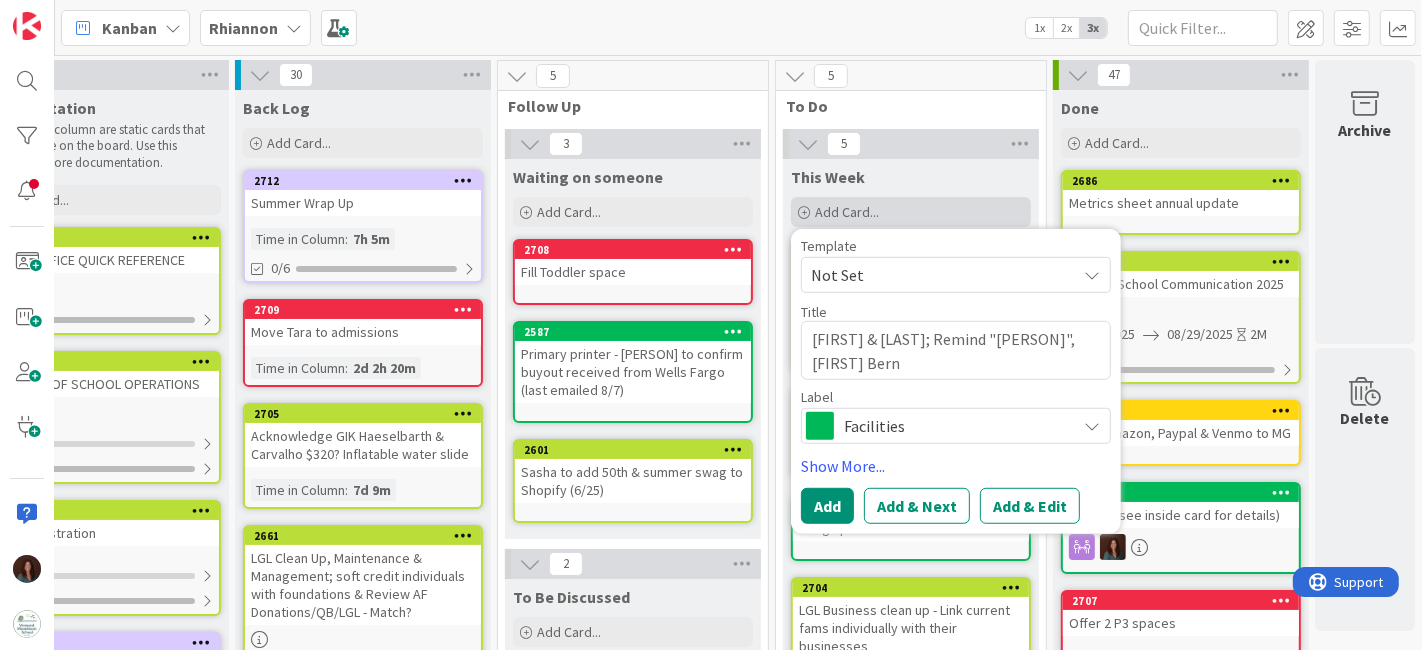 type on "x" 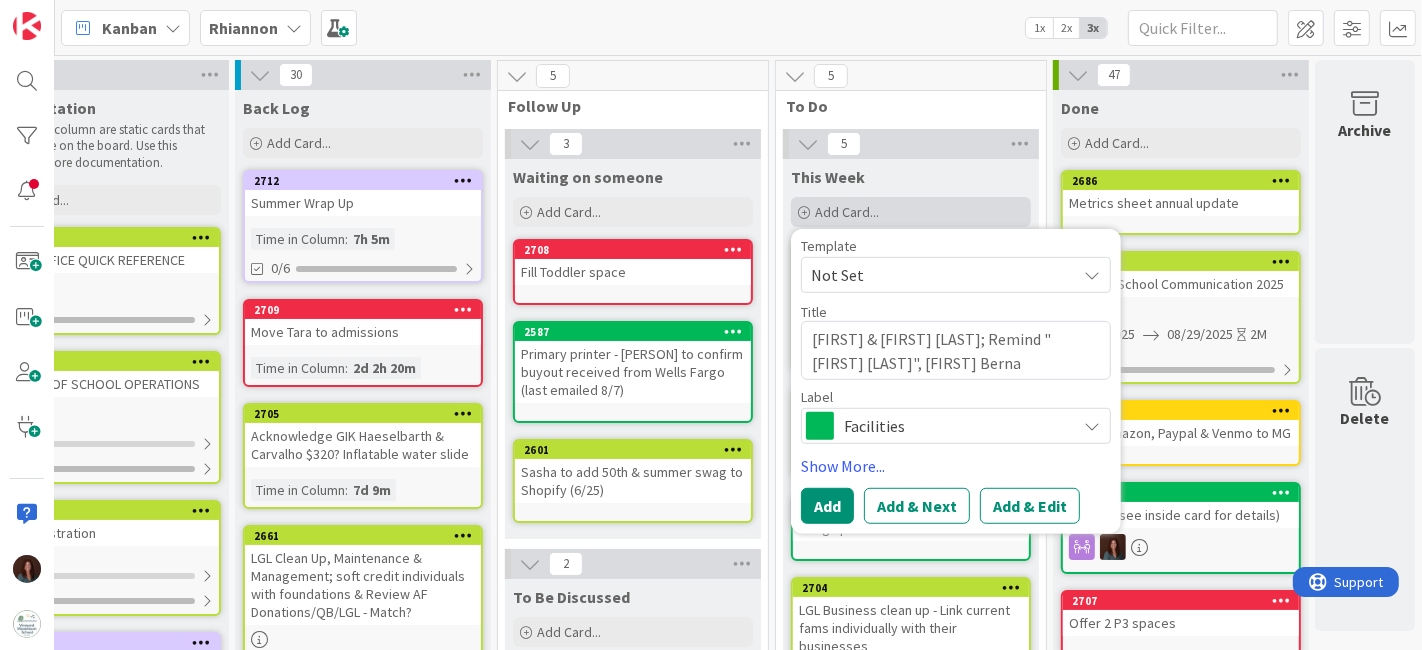 type on "x" 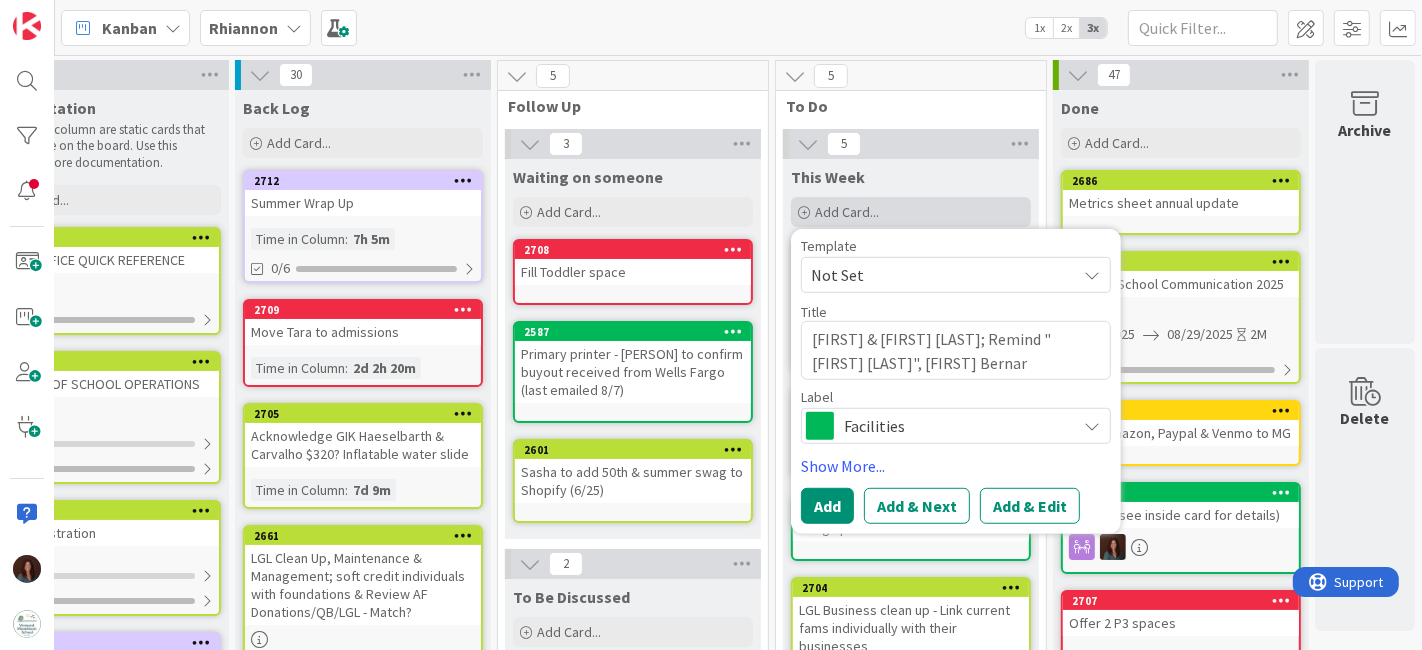 type on "x" 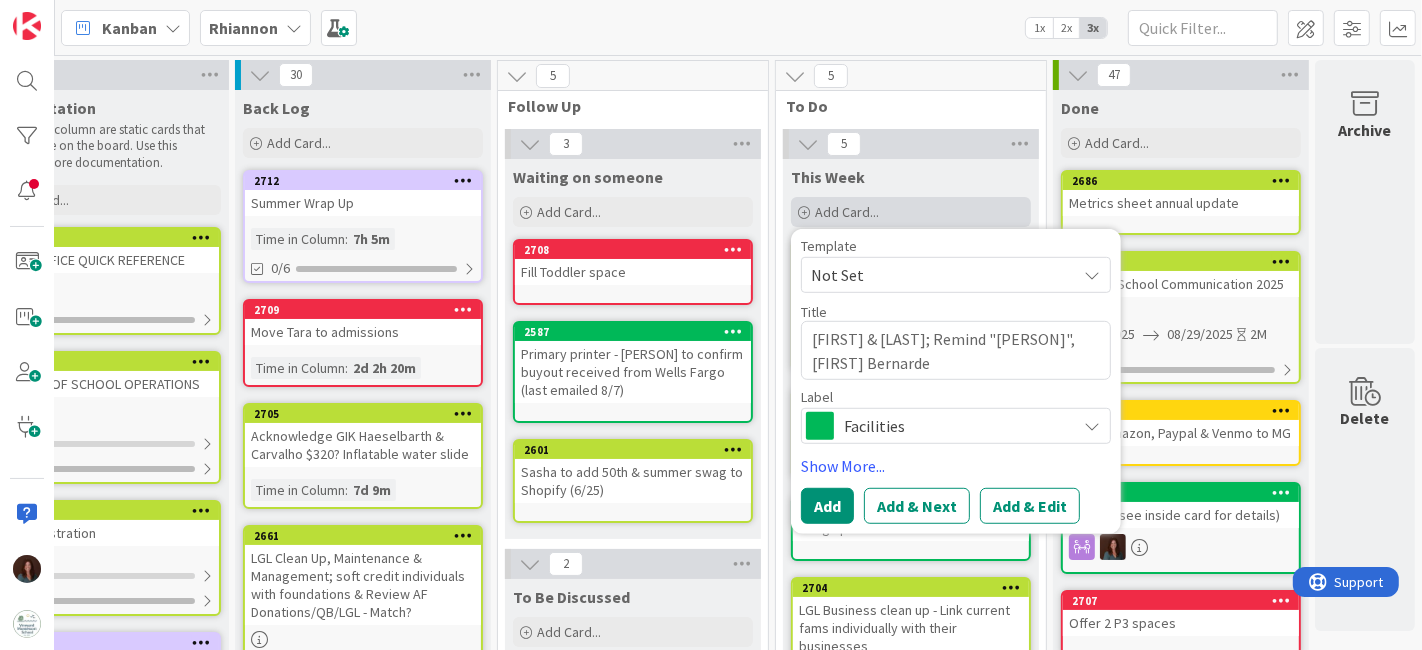 type on "x" 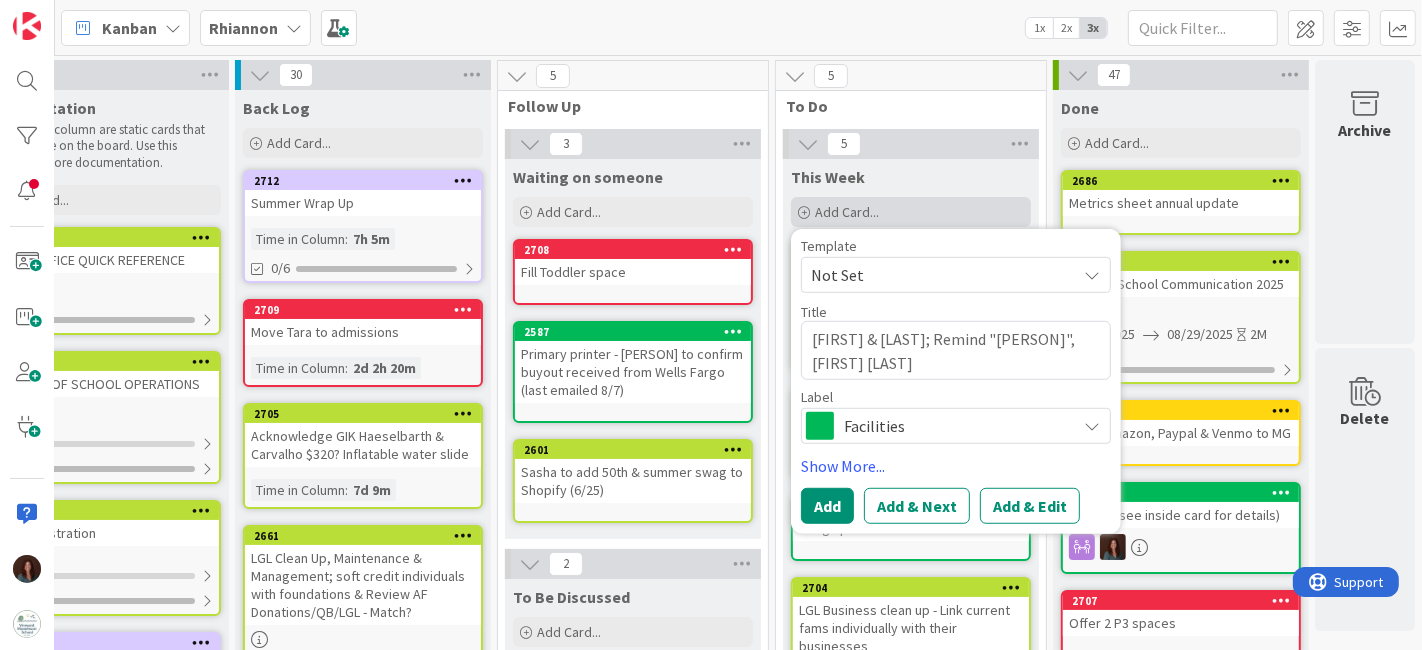 type on "x" 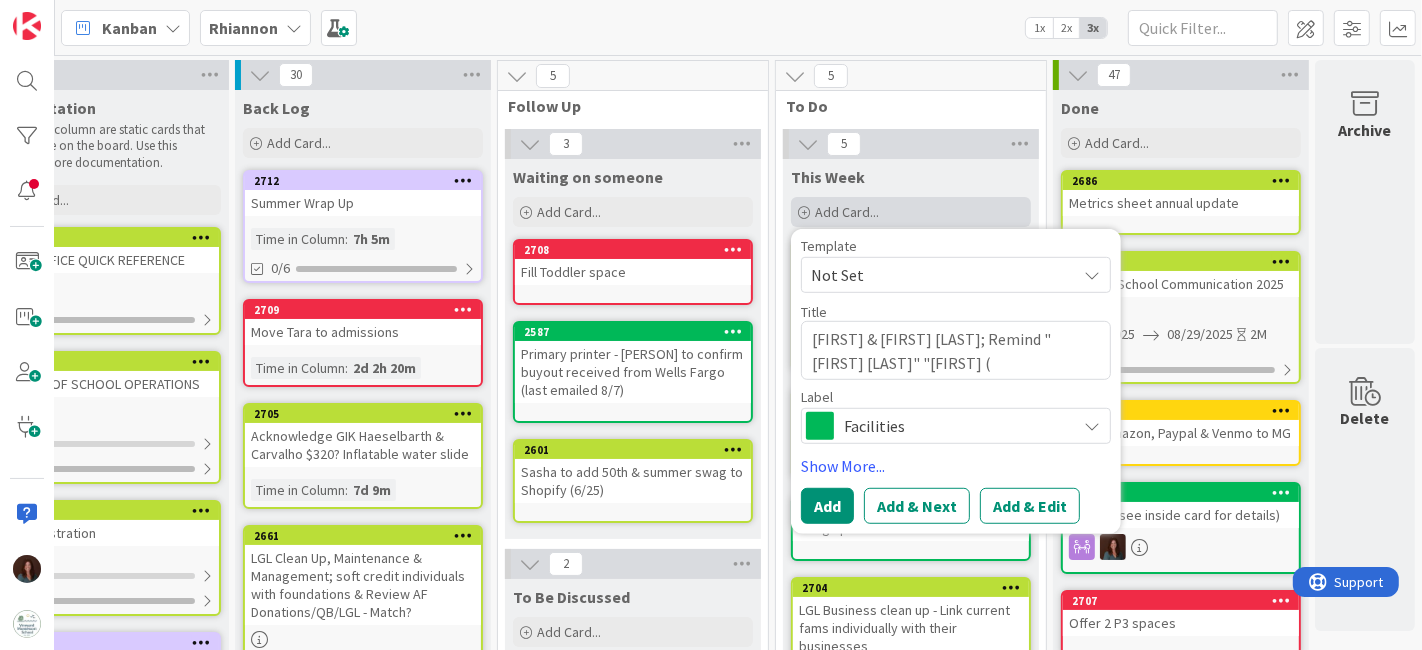 type on "x" 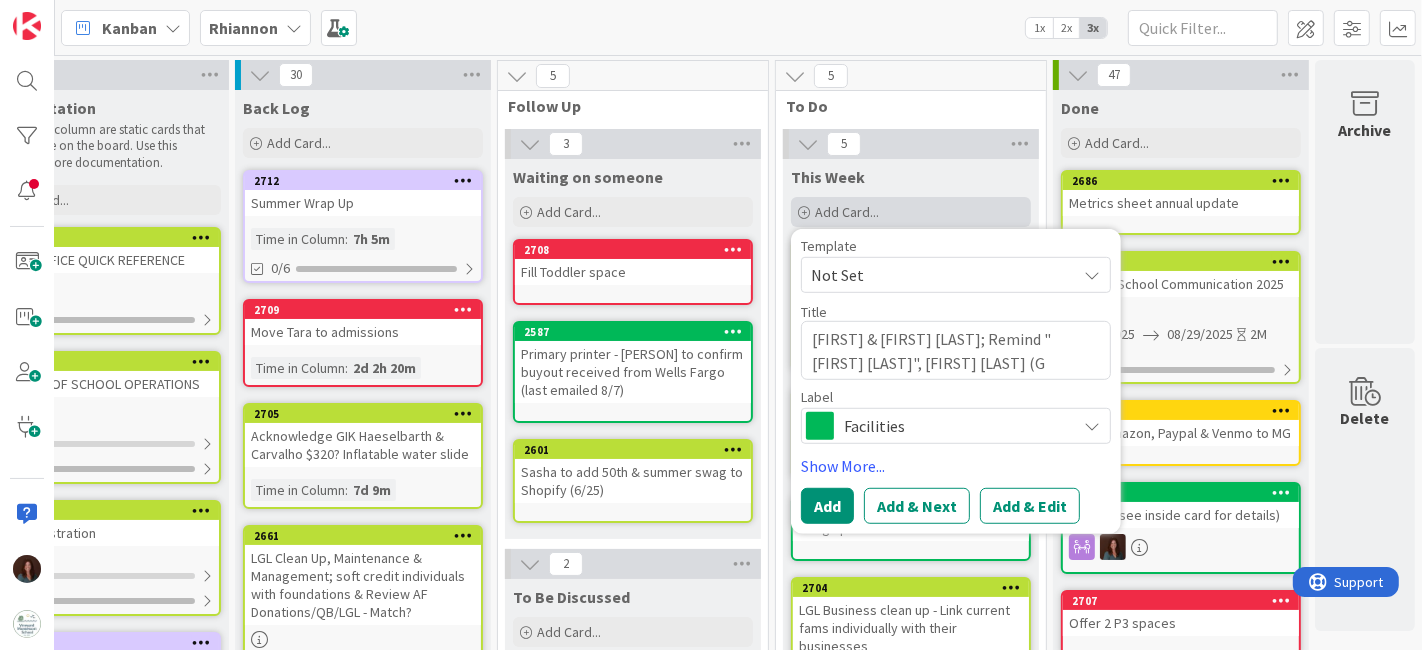 type on "x" 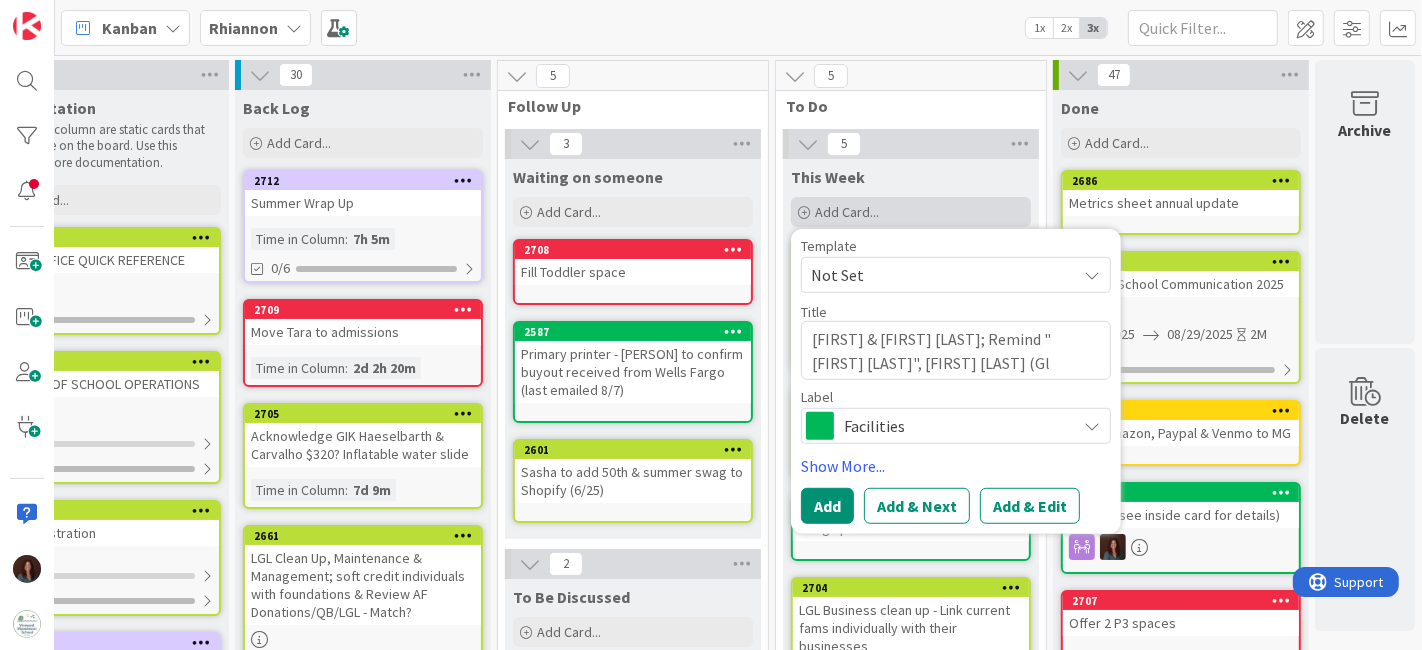 type on "x" 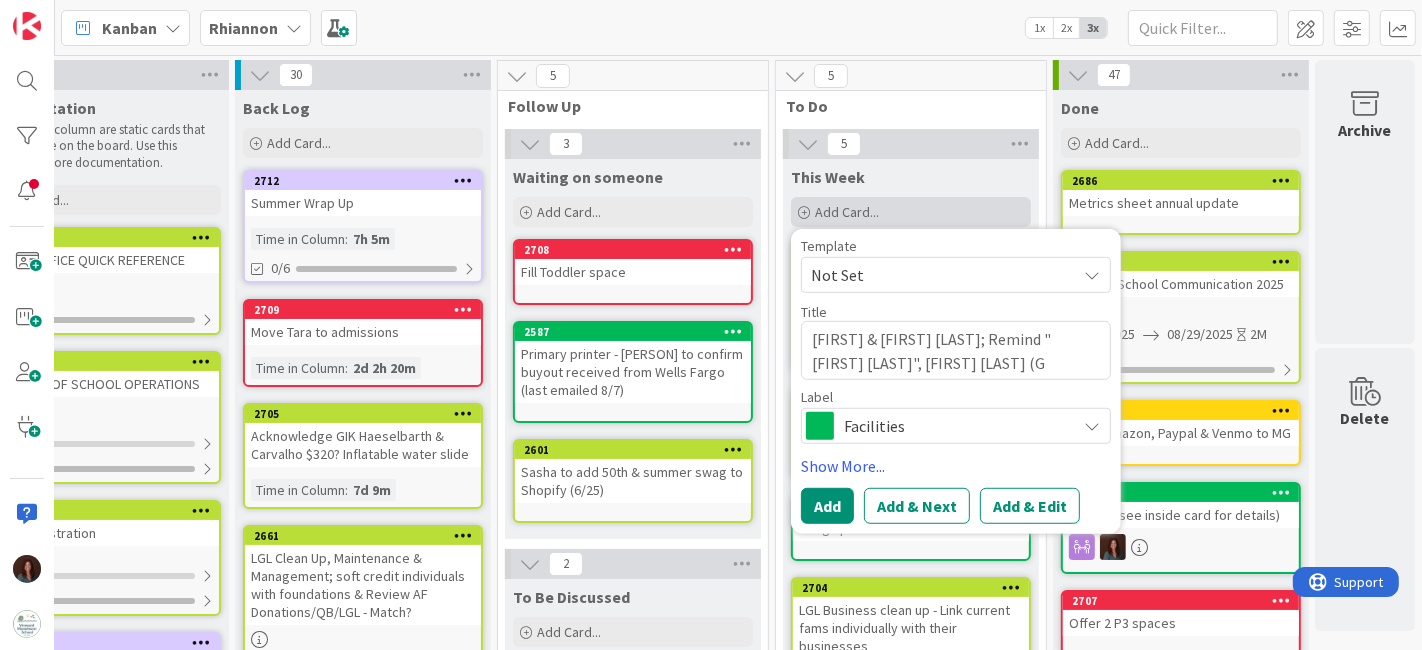 type on "x" 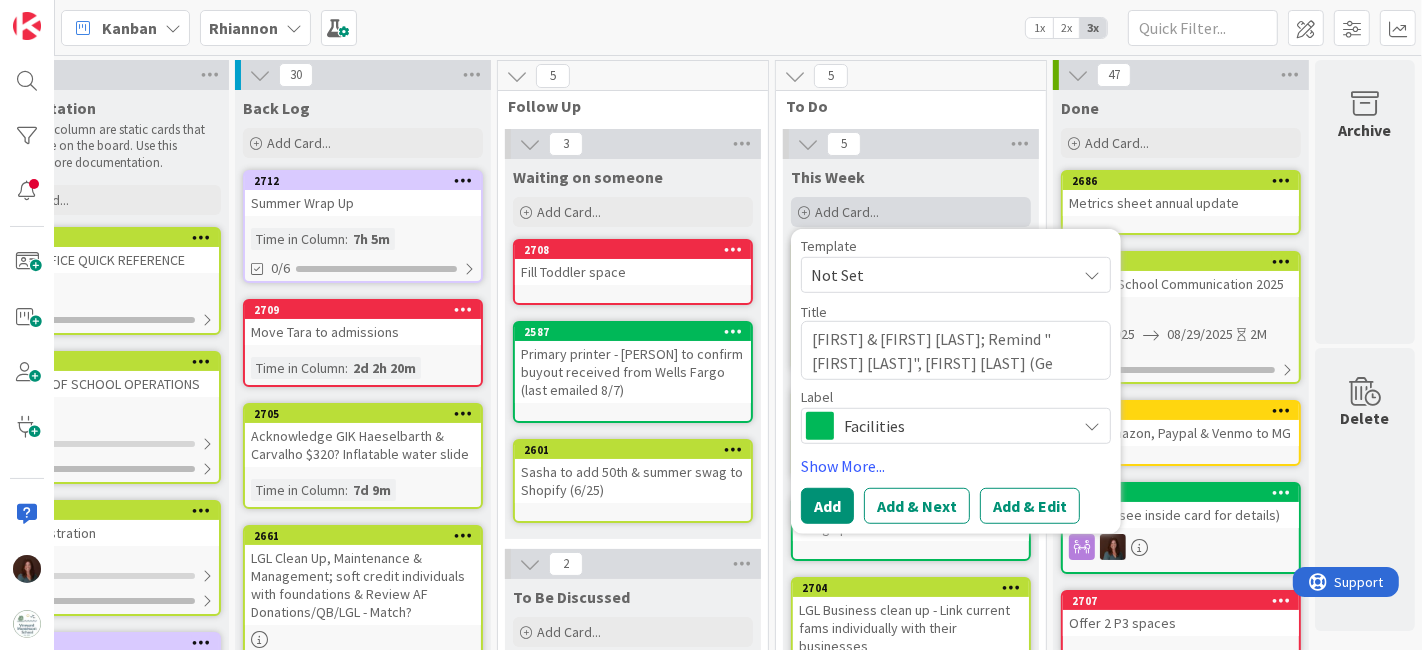 type on "x" 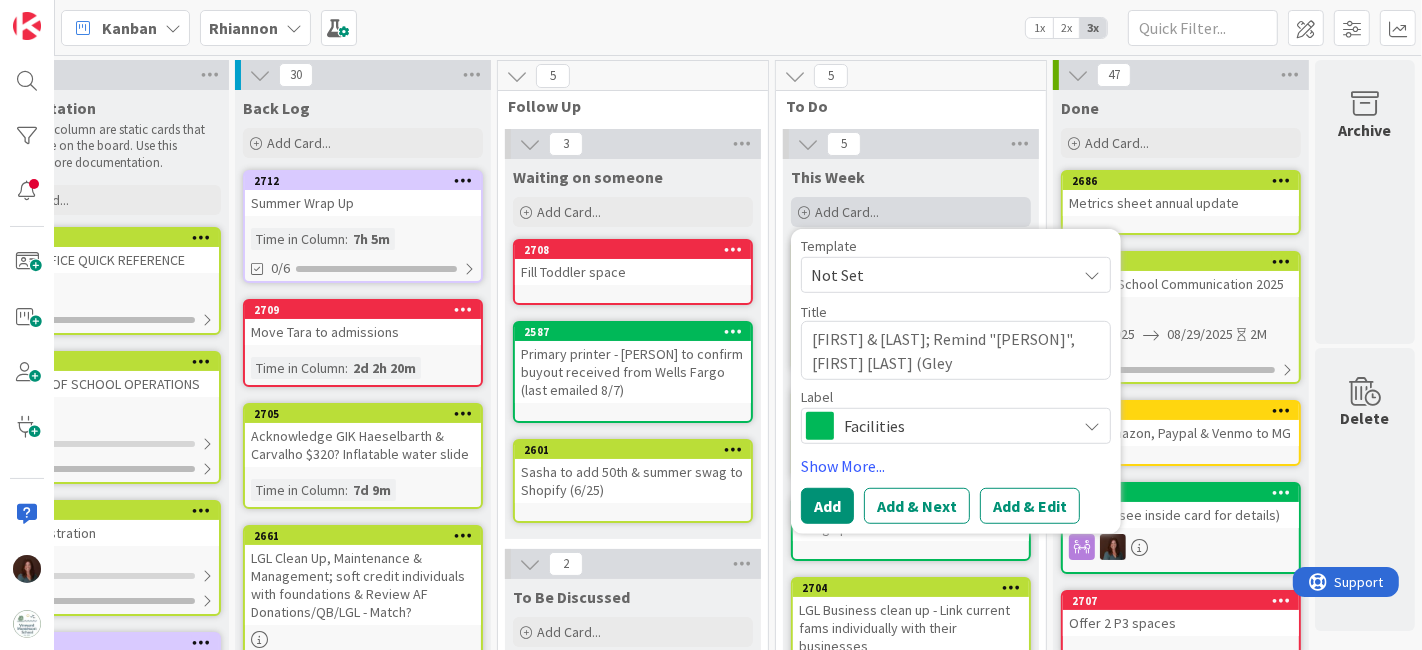 type on "x" 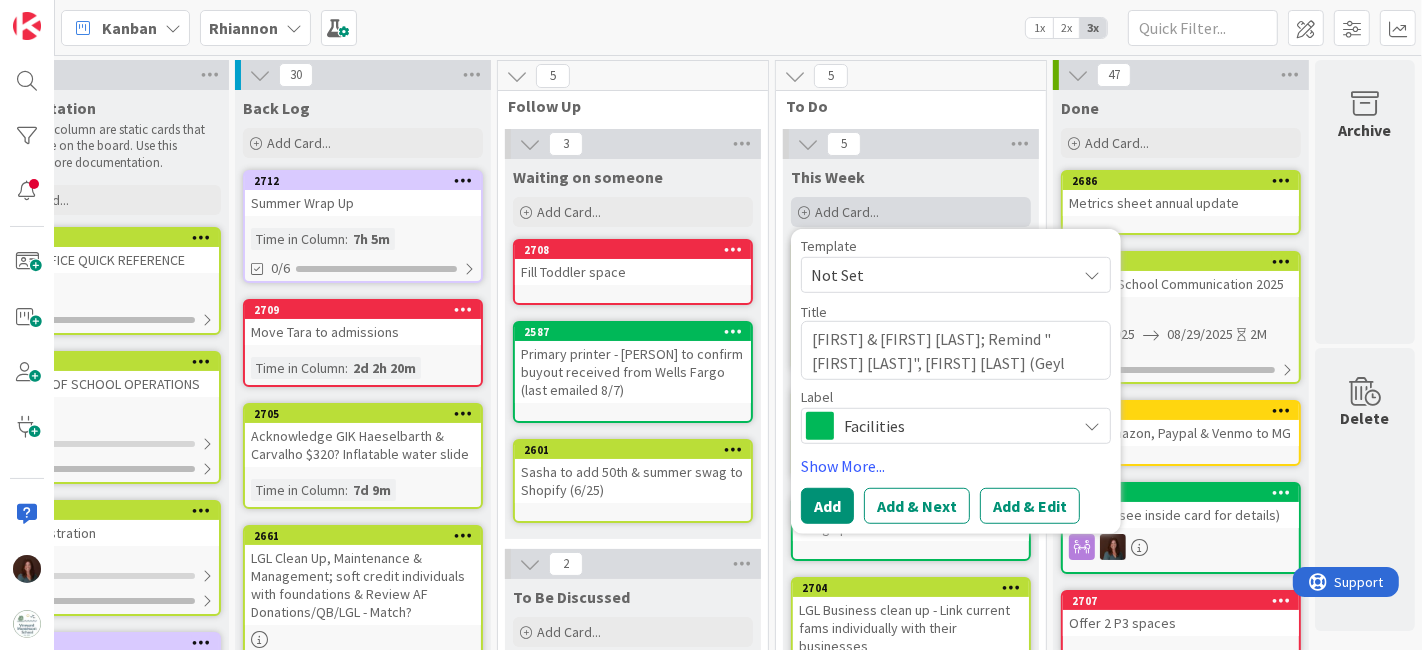type on "x" 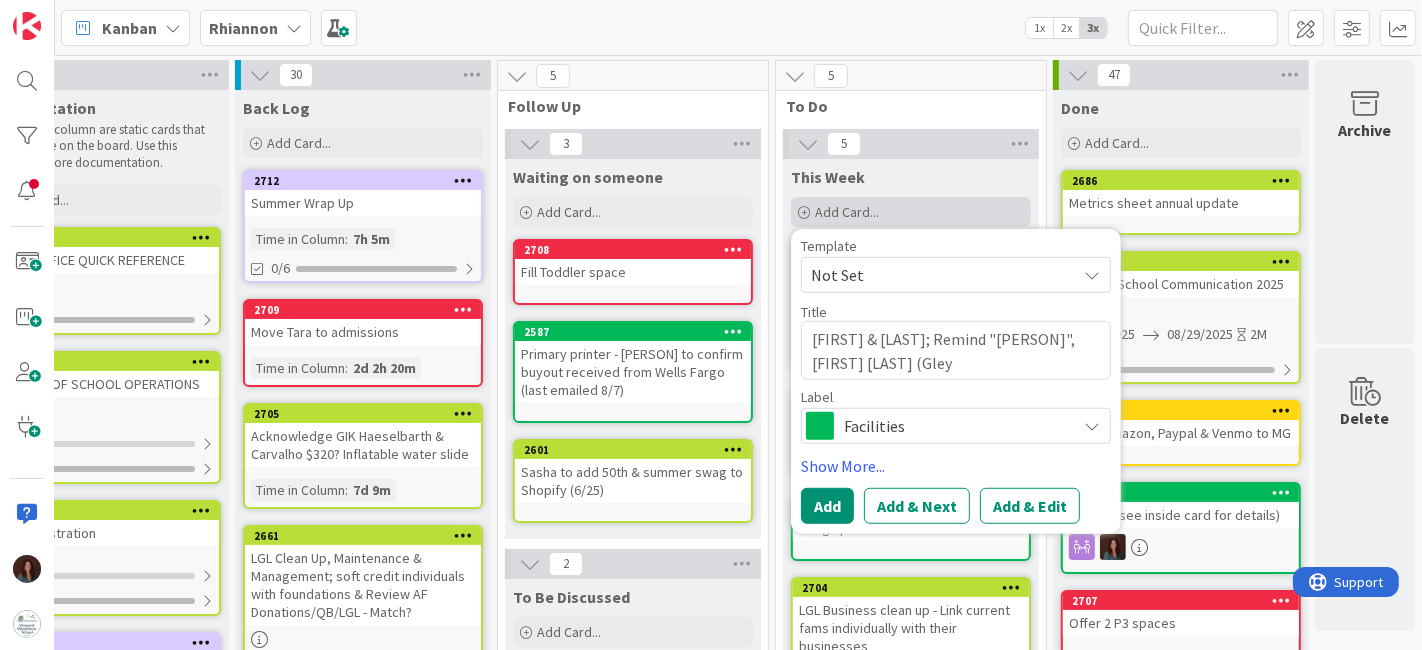 type on "x" 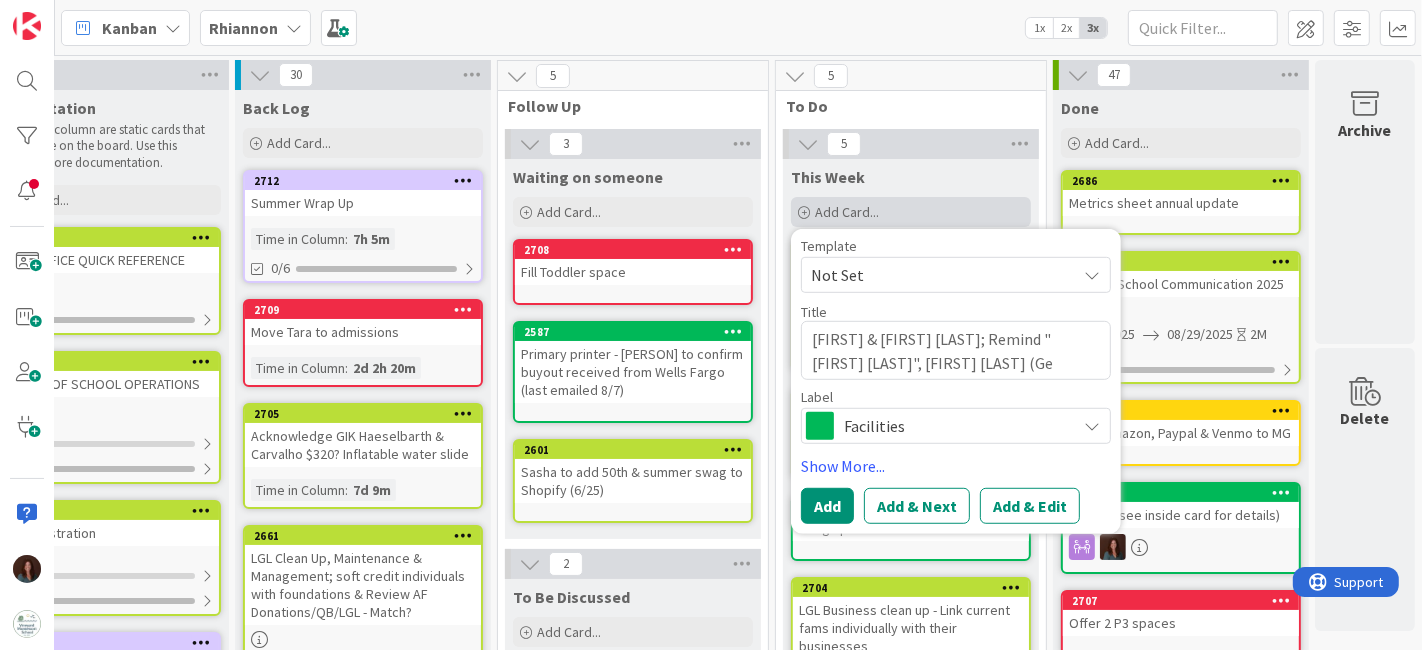 type on "x" 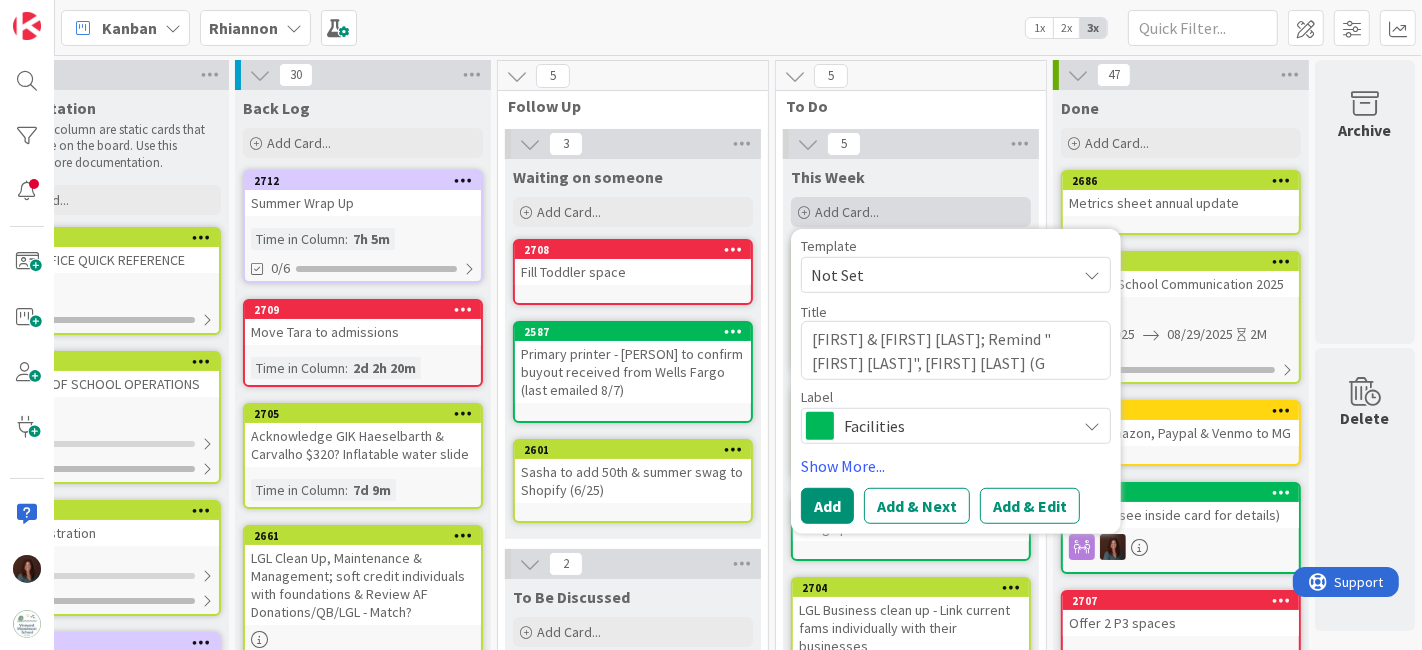 type on "x" 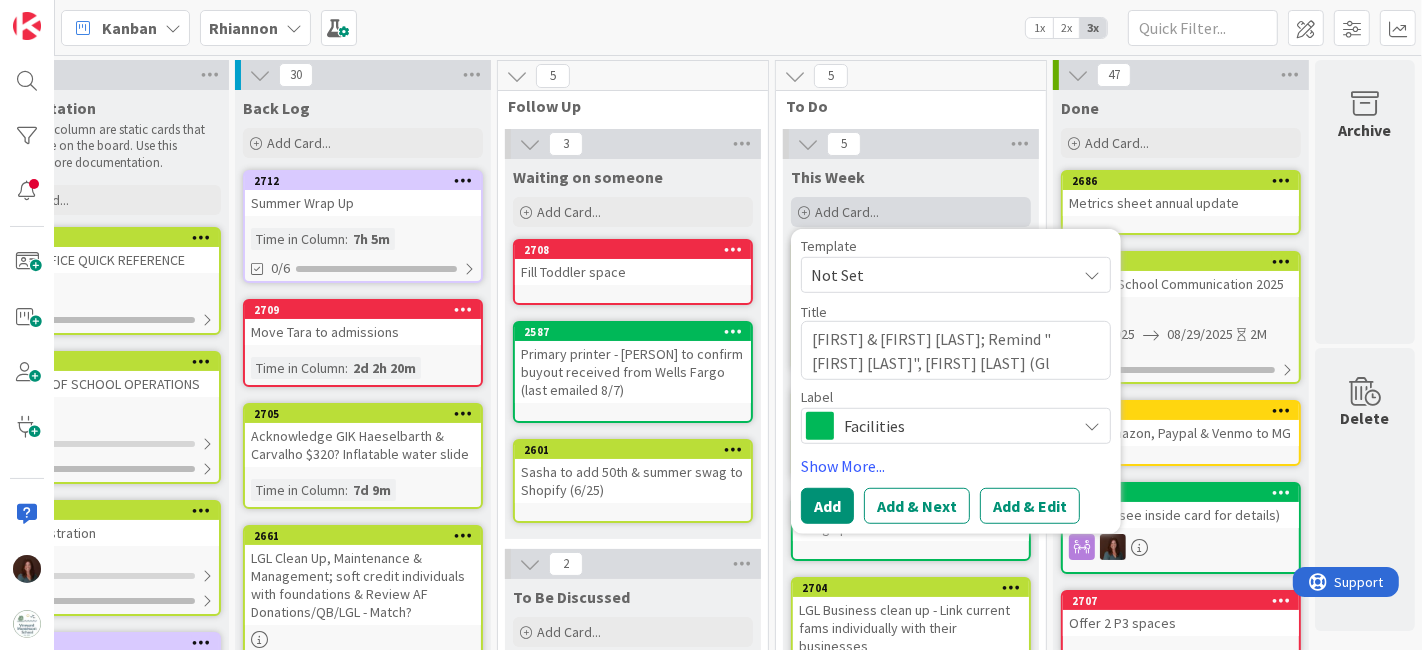 type on "x" 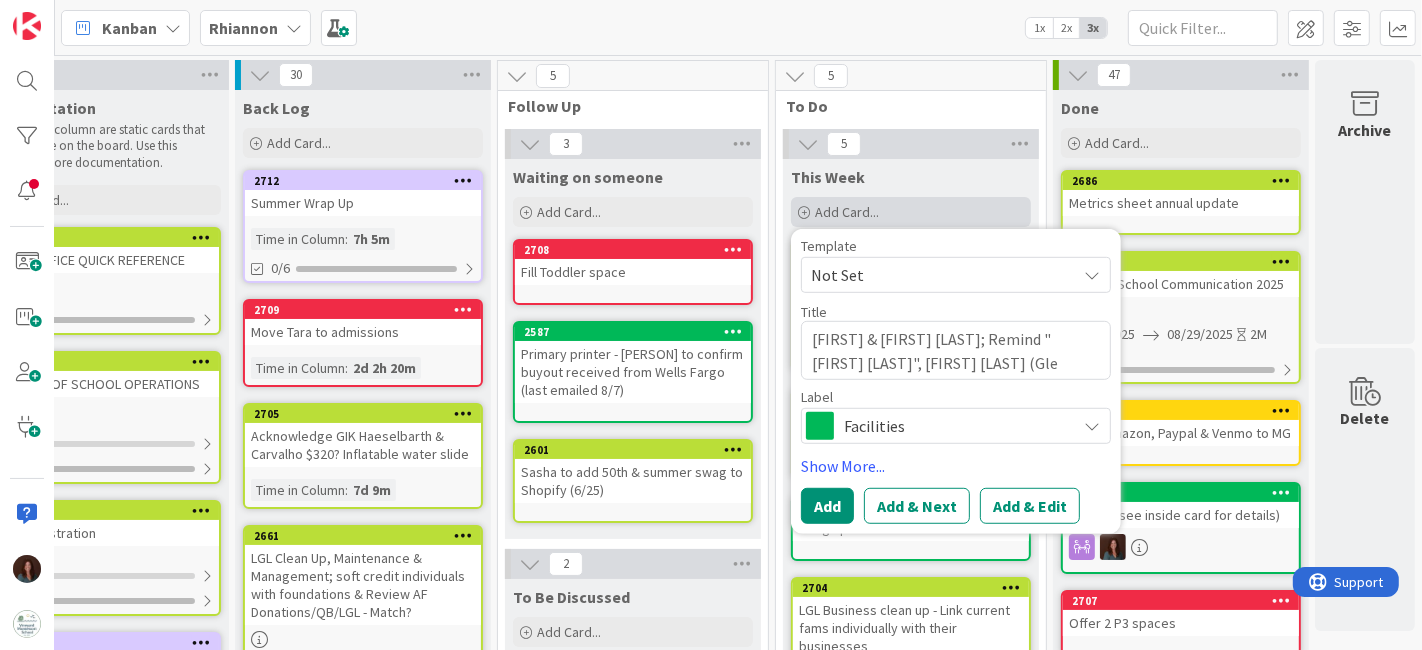 type on "x" 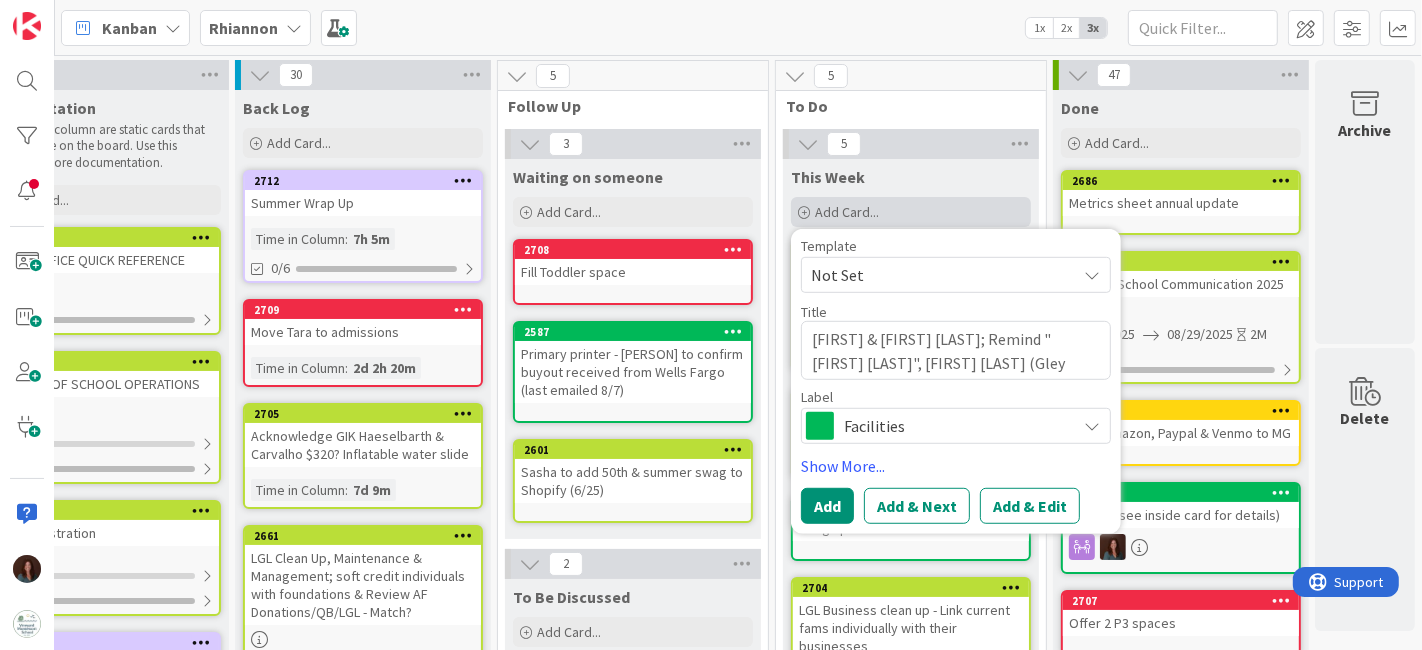 type on "x" 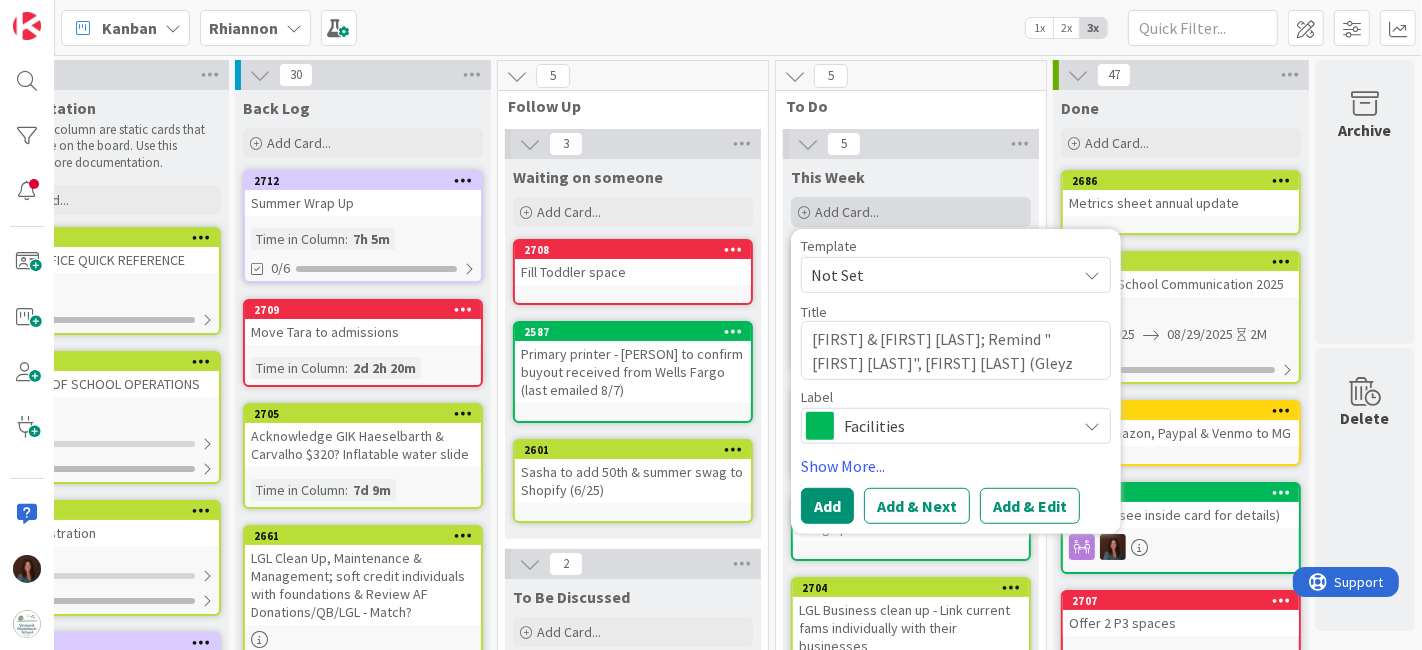 type on "x" 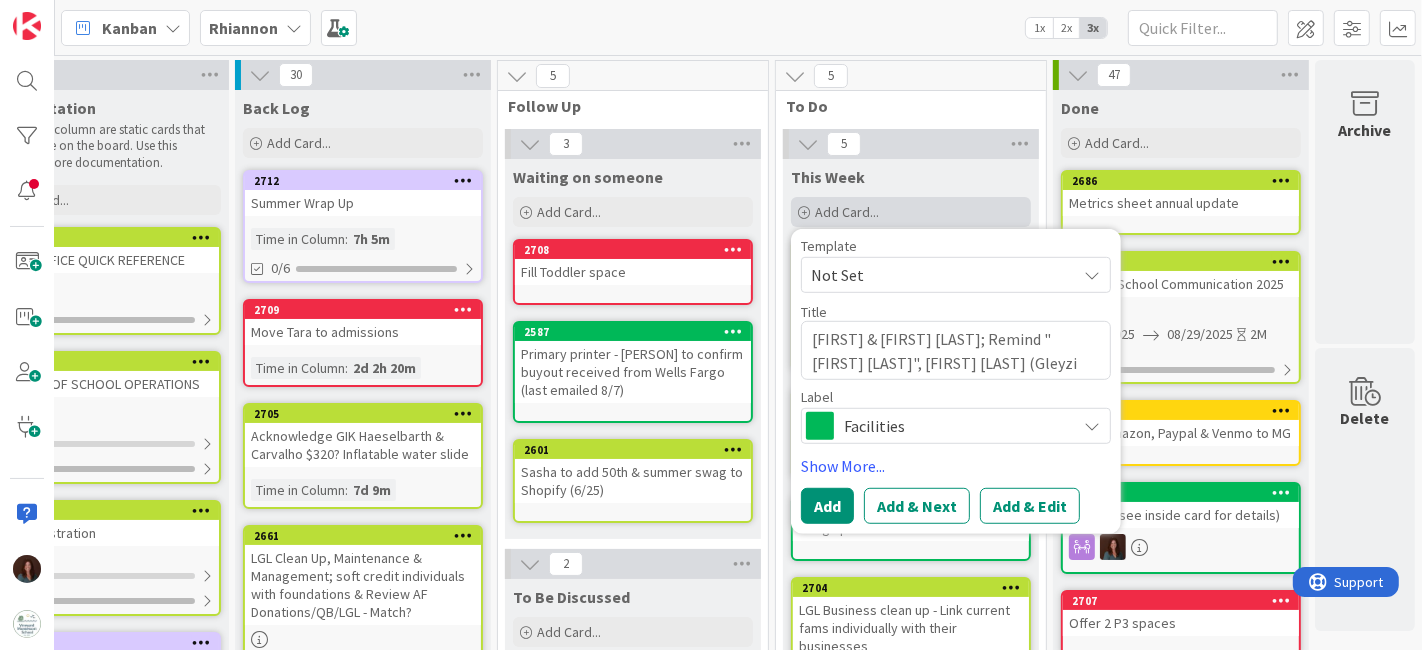 type on "x" 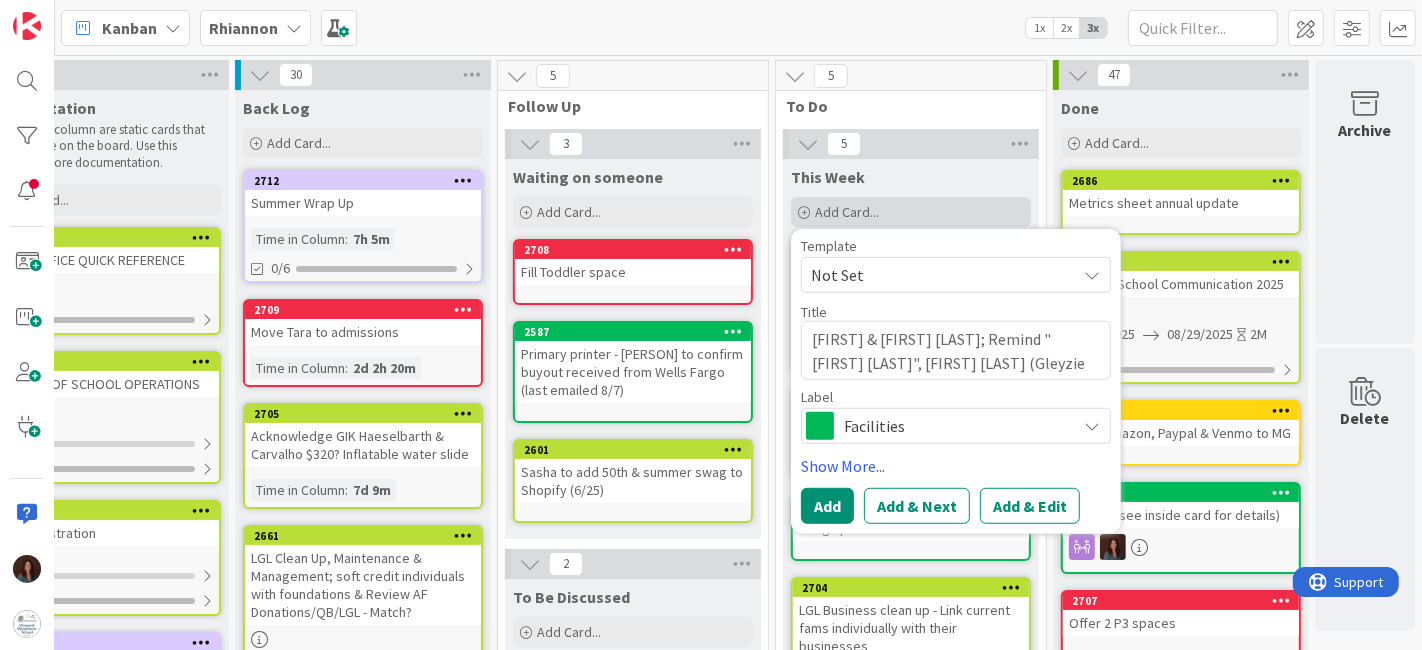 type on "x" 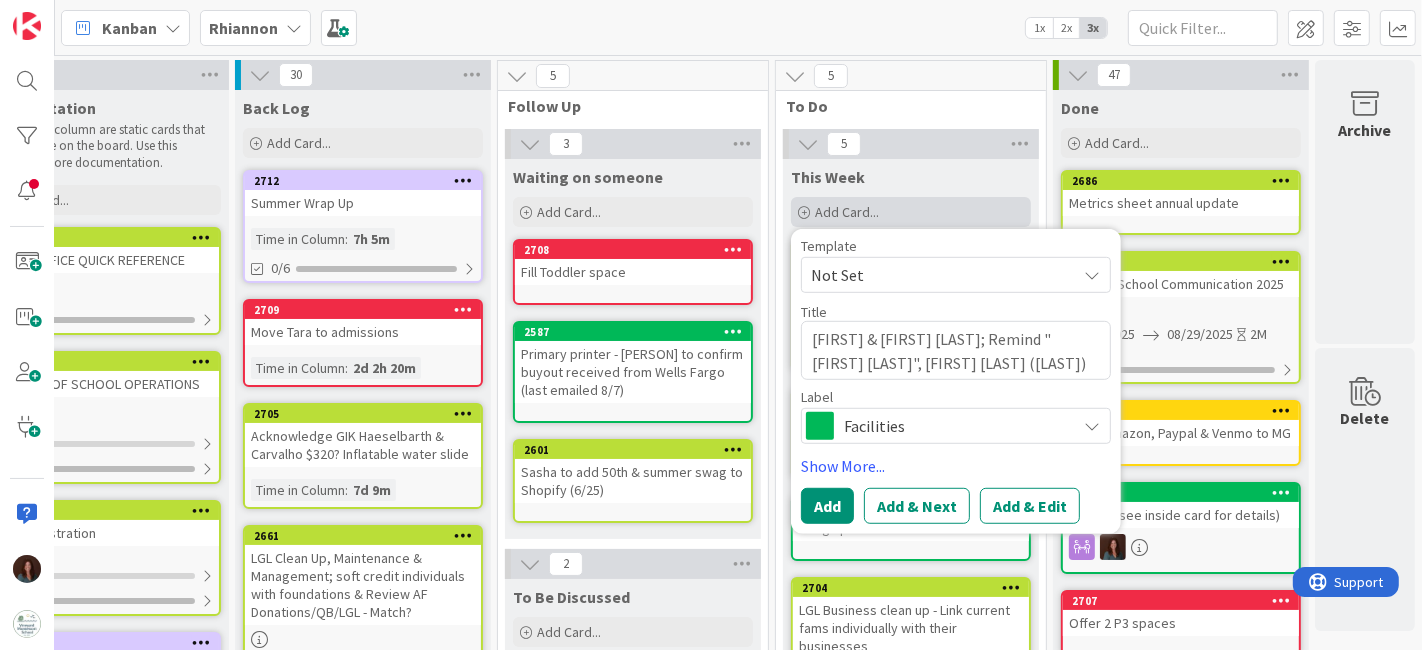 type on "x" 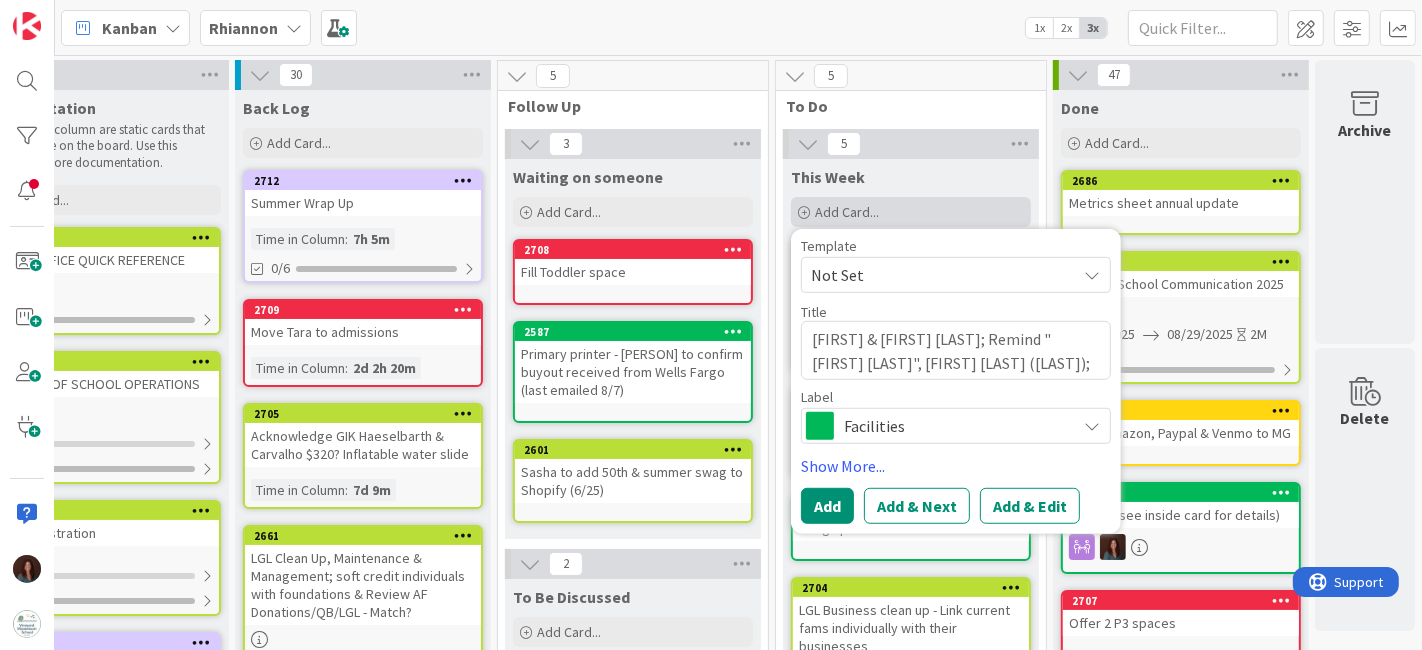 type on "x" 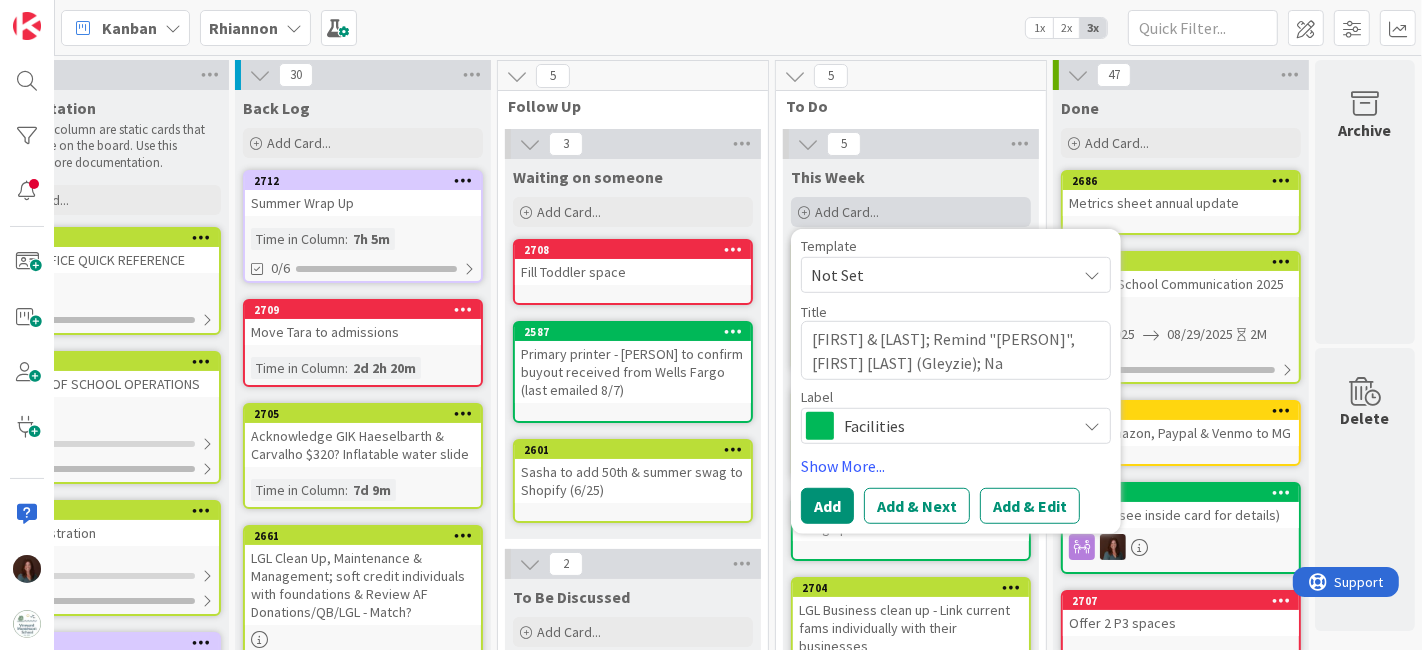 type on "x" 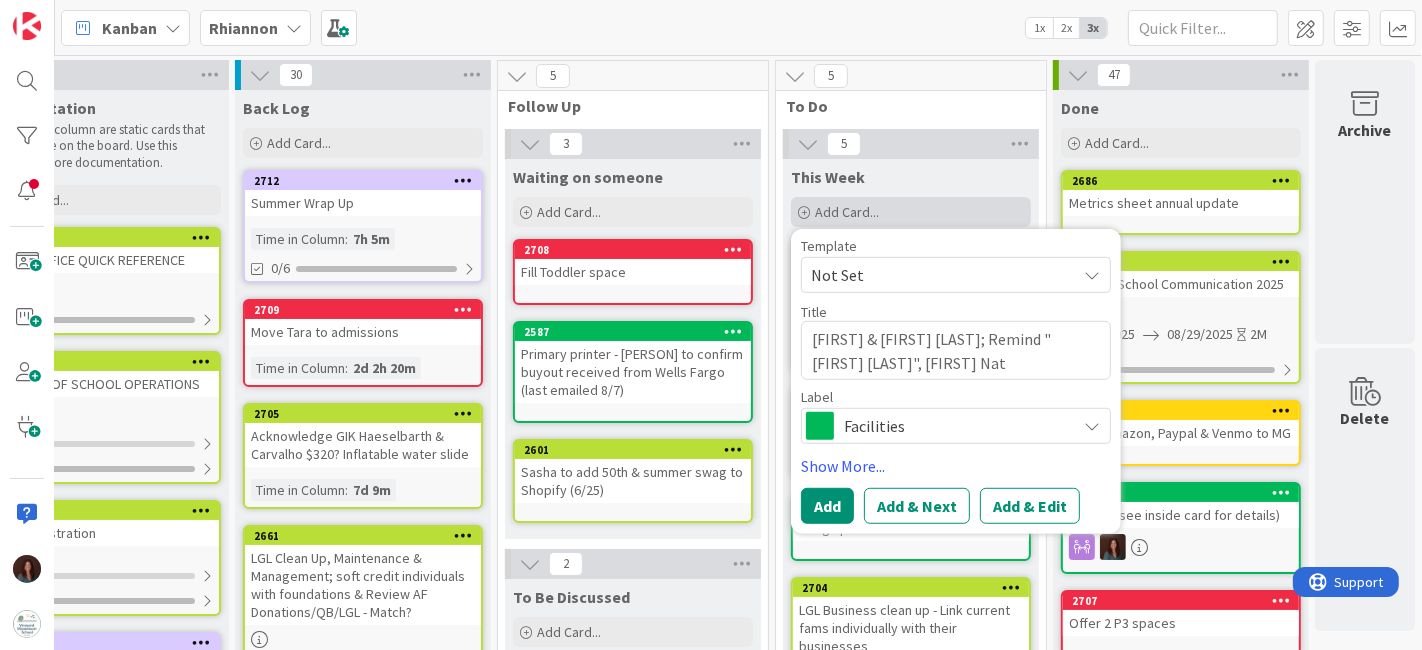 type on "x" 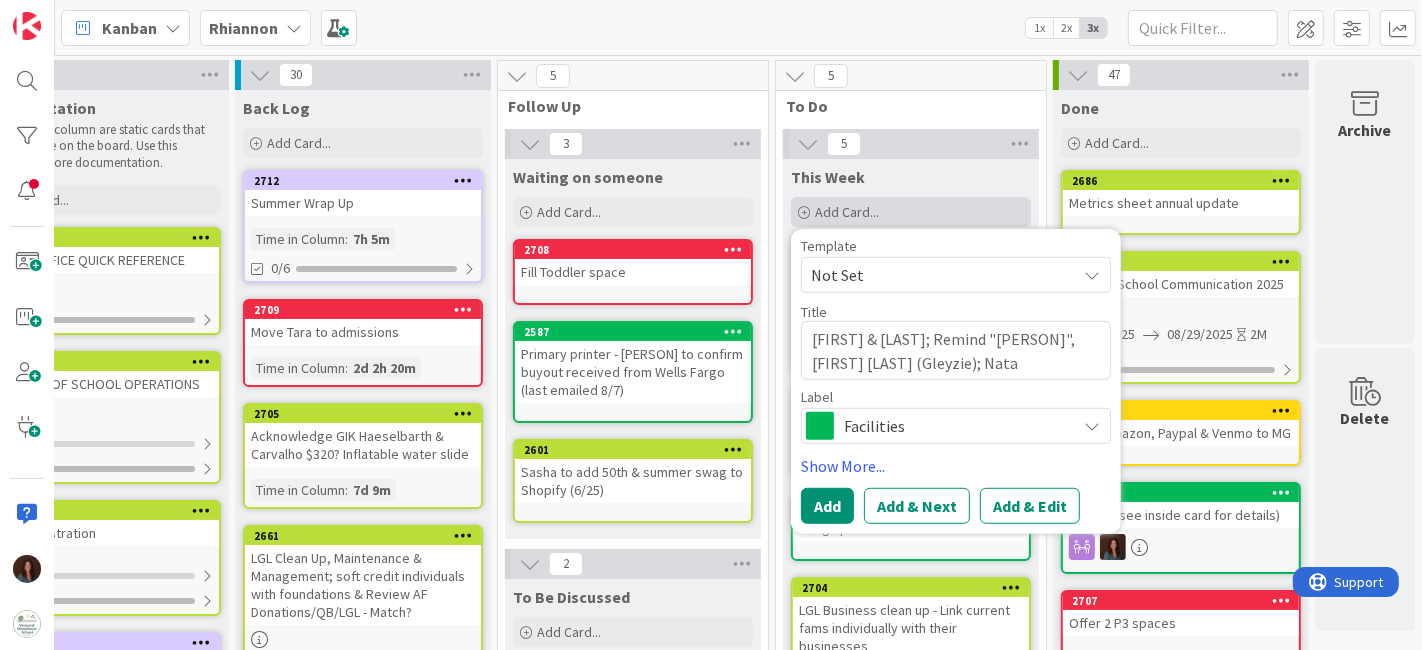type on "x" 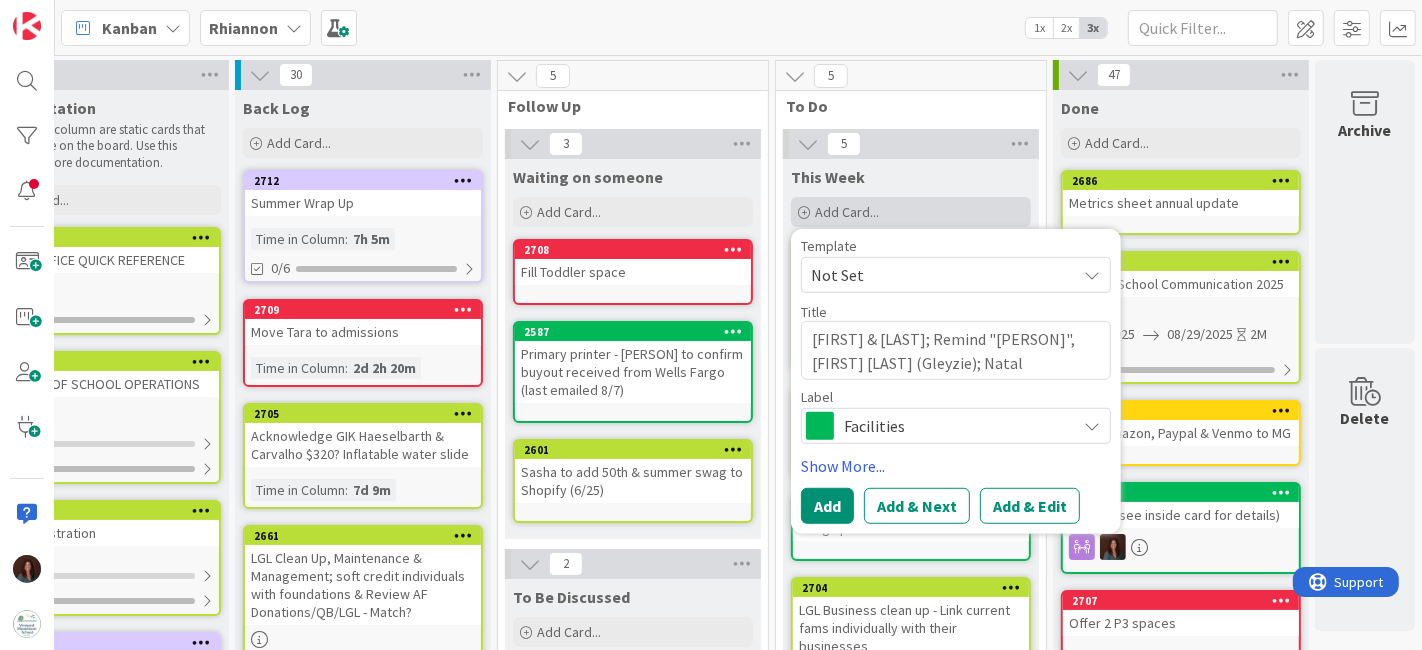 type 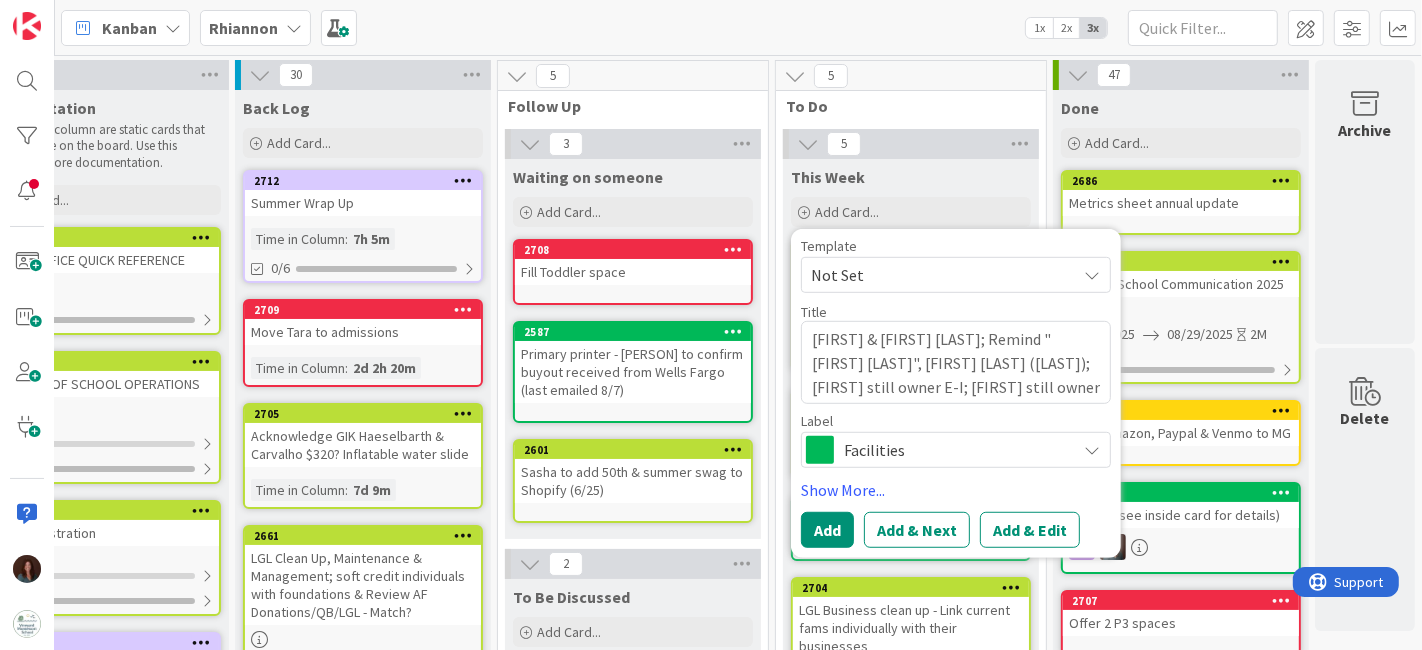 click on "[FIRST] & [FIRST] [LAST]; Remind "[FIRST] [LAST]", [FIRST] [LAST] ([LAST]); [FIRST] still owner E-I; [FIRST] still owner P1;" at bounding box center [956, 362] 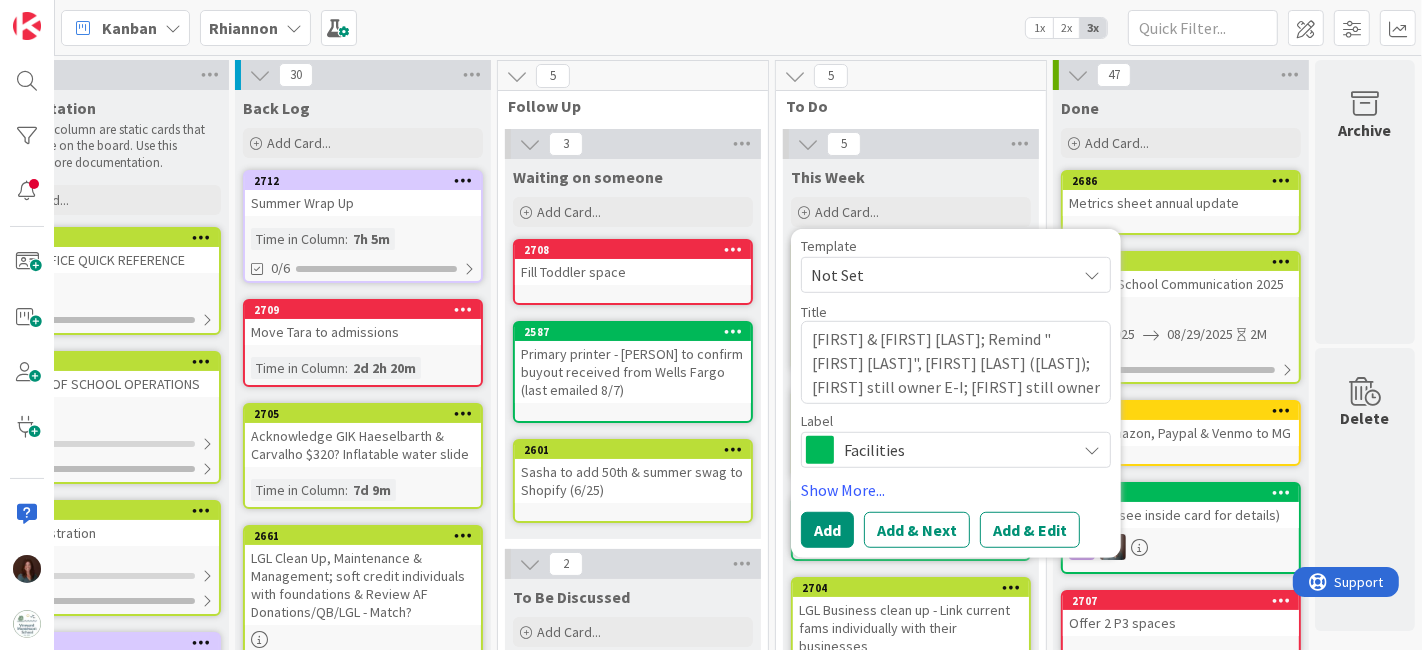 click on "Facilities" at bounding box center (955, 450) 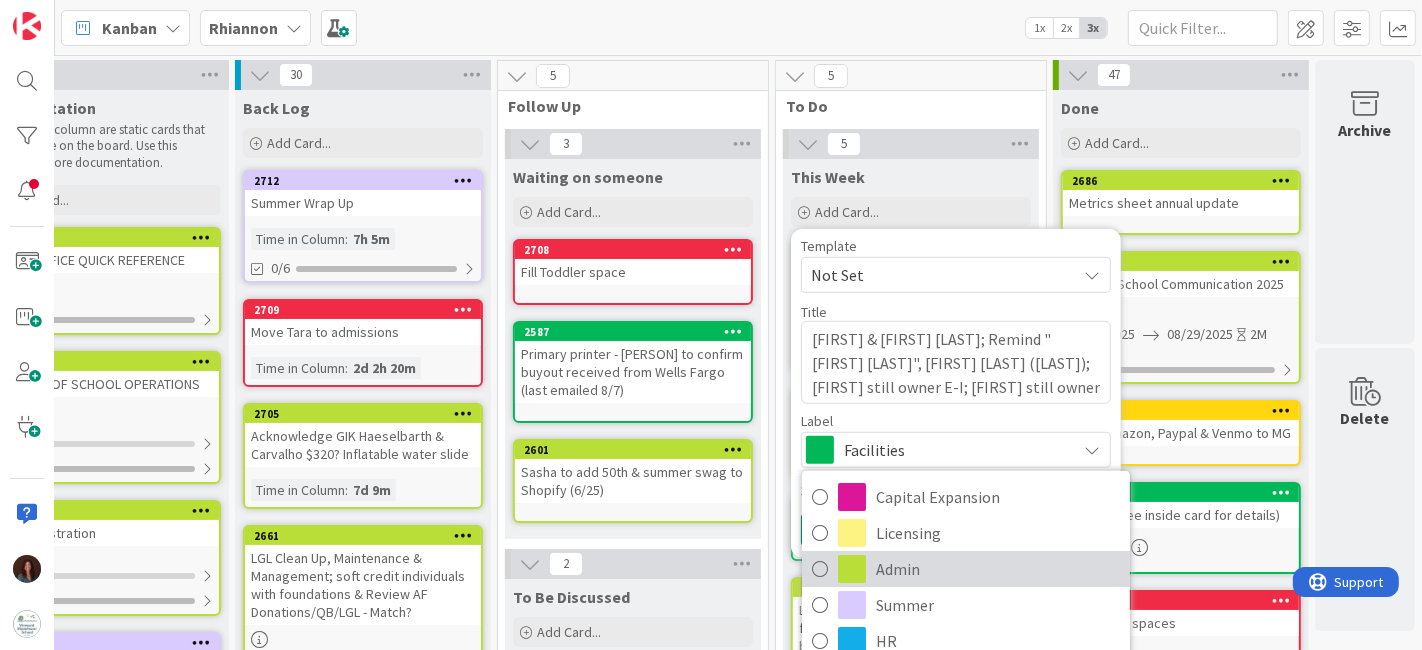 click on "Admin" at bounding box center [998, 569] 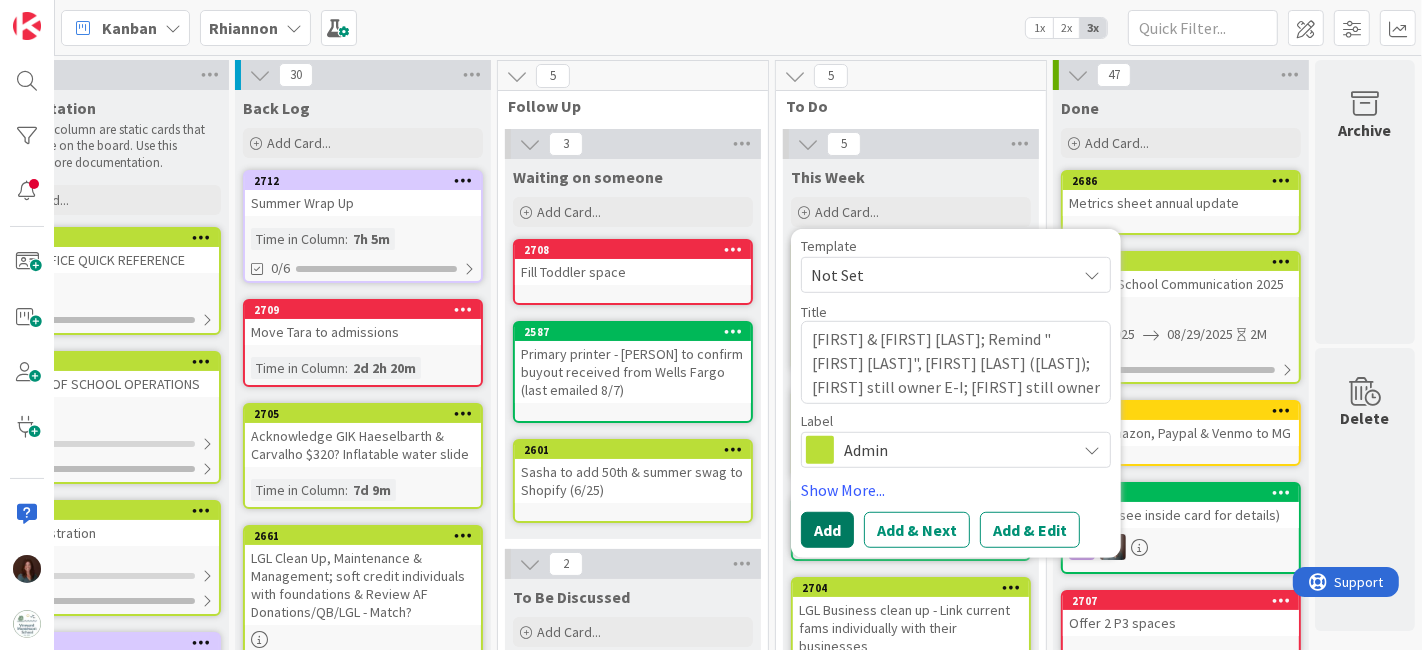 click on "Add" at bounding box center [827, 530] 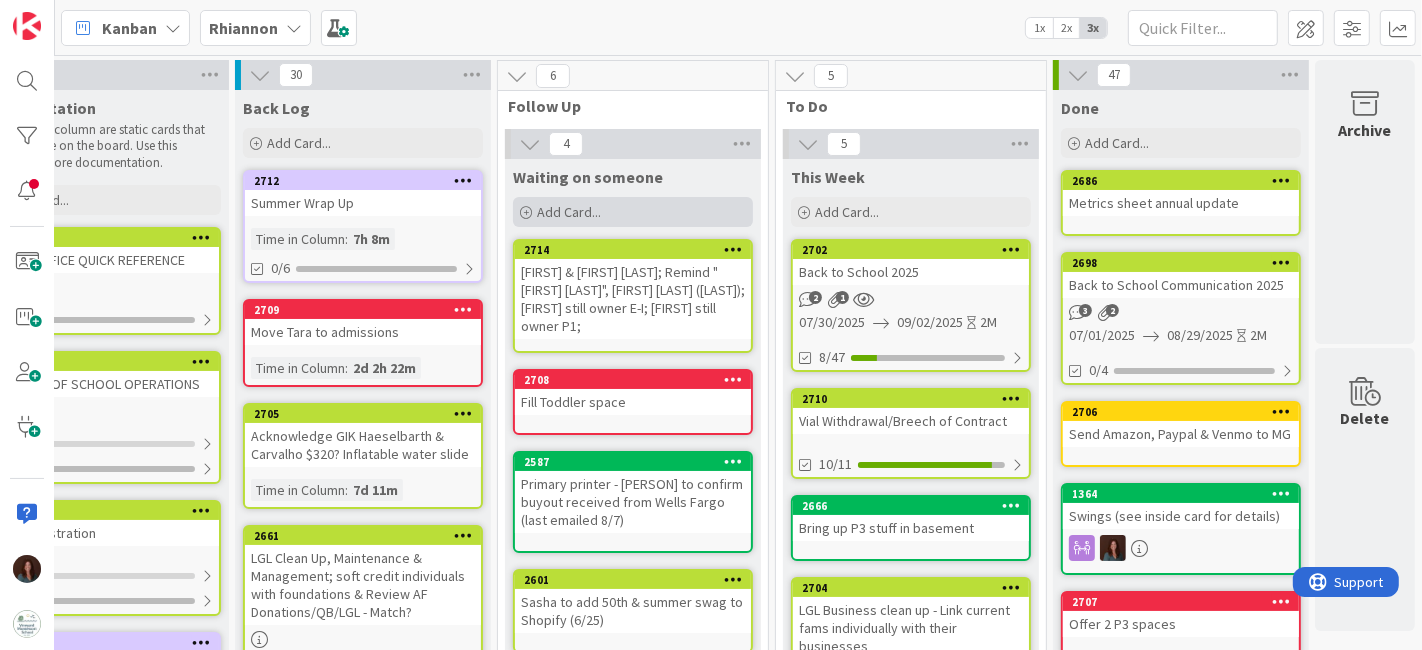 click on "Add Card..." at bounding box center (569, 212) 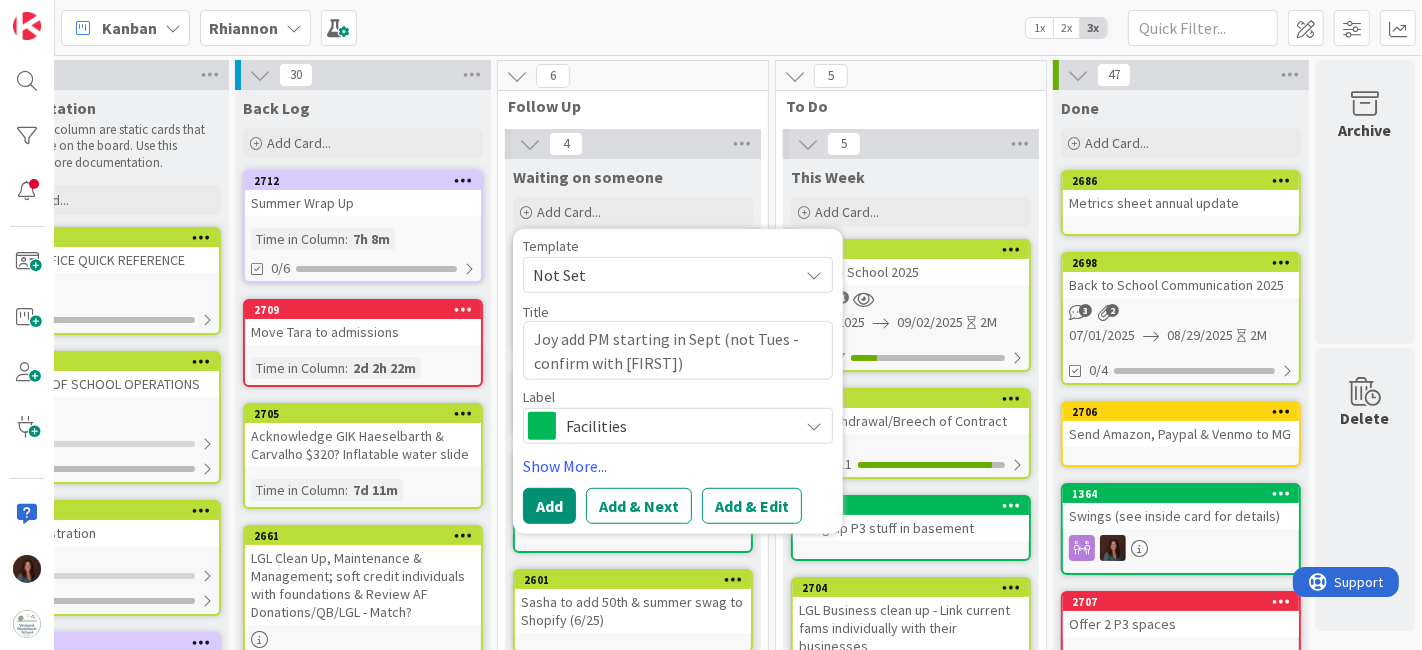 click on "Facilities" at bounding box center [677, 426] 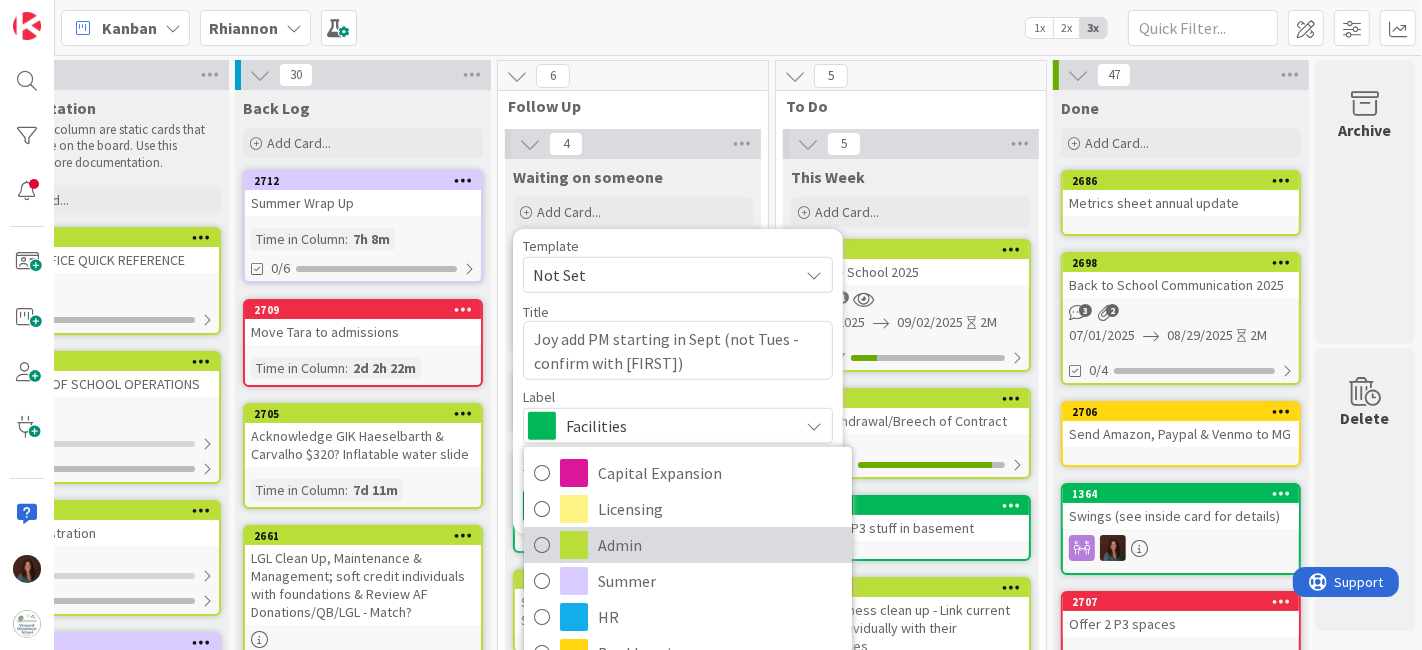 click on "Admin" at bounding box center [720, 545] 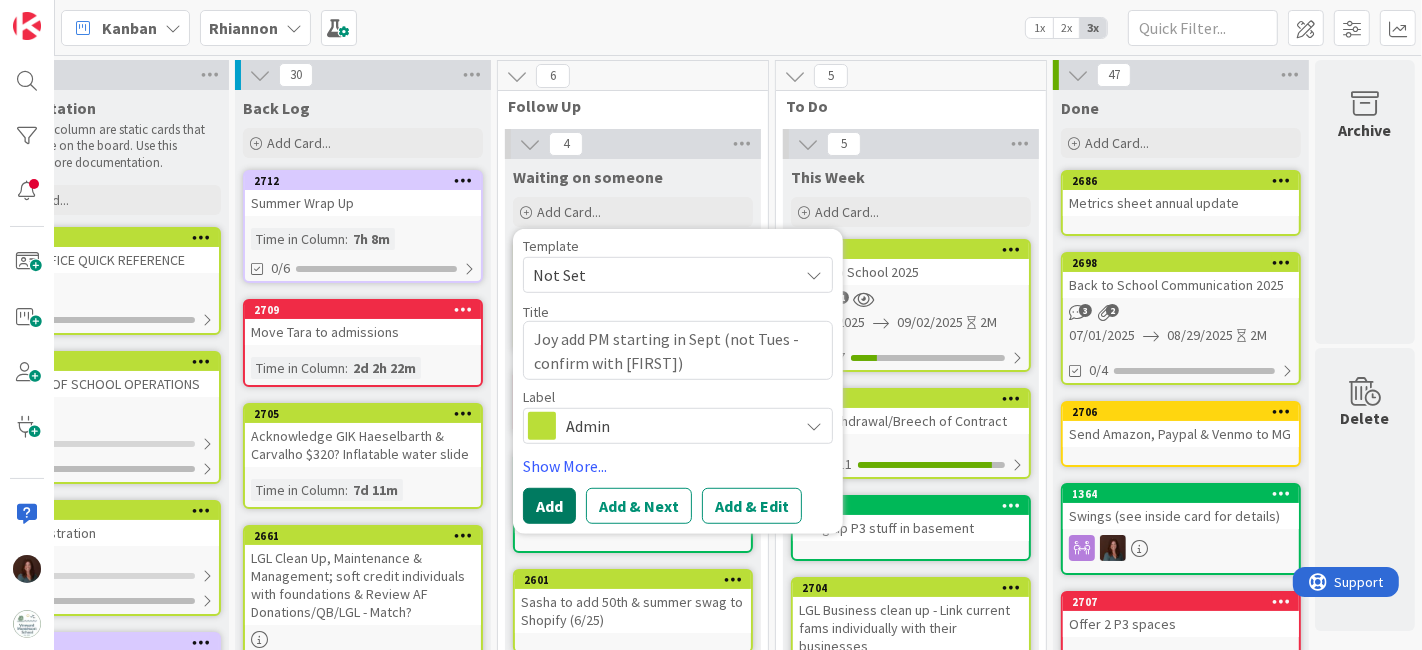 click on "Add" at bounding box center [549, 506] 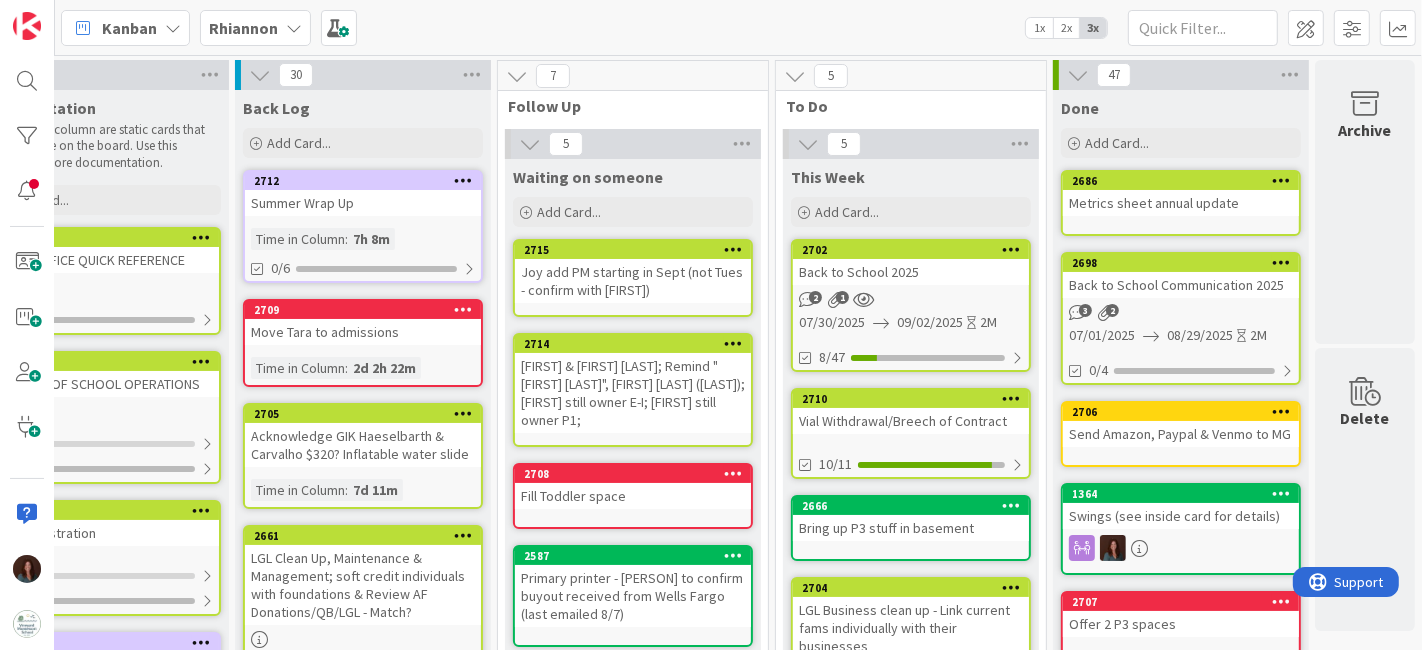 click on "Joy add PM starting in Sept (not Tues - confirm with [FIRST])" at bounding box center [633, 281] 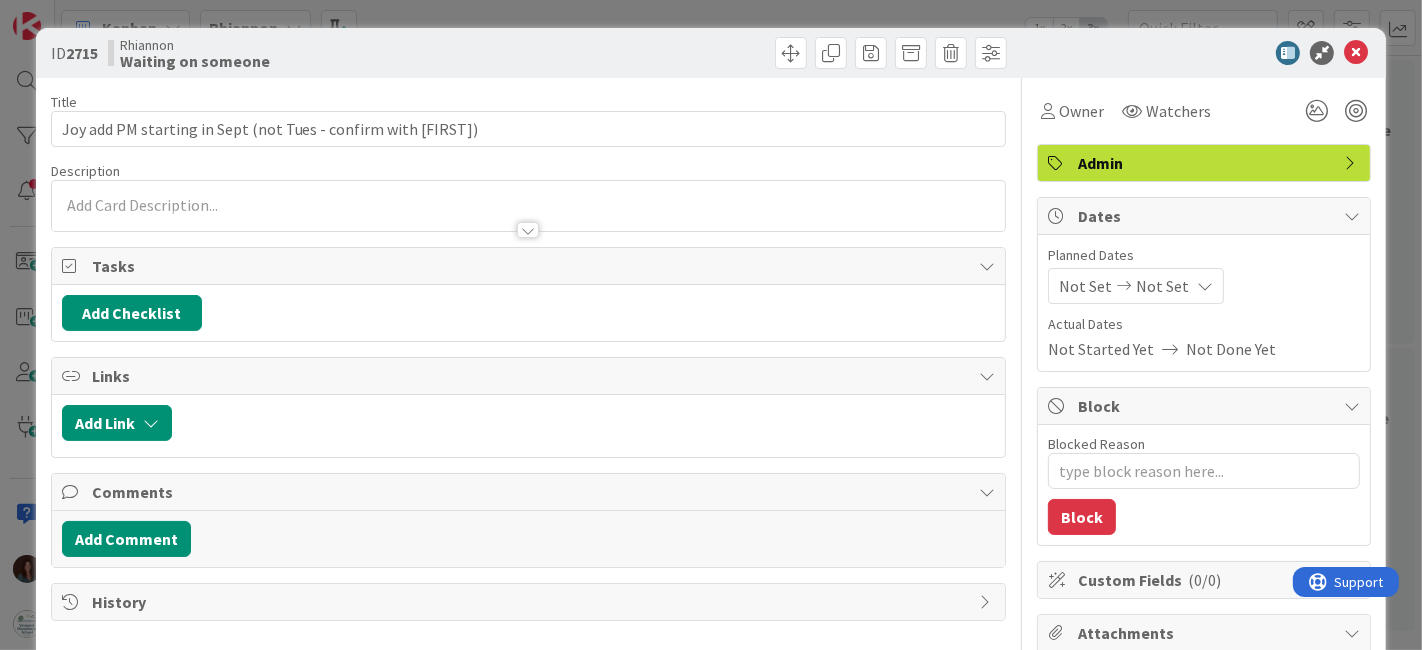 scroll, scrollTop: 0, scrollLeft: 0, axis: both 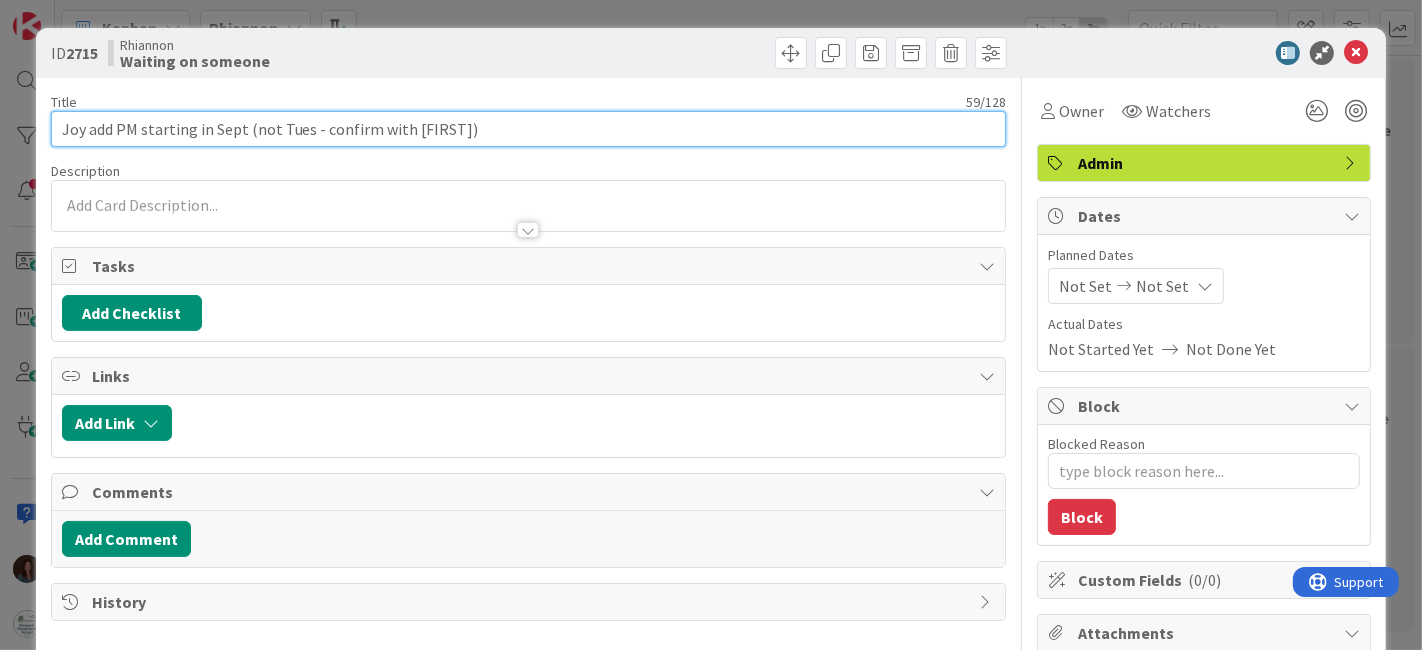 click on "Joy add PM starting in Sept (not Tues - confirm with [FIRST])" at bounding box center (529, 129) 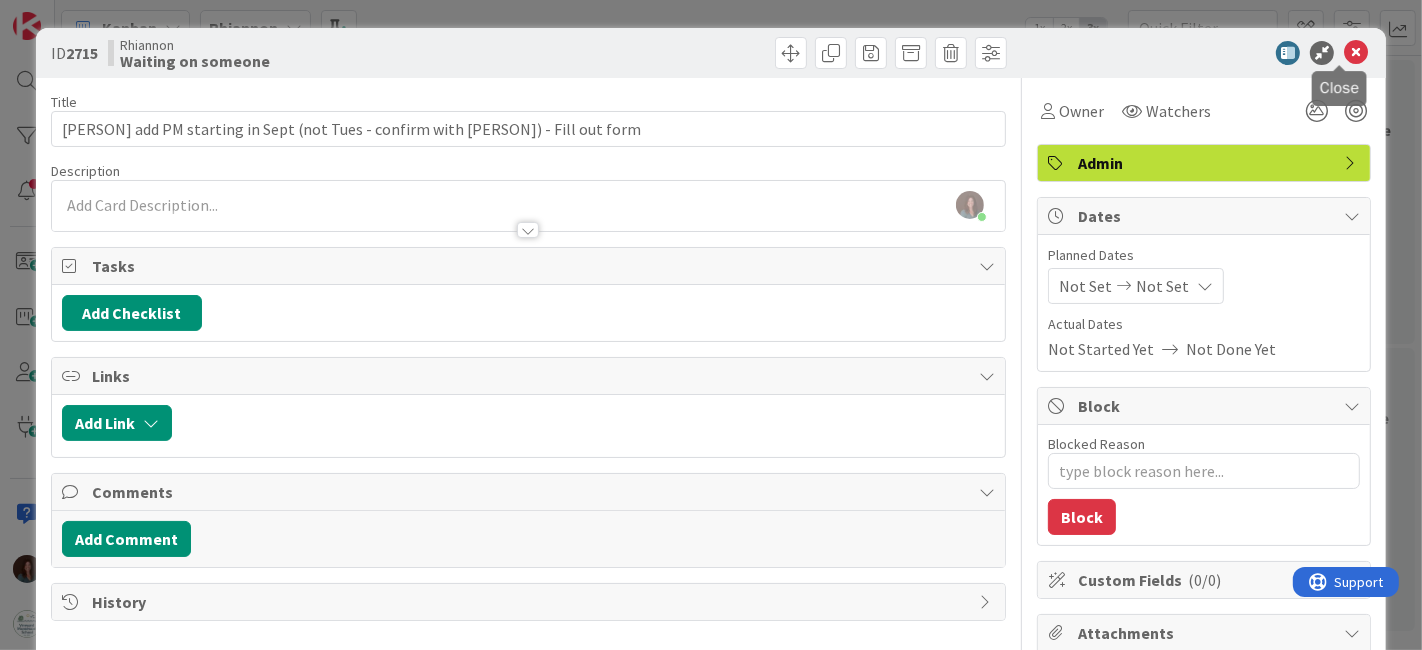 click at bounding box center [1356, 53] 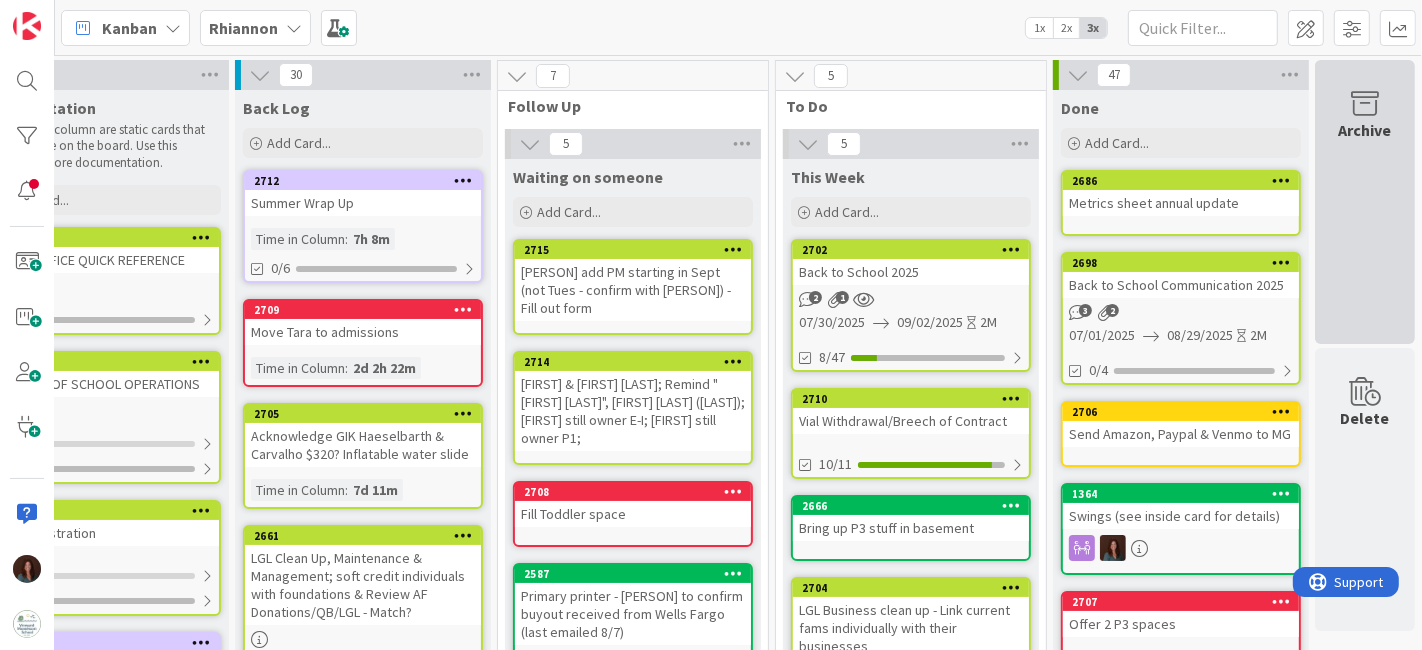scroll, scrollTop: 0, scrollLeft: 0, axis: both 